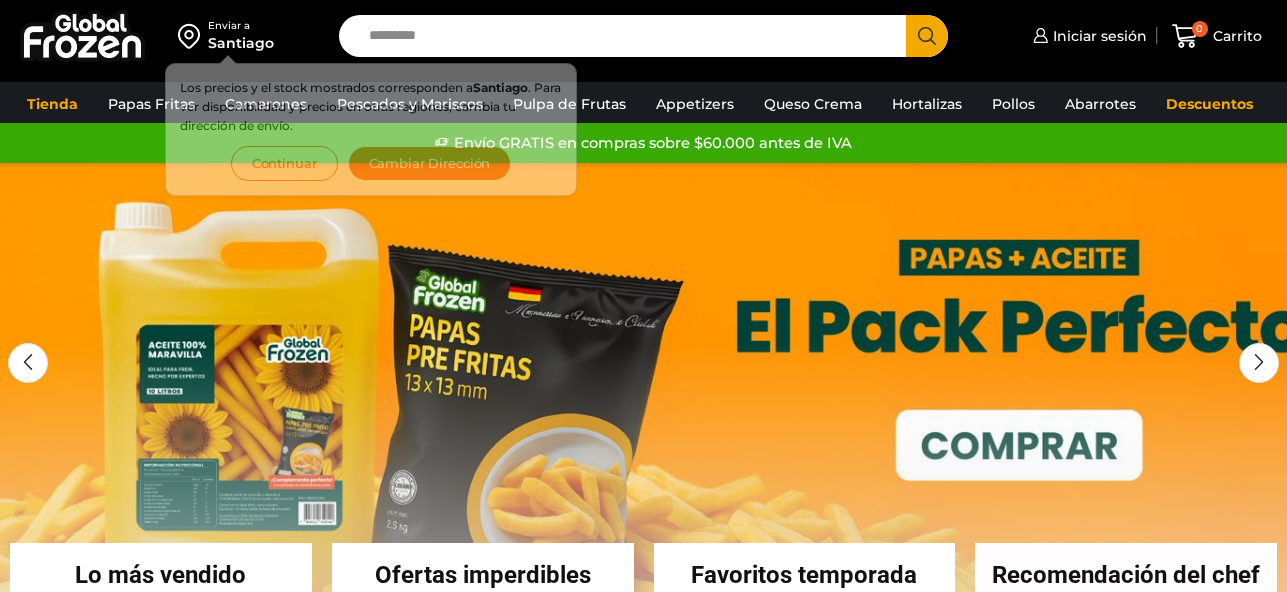 scroll, scrollTop: 0, scrollLeft: 0, axis: both 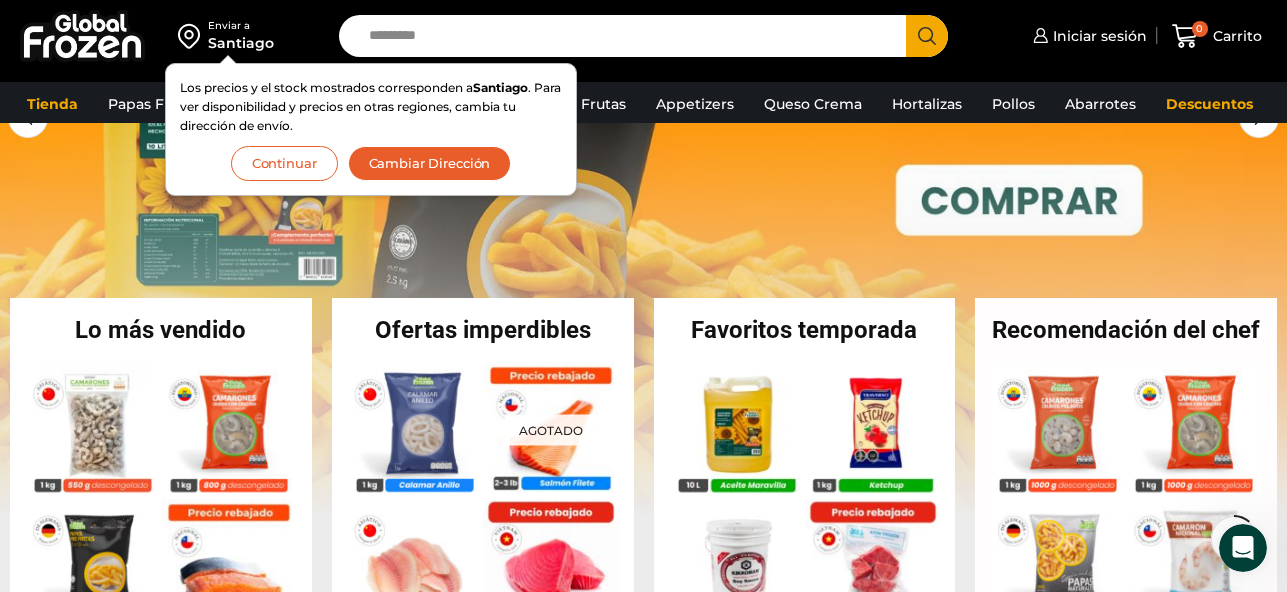 click on "Cambiar Dirección" at bounding box center (430, 163) 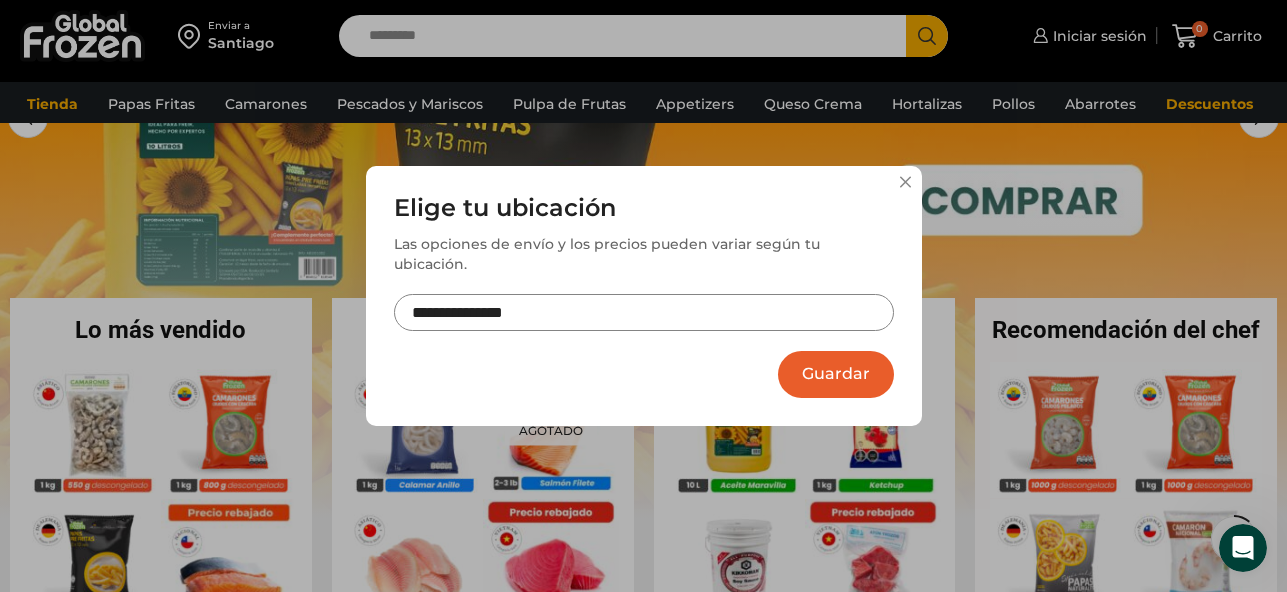 click on "Guardar" at bounding box center (836, 374) 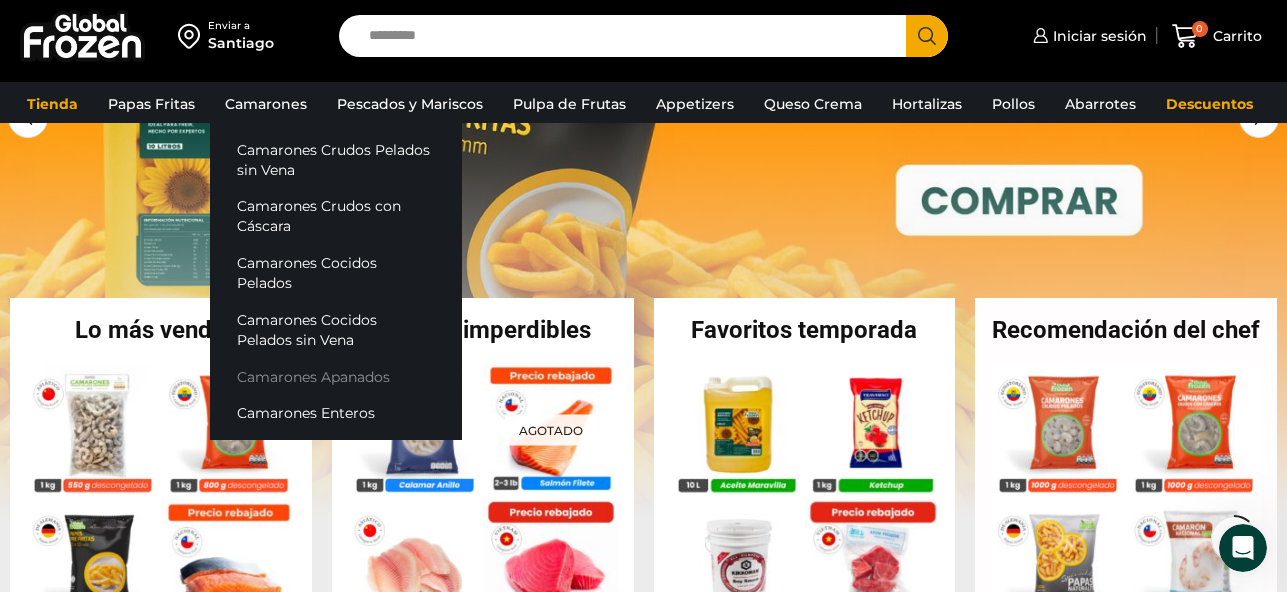 click on "Camarones Apanados" at bounding box center (336, 376) 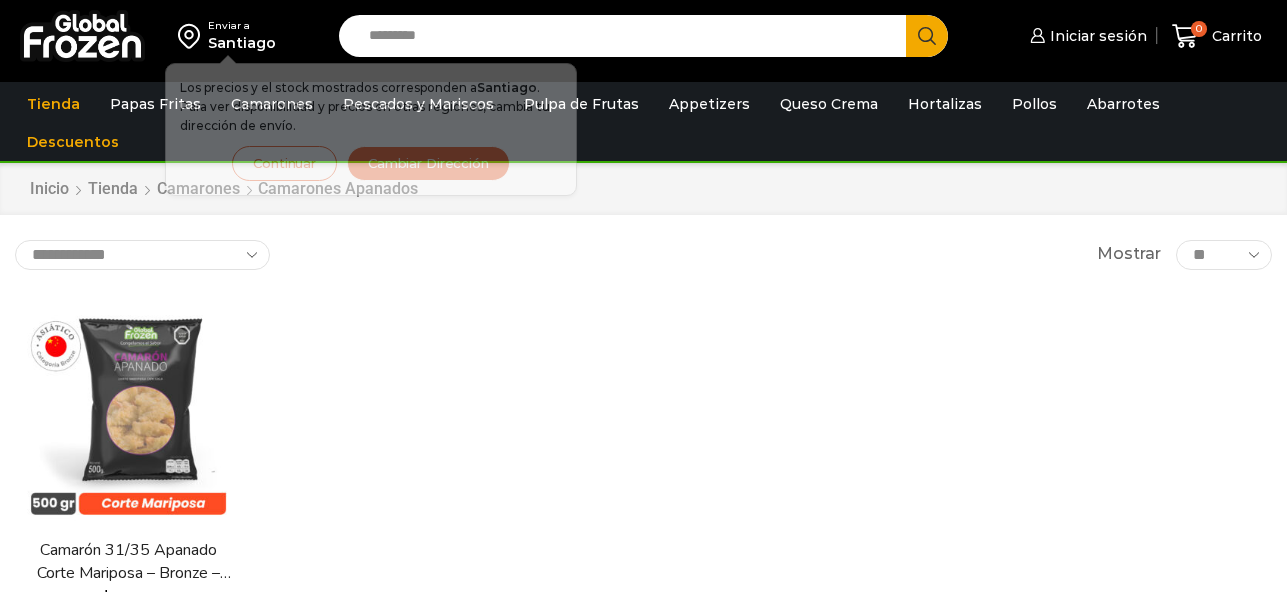 scroll, scrollTop: 0, scrollLeft: 0, axis: both 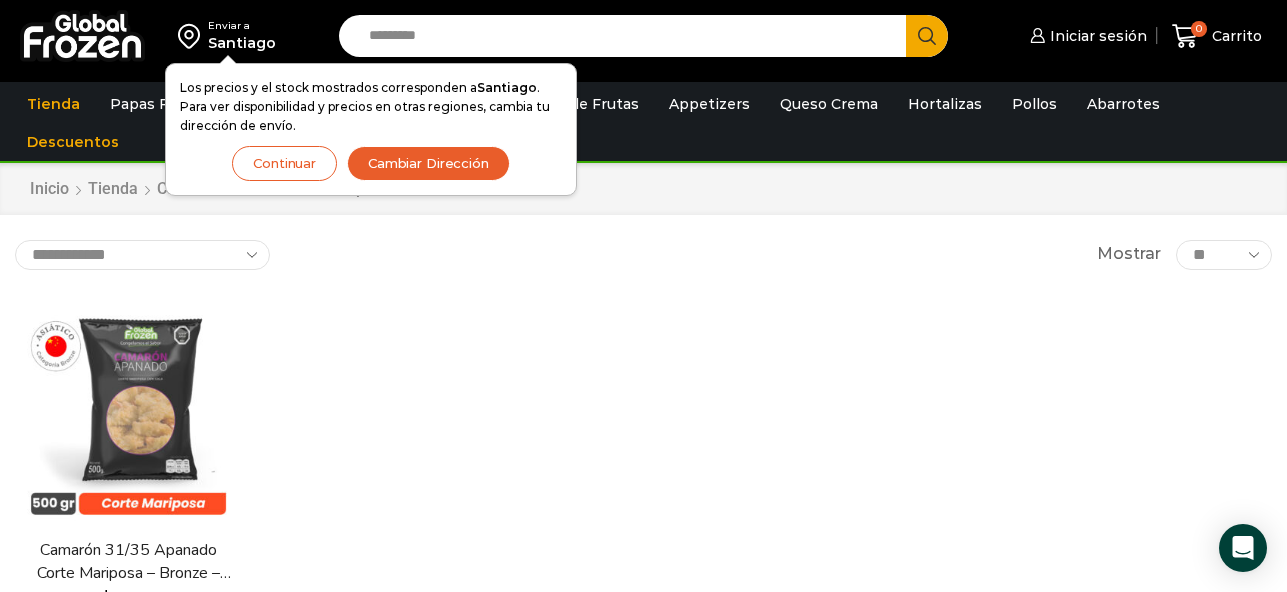 click on "Continuar" at bounding box center [284, 163] 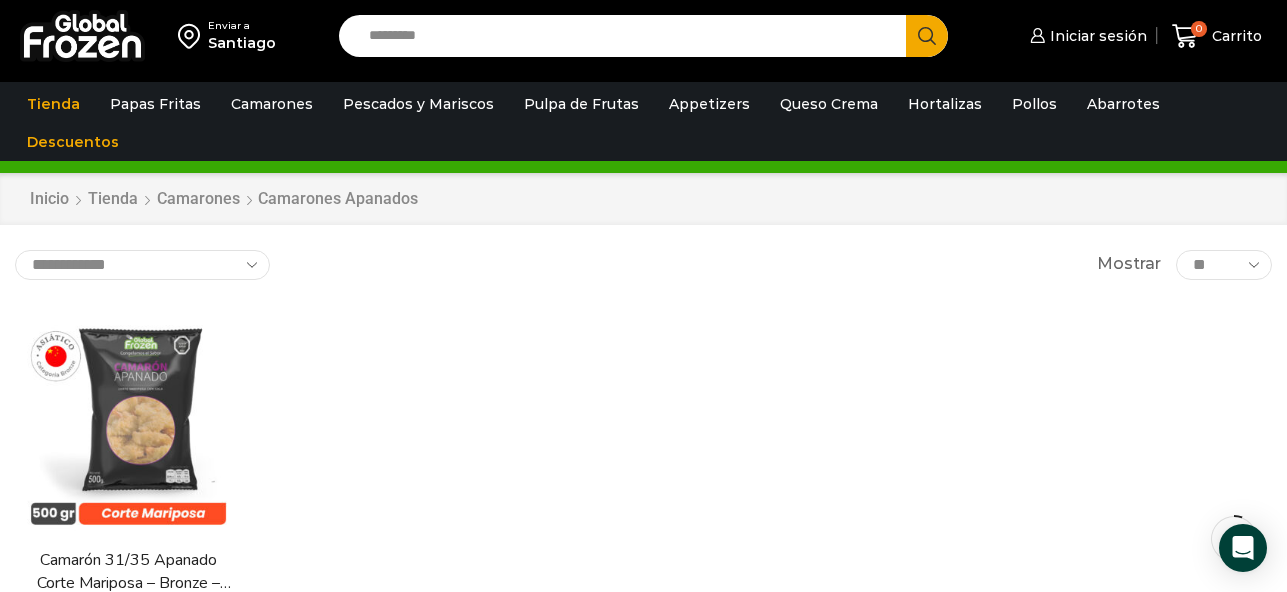 scroll, scrollTop: 153, scrollLeft: 0, axis: vertical 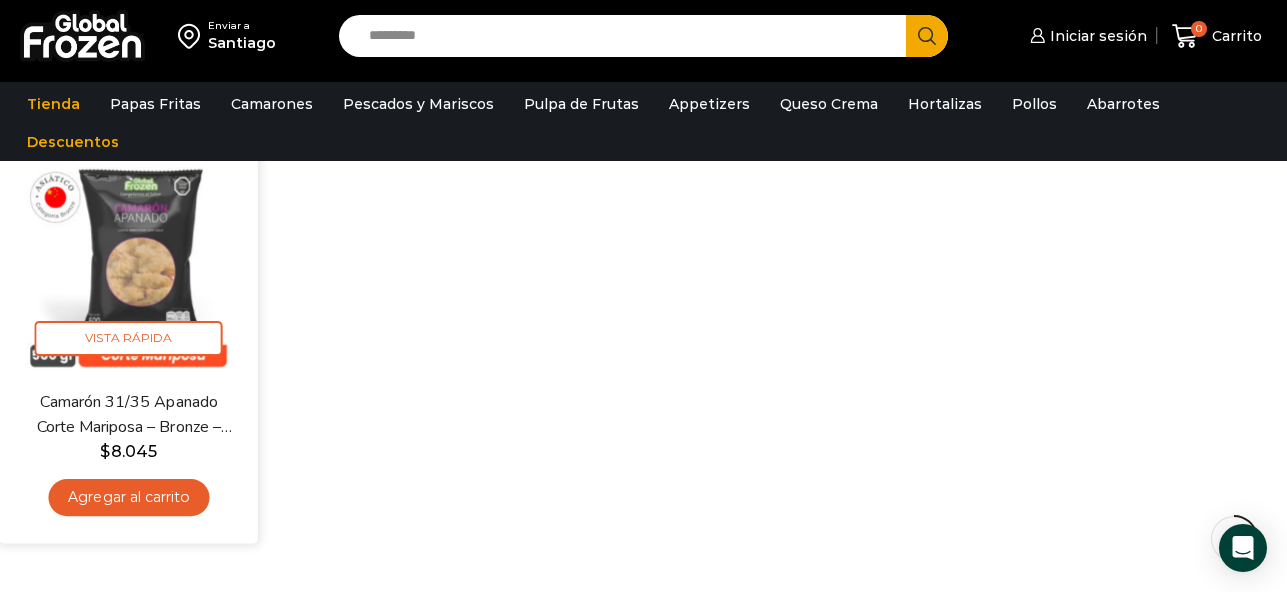 click on "Agregar al carrito" at bounding box center [128, 497] 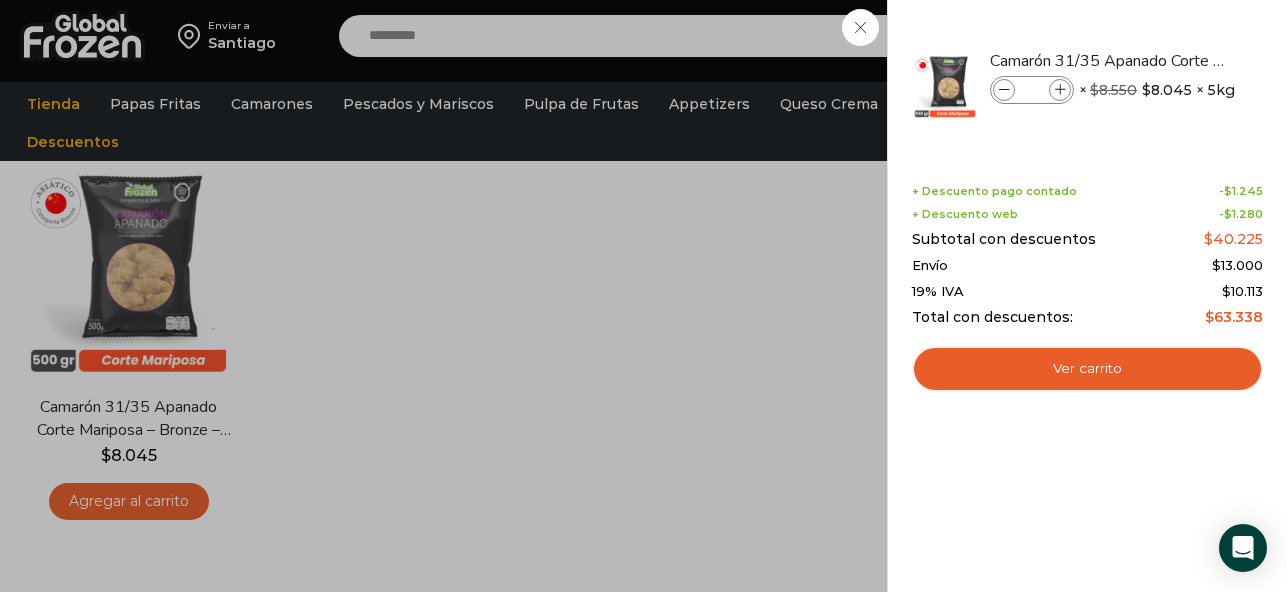 click on "1
Carrito
1
1
Shopping Cart
*" at bounding box center [1217, 36] 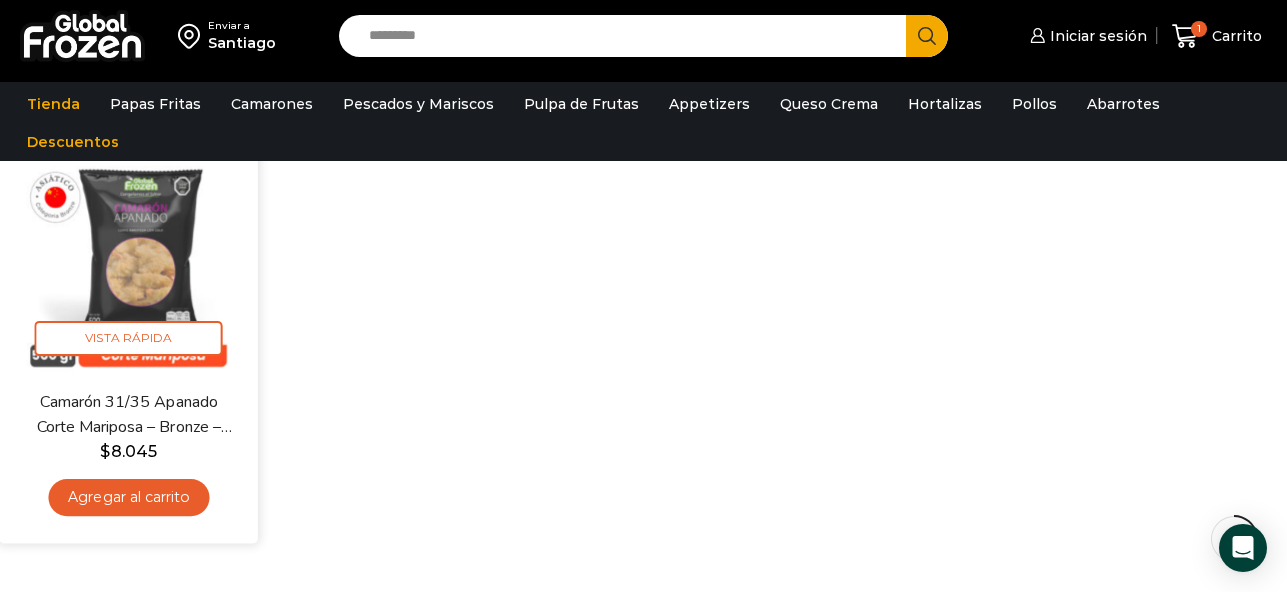 click at bounding box center [128, 261] 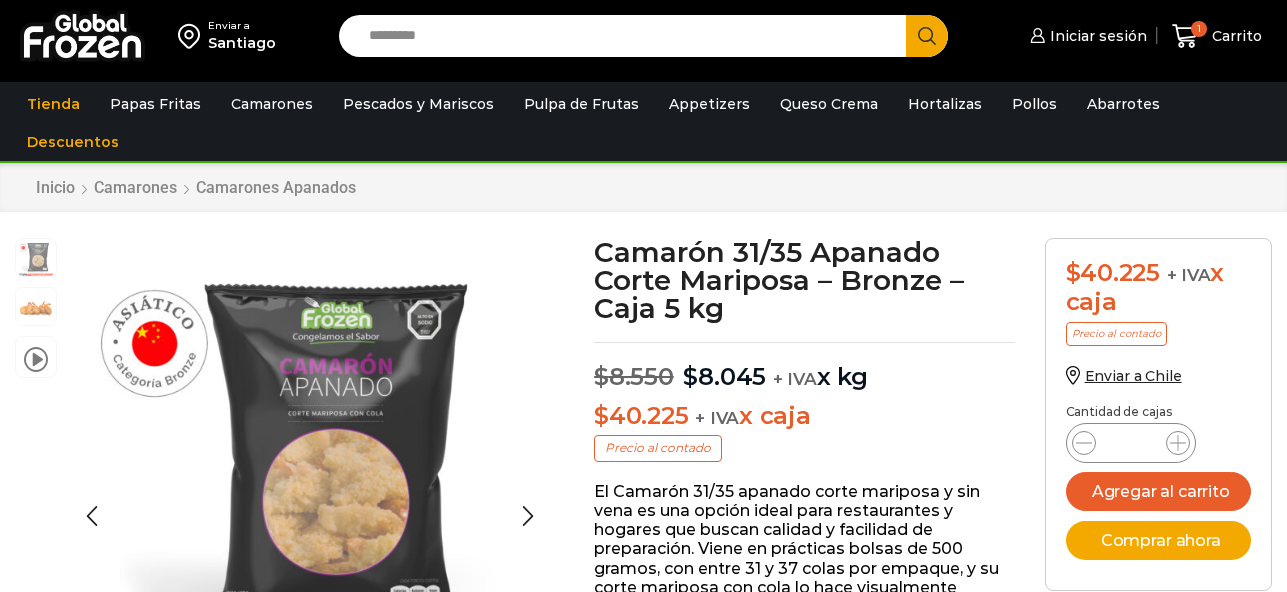 scroll, scrollTop: 49, scrollLeft: 0, axis: vertical 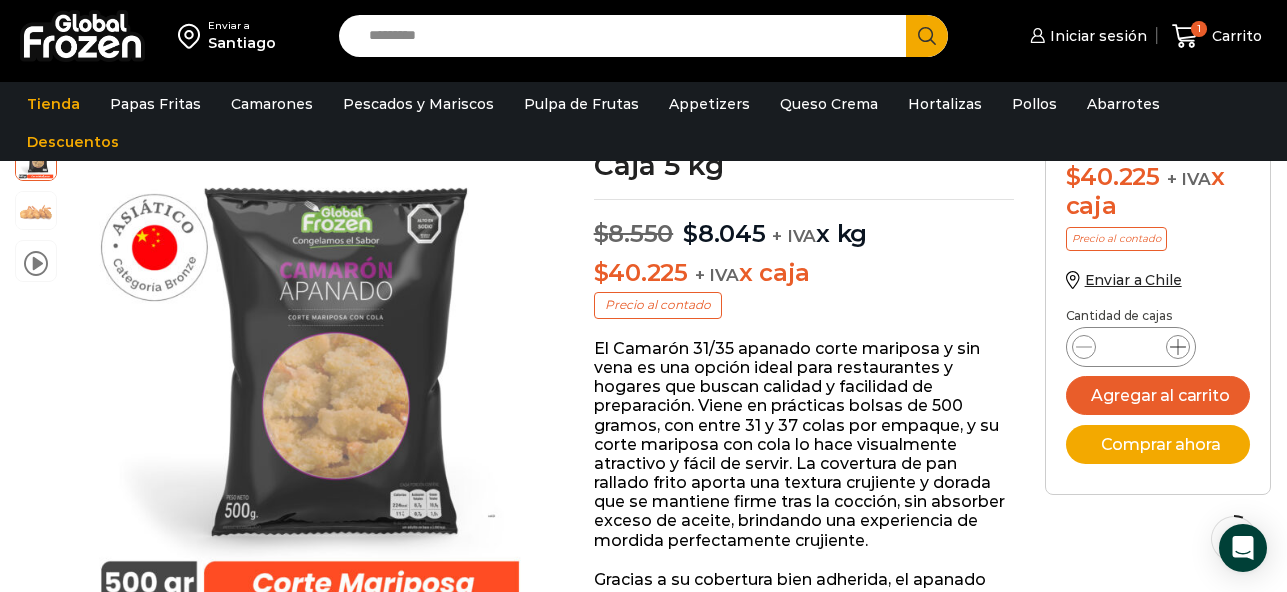 click 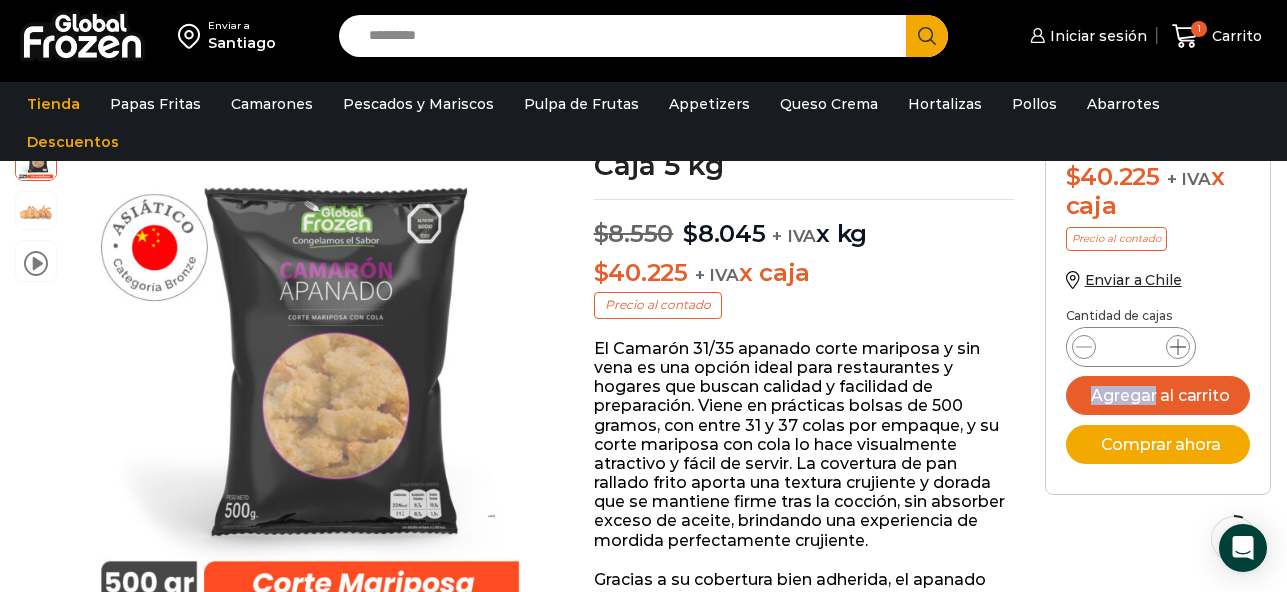 click 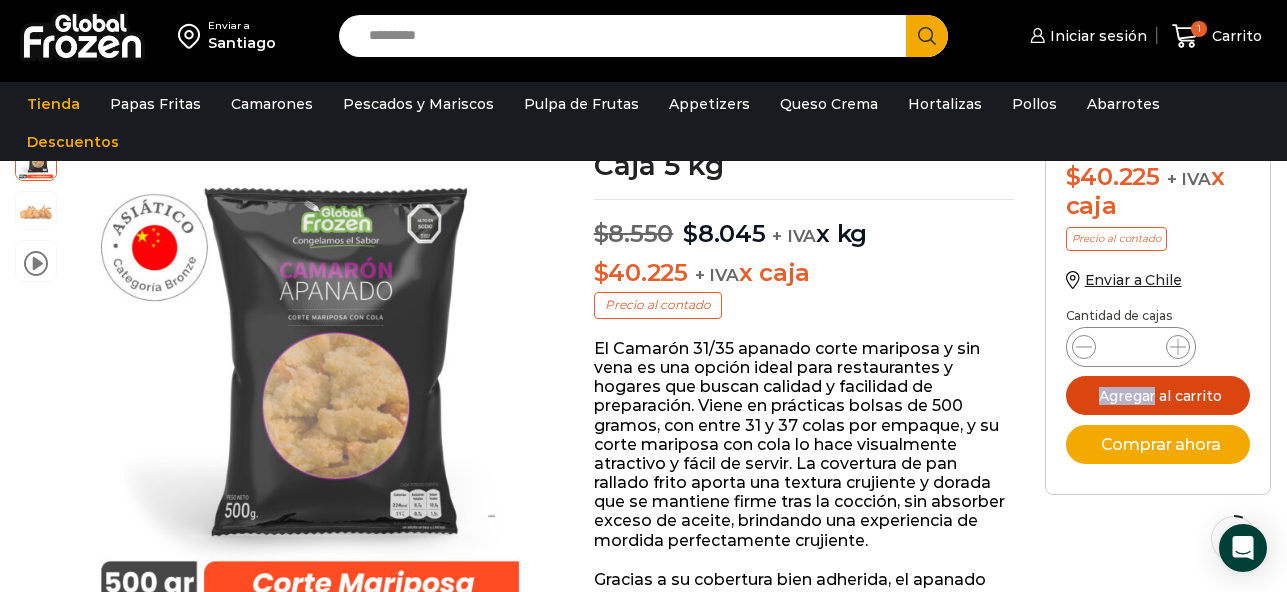click on "Agregar al carrito" at bounding box center (1158, 395) 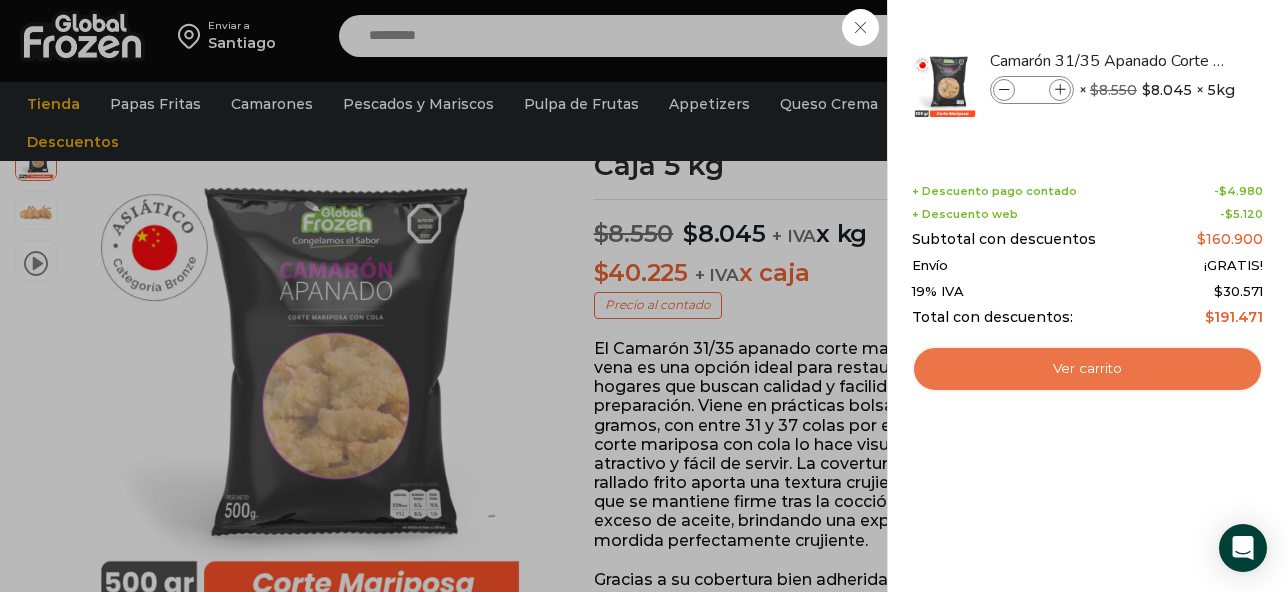 click on "Ver carrito" at bounding box center [1087, 369] 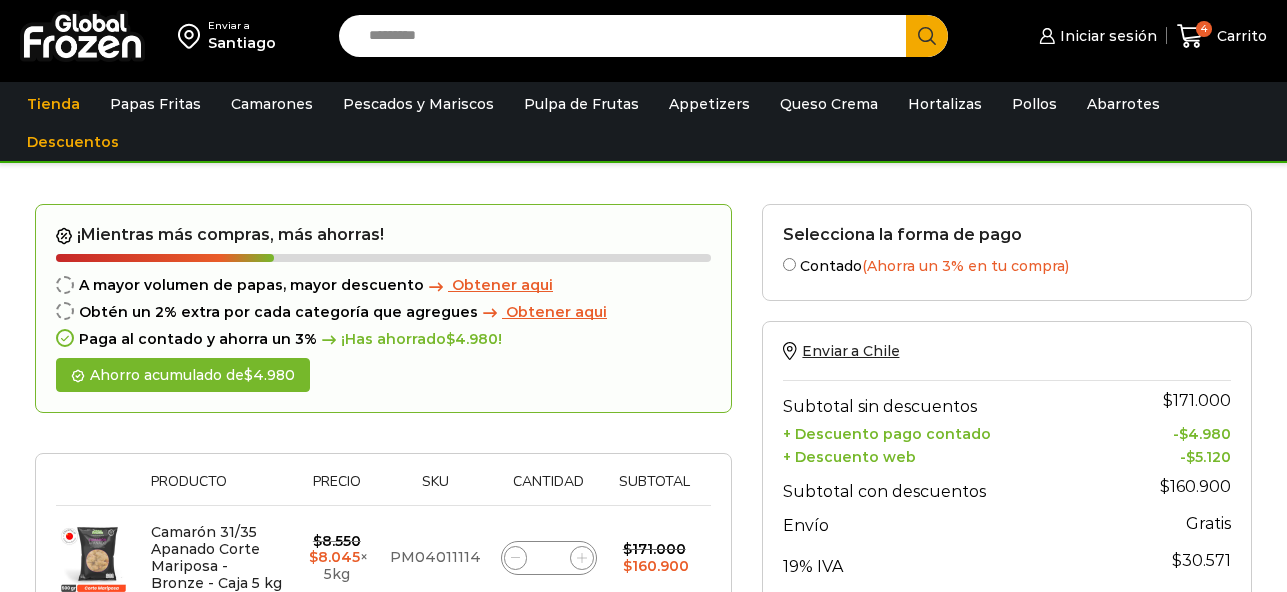 scroll, scrollTop: 0, scrollLeft: 0, axis: both 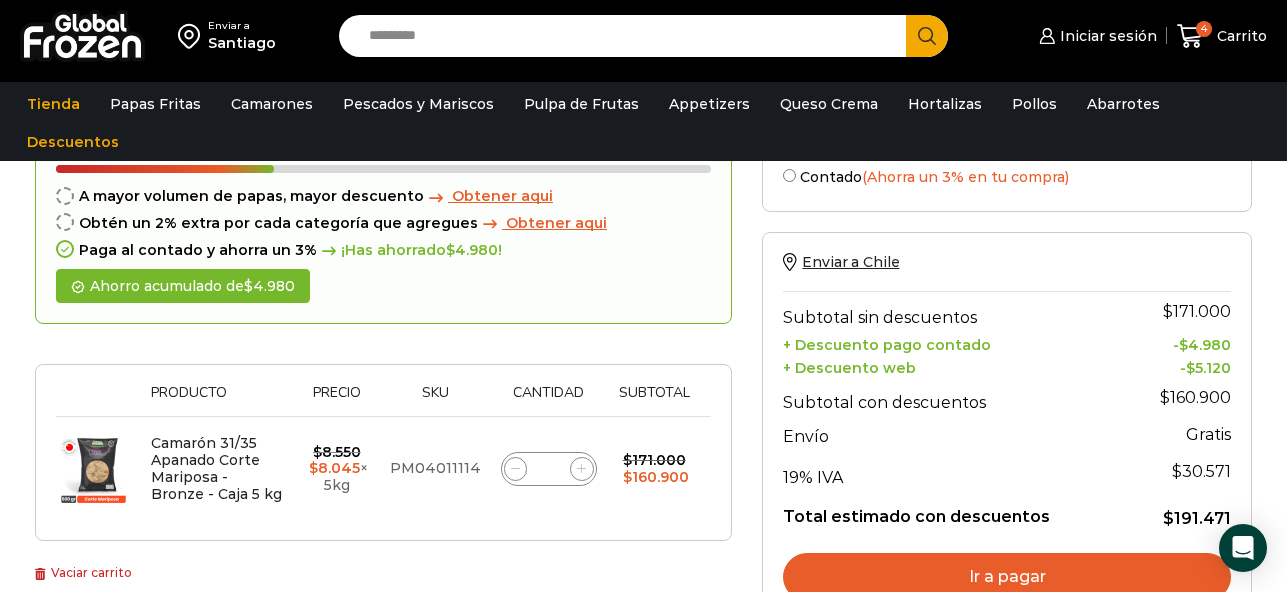 click 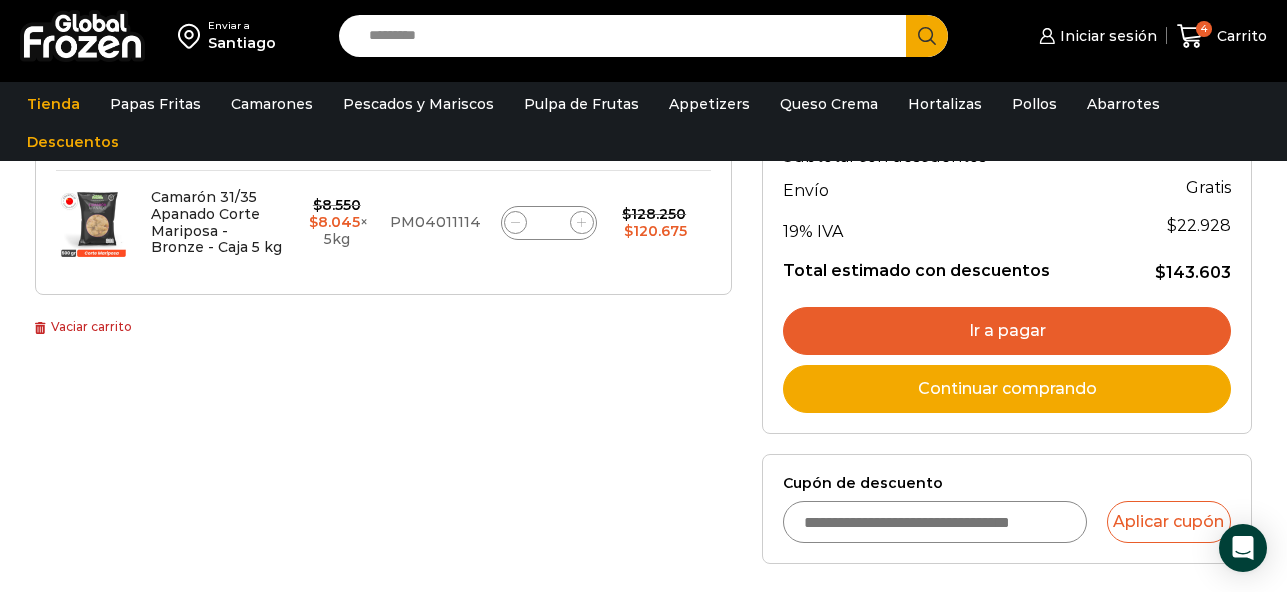 scroll, scrollTop: 422, scrollLeft: 0, axis: vertical 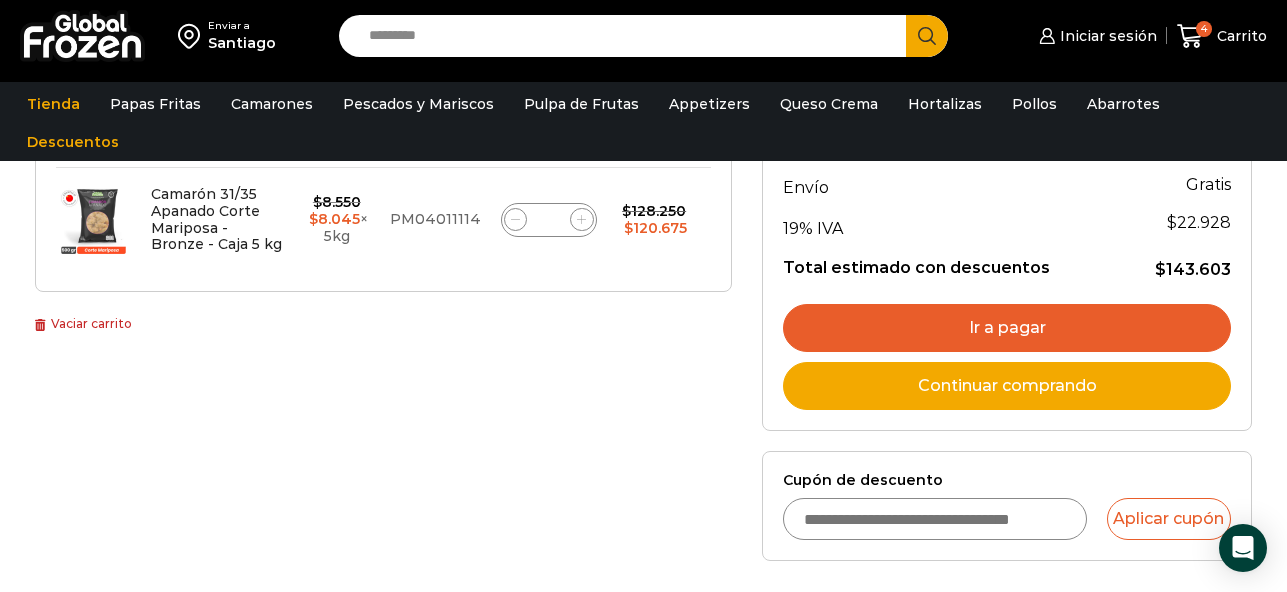 click on "Cupón de descuento" at bounding box center [934, 519] 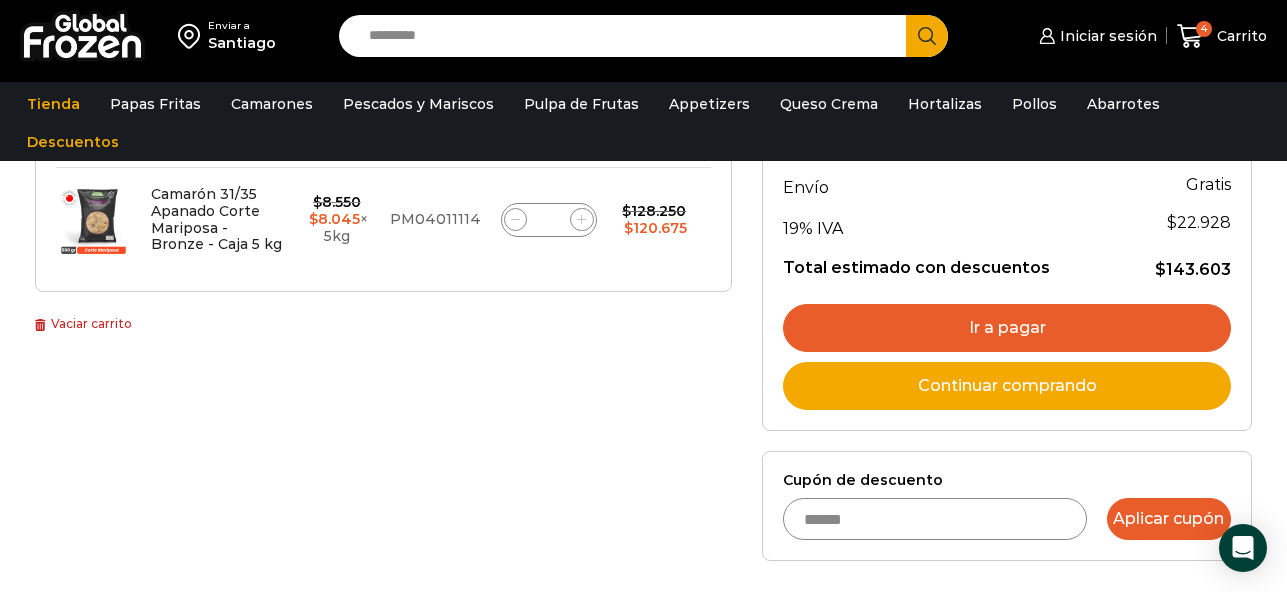 type on "******" 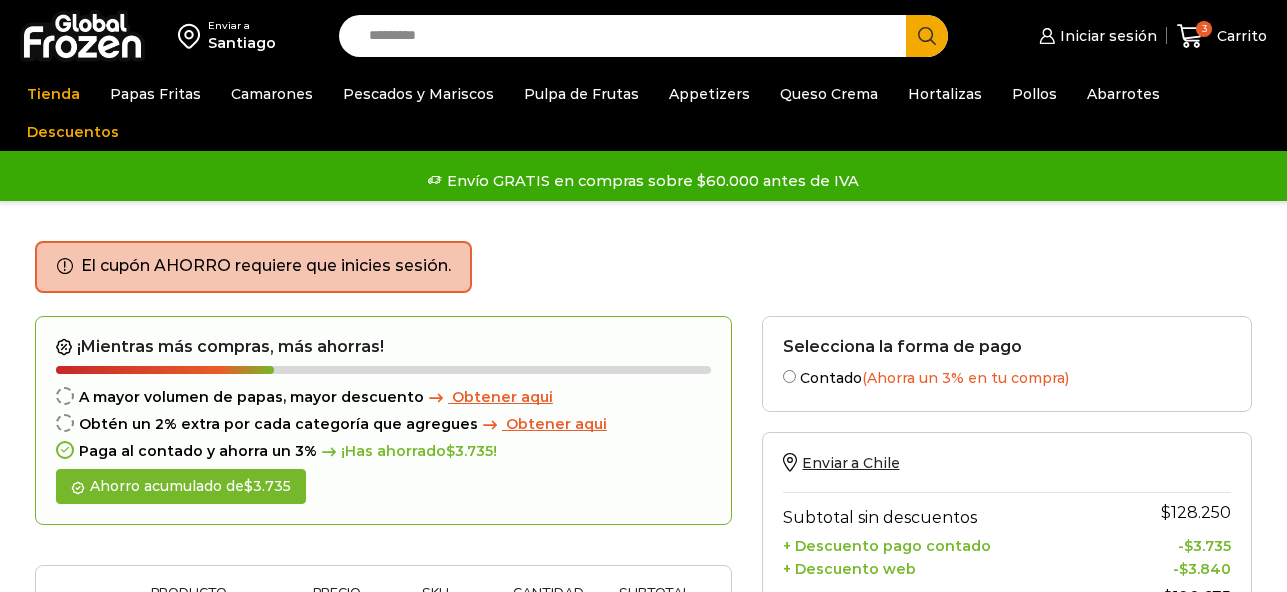 scroll, scrollTop: 0, scrollLeft: 0, axis: both 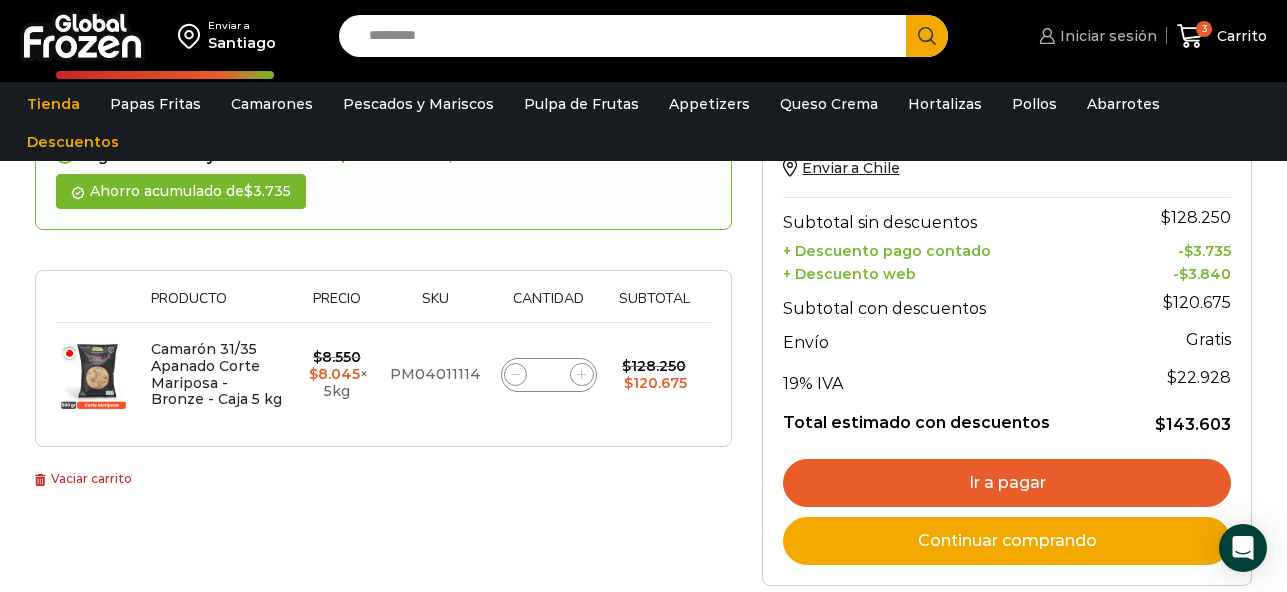 click on "Iniciar sesión" at bounding box center [1106, 36] 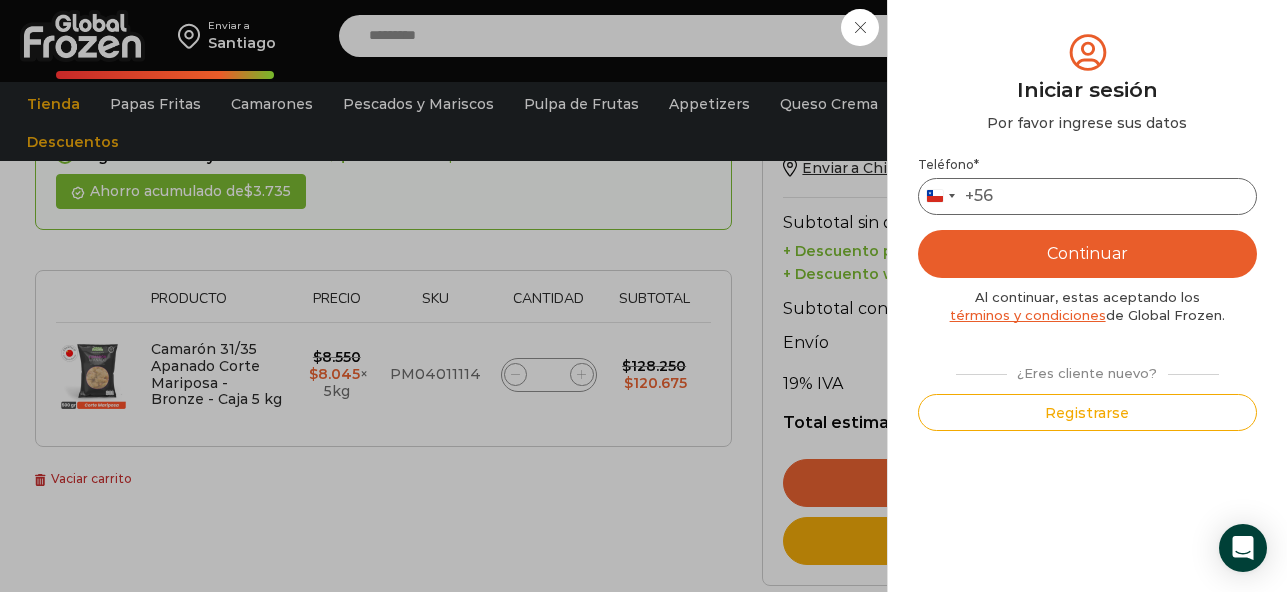 click on "Teléfono
*" at bounding box center (1087, 196) 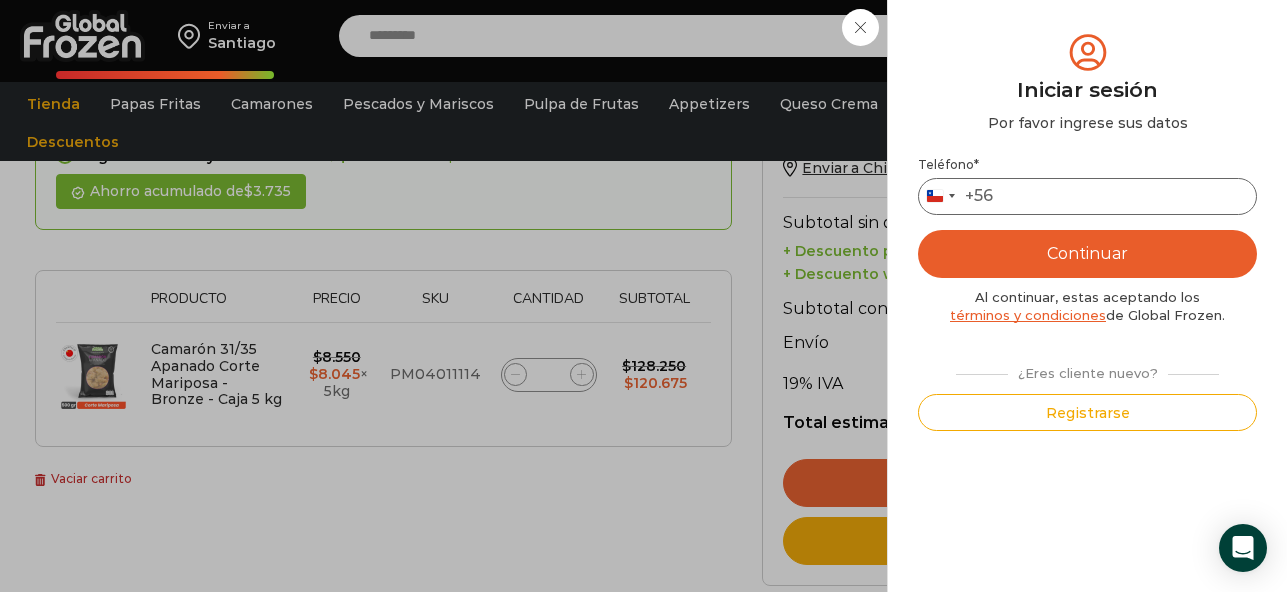 type on "*********" 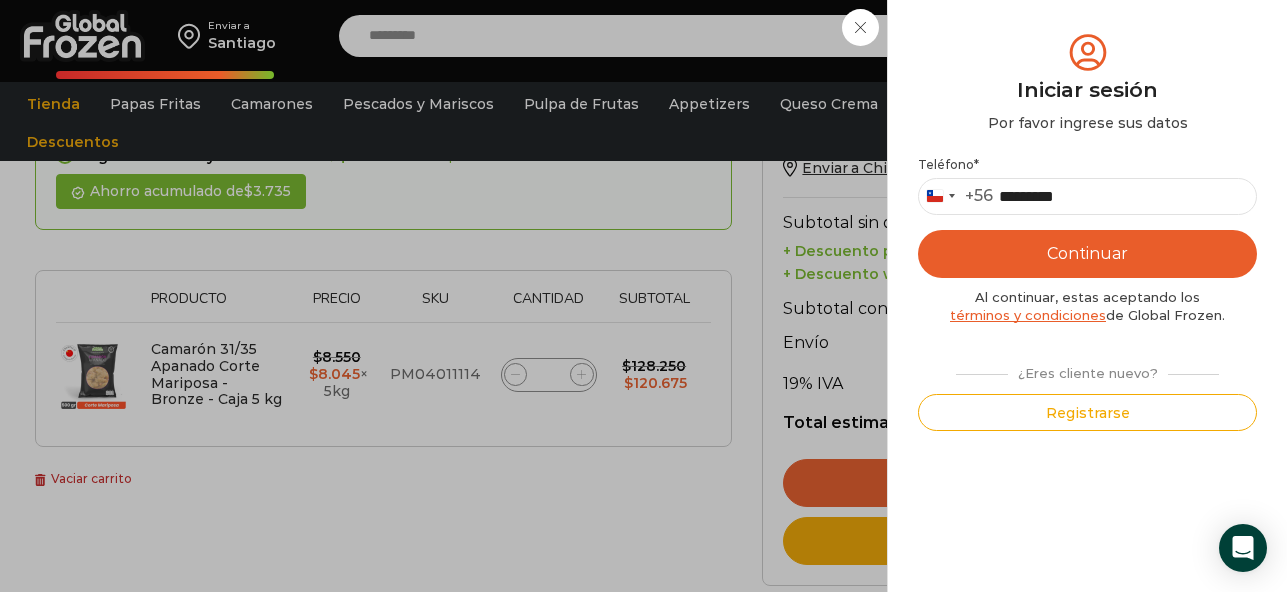 click on "Continuar" at bounding box center [1087, 254] 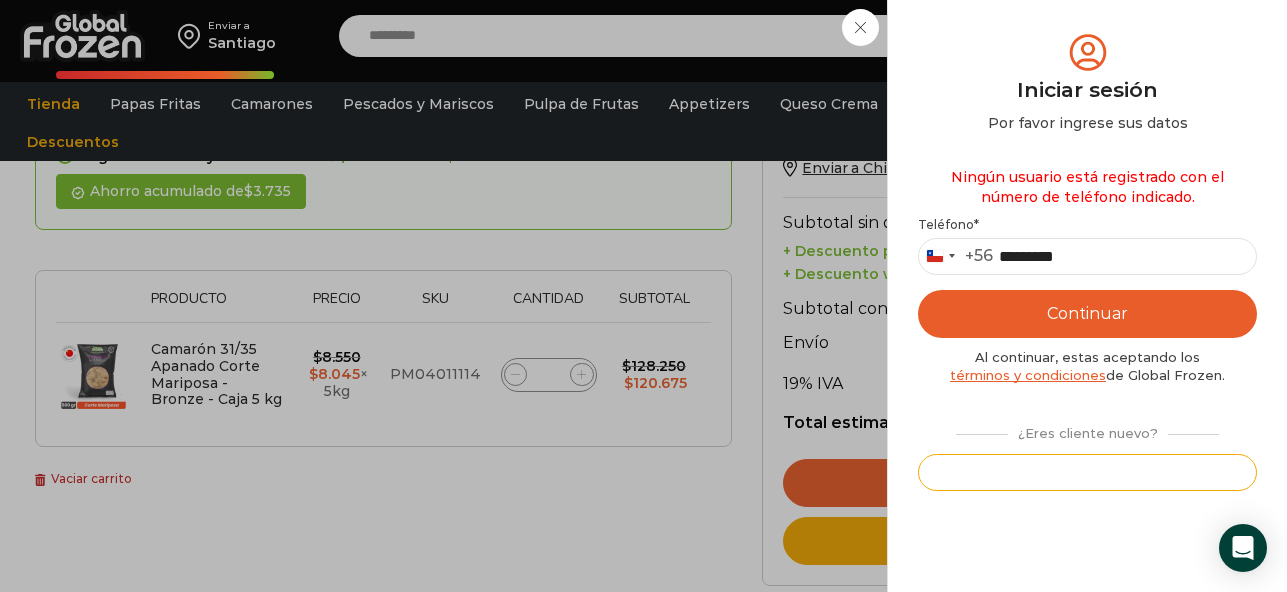click on "Registrarse" at bounding box center (1087, 472) 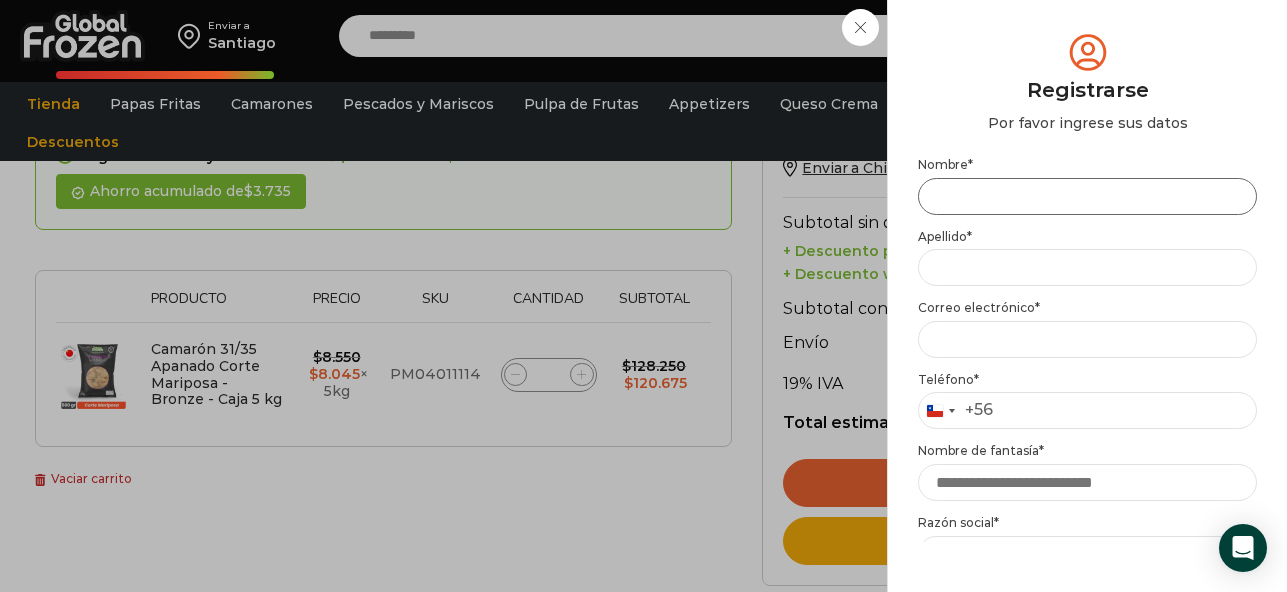 click on "Nombre  *" at bounding box center (1087, 196) 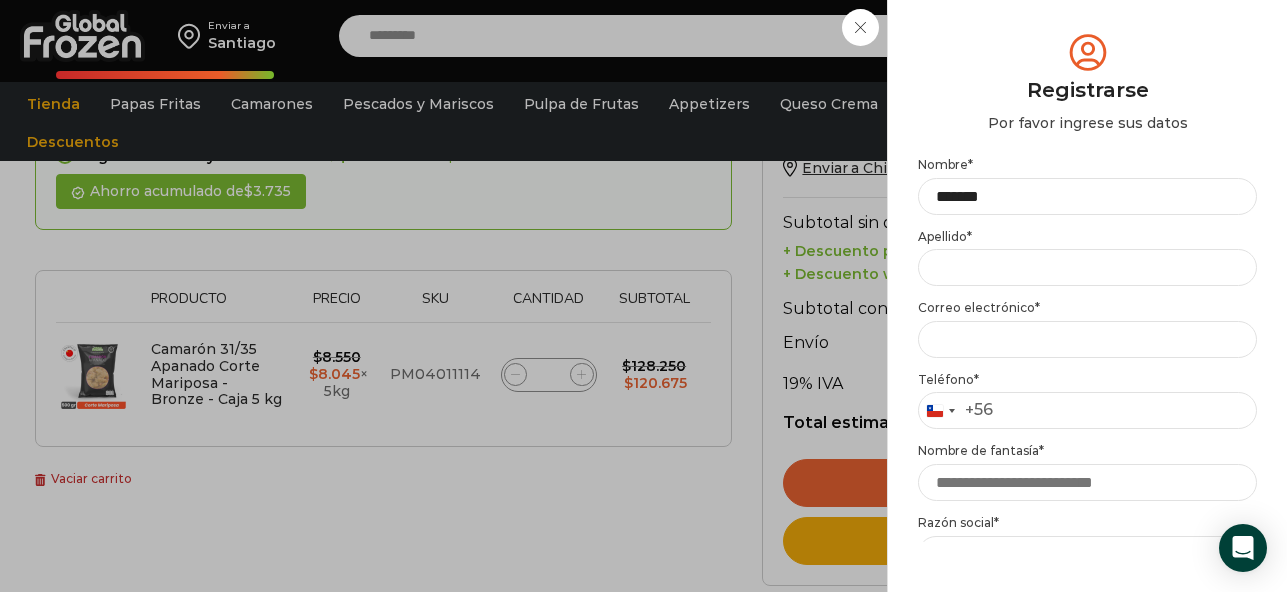type on "*********" 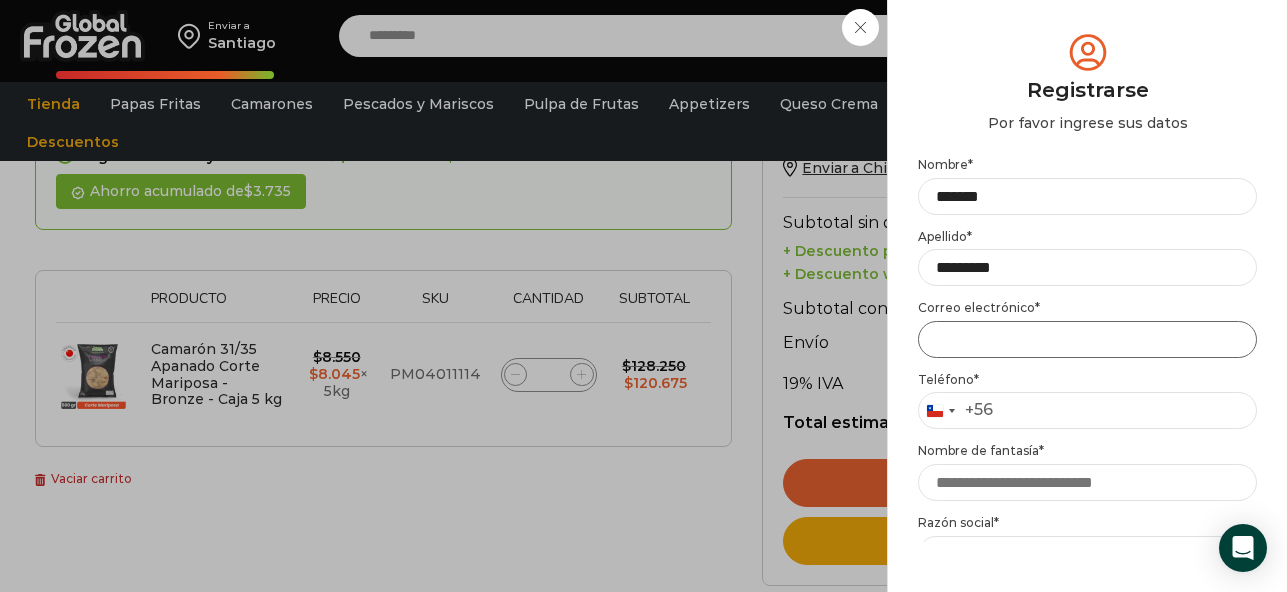 type on "**********" 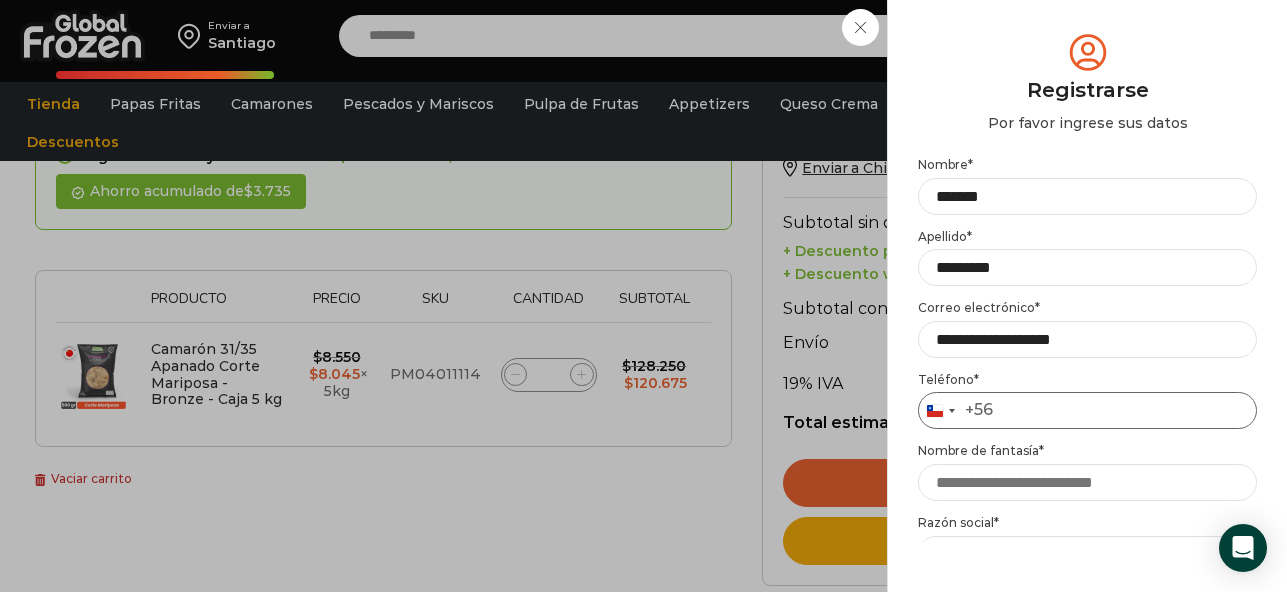 type on "*********" 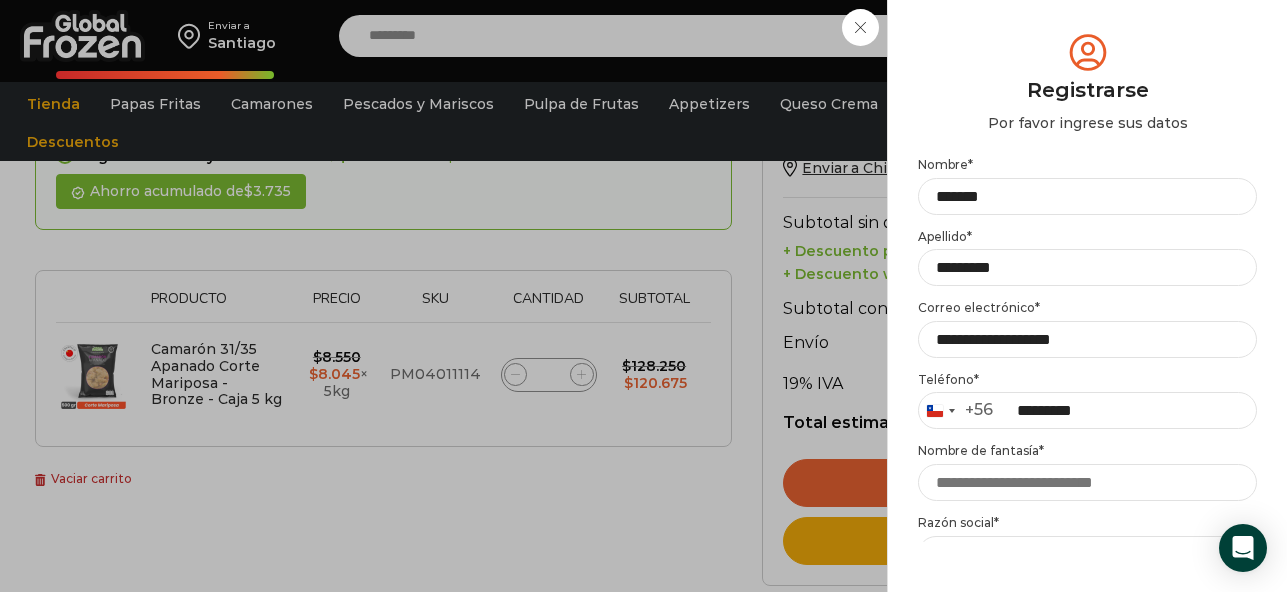 type on "**********" 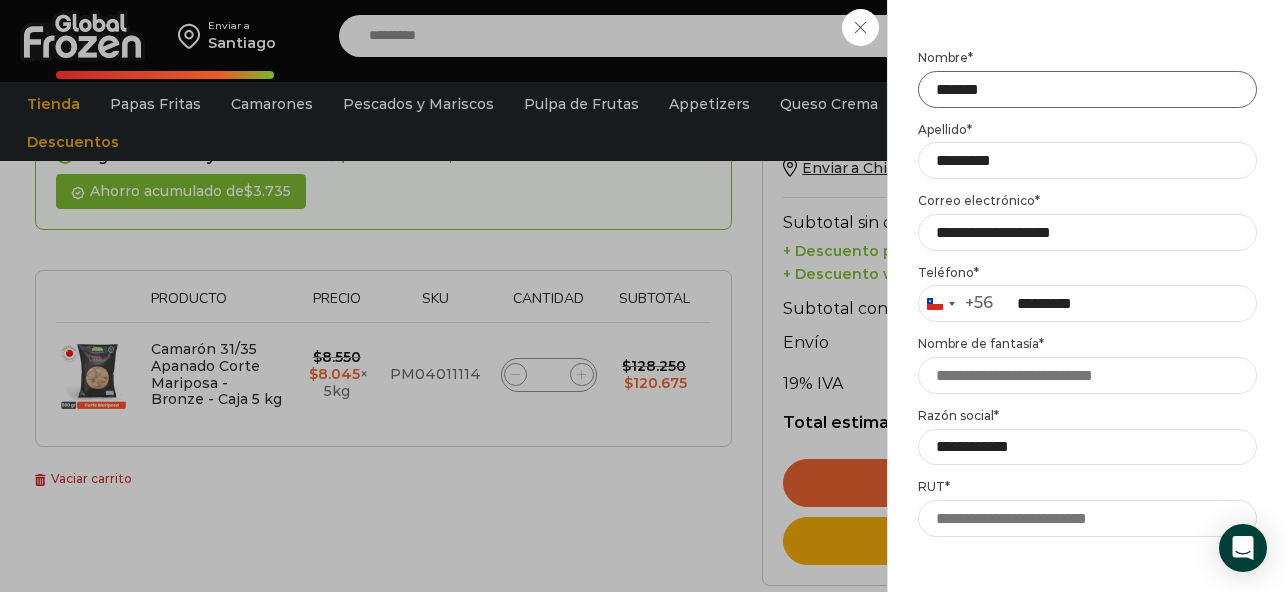scroll, scrollTop: 108, scrollLeft: 0, axis: vertical 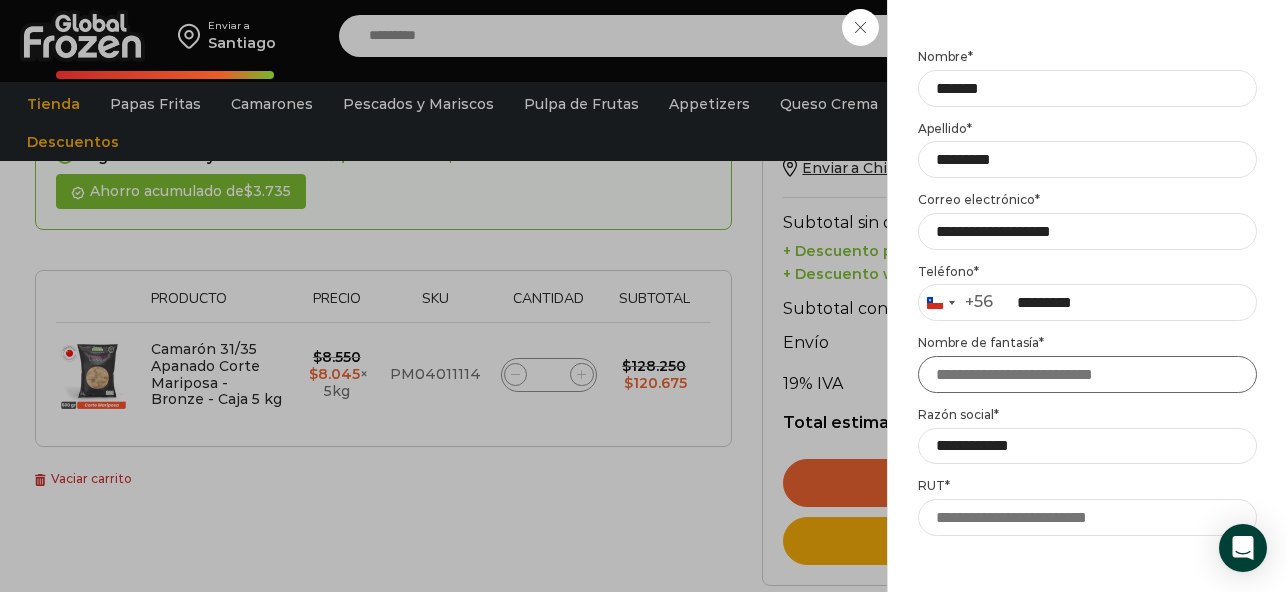 click on "Nombre de fantasía  *" at bounding box center [1087, 374] 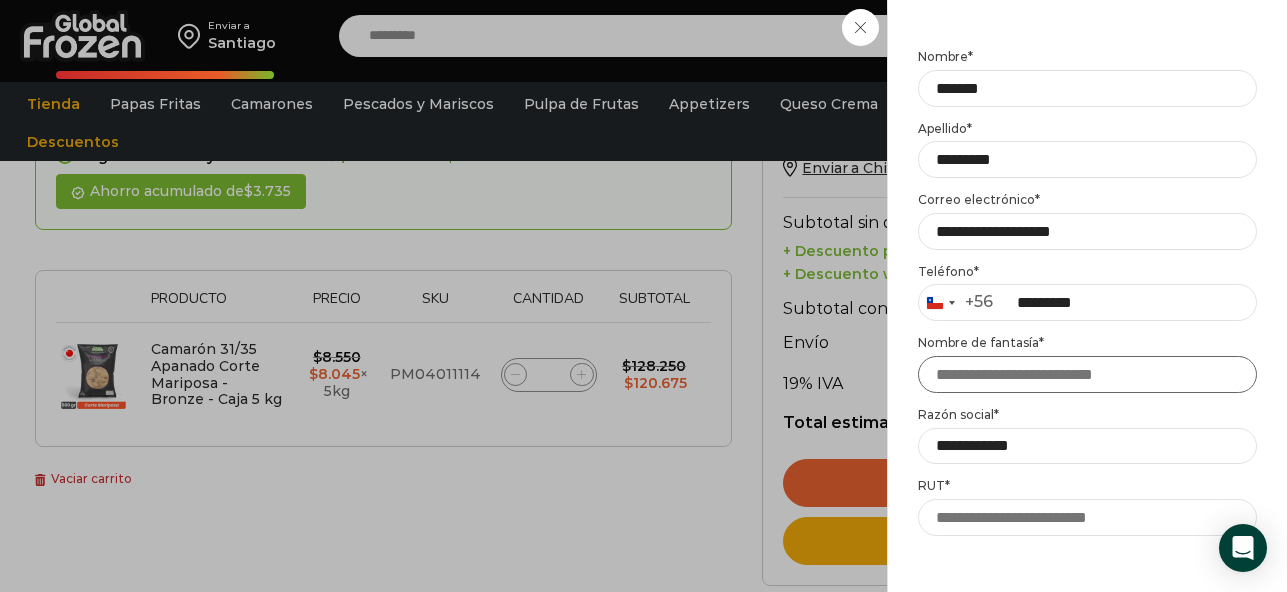 scroll, scrollTop: 146, scrollLeft: 0, axis: vertical 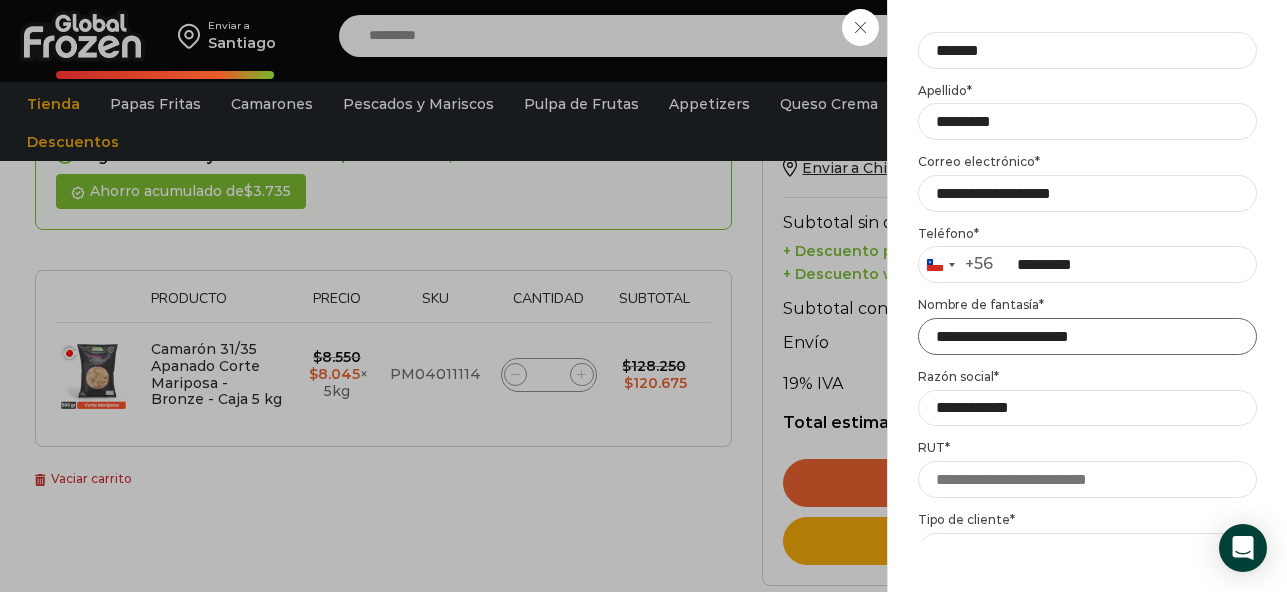 type on "**********" 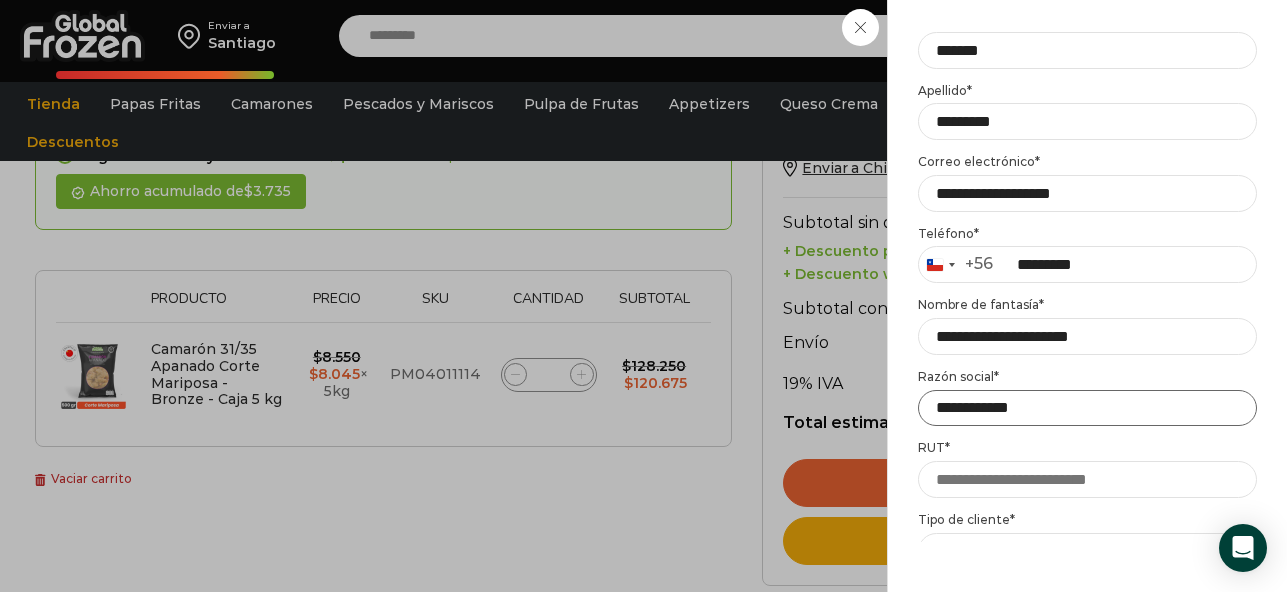 drag, startPoint x: 1030, startPoint y: 411, endPoint x: 917, endPoint y: 409, distance: 113.0177 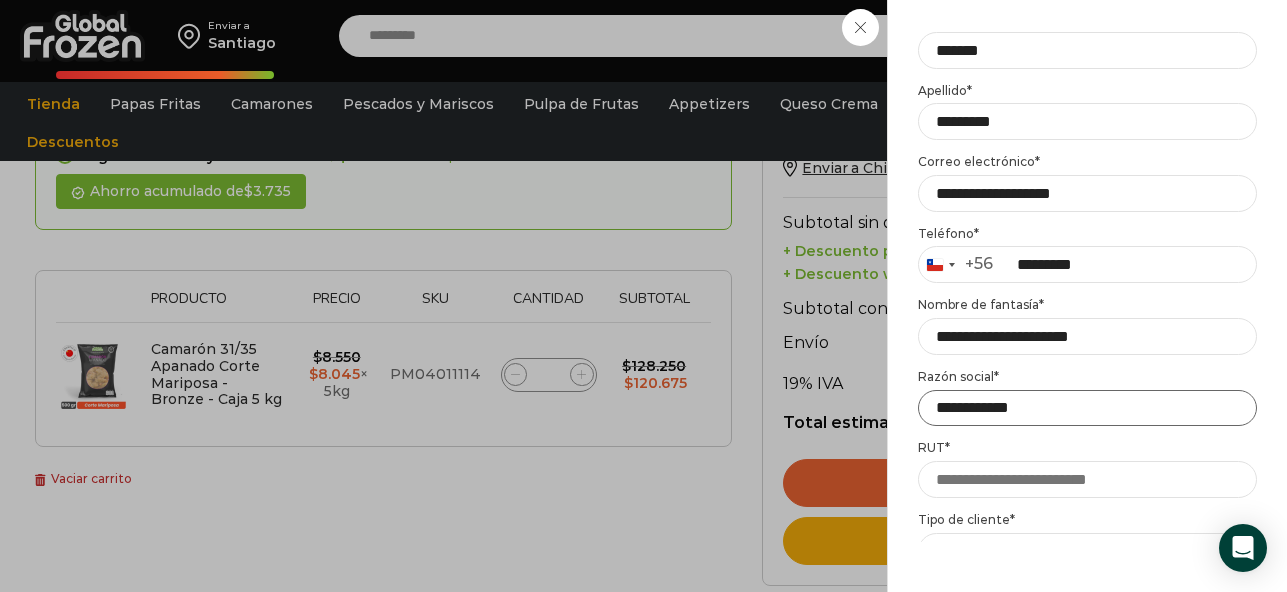 click on "**********" at bounding box center (1087, 408) 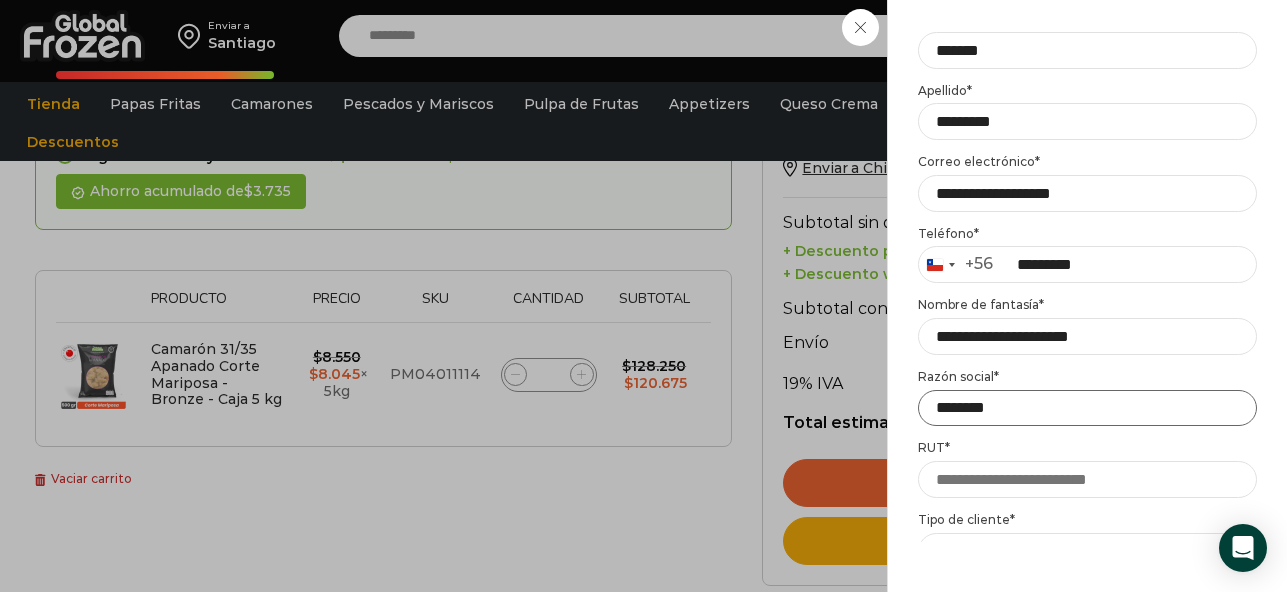 type on "********" 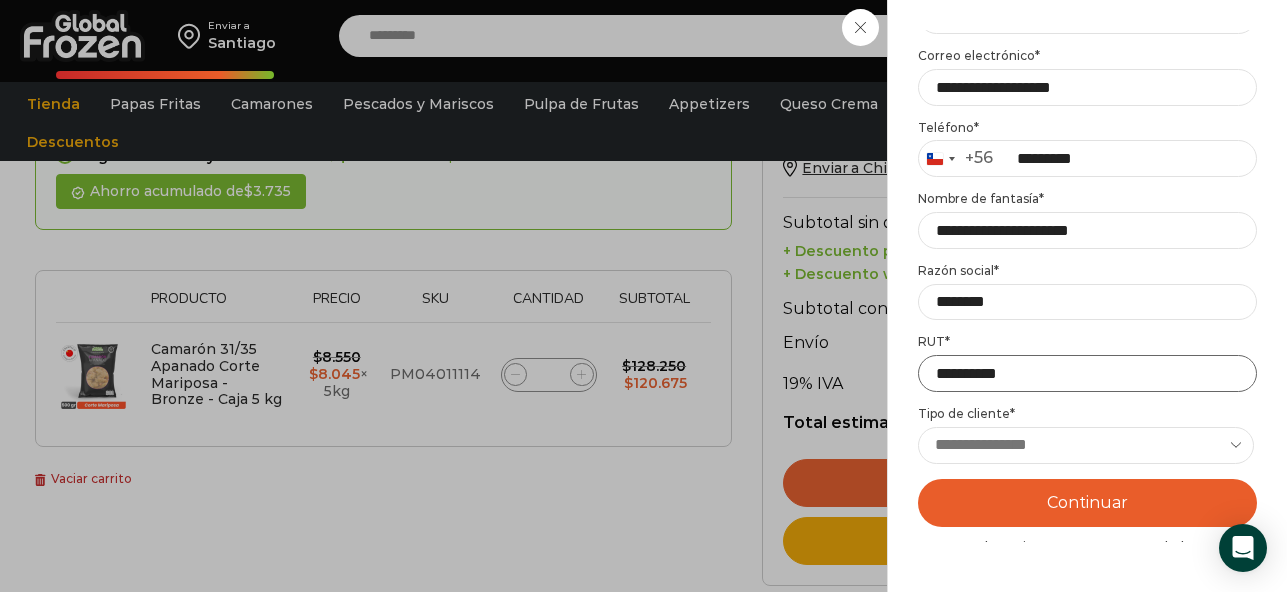 scroll, scrollTop: 254, scrollLeft: 0, axis: vertical 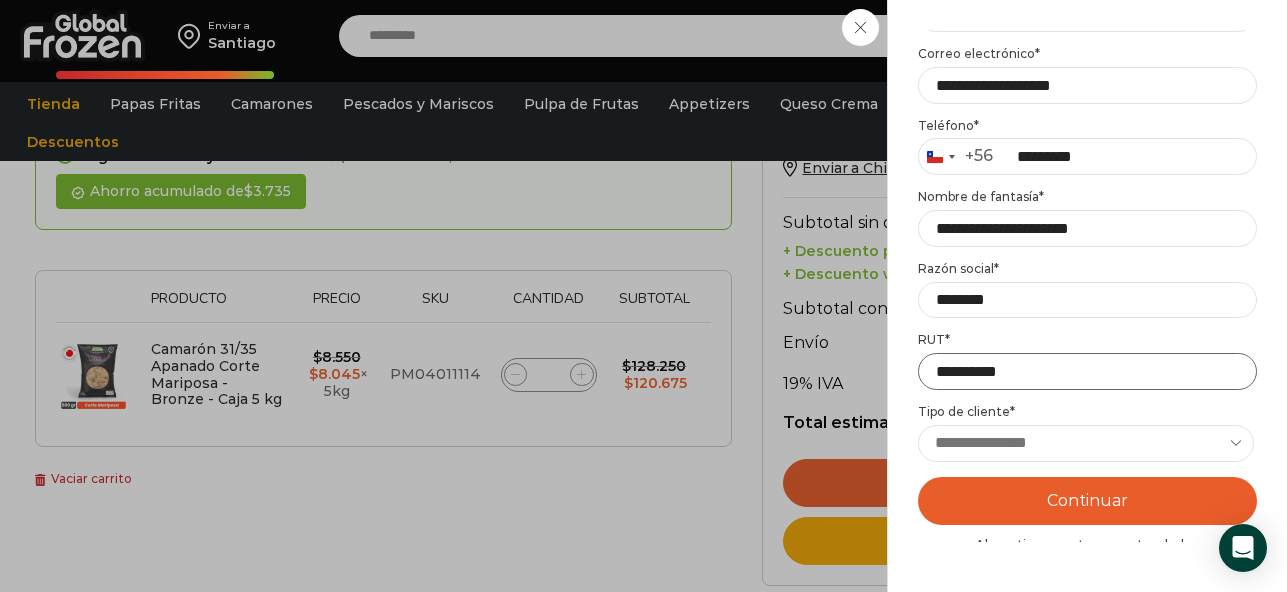 type on "**********" 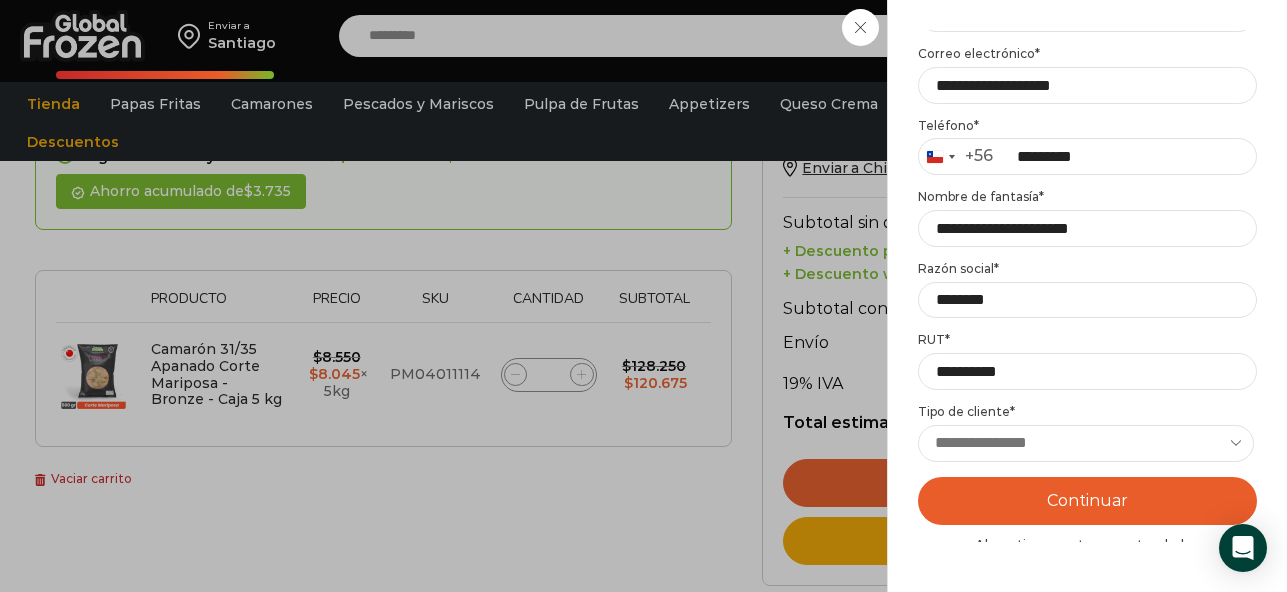 click on "**********" at bounding box center [1086, 443] 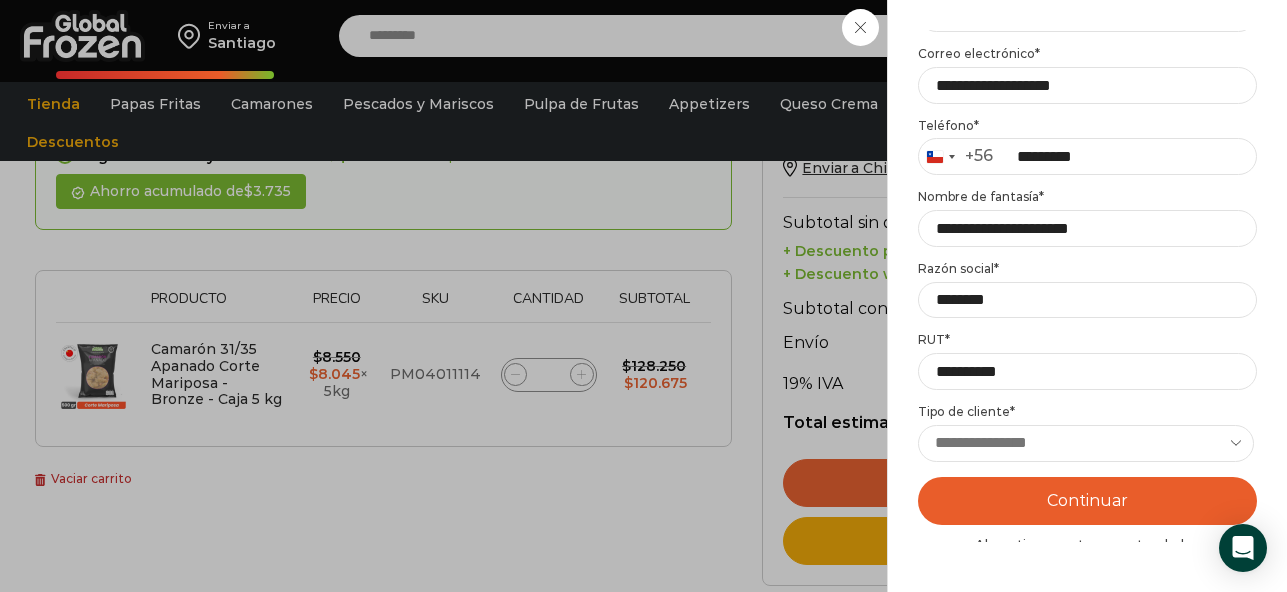 select on "**********" 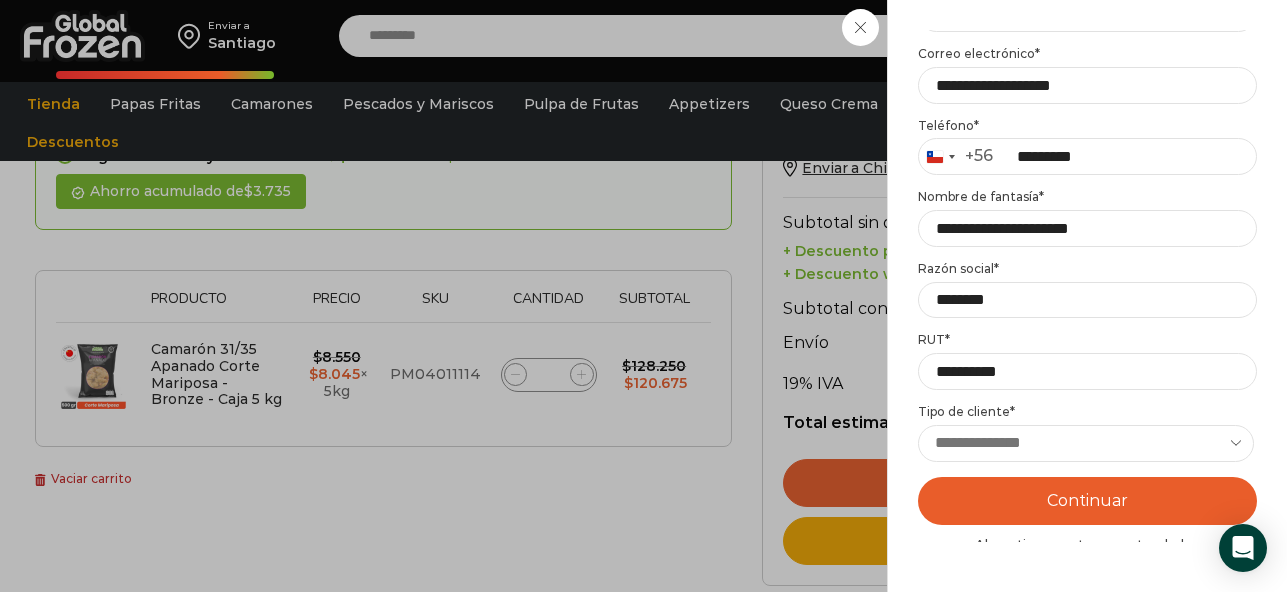 scroll, scrollTop: 391, scrollLeft: 0, axis: vertical 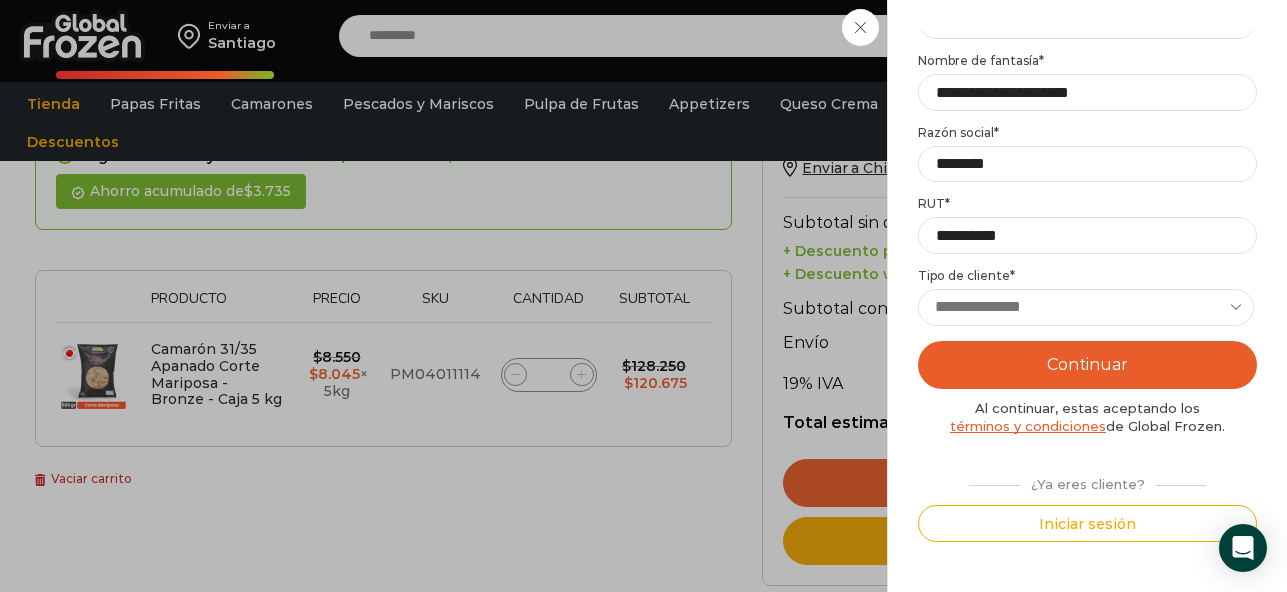 click on "**********" at bounding box center (1086, 307) 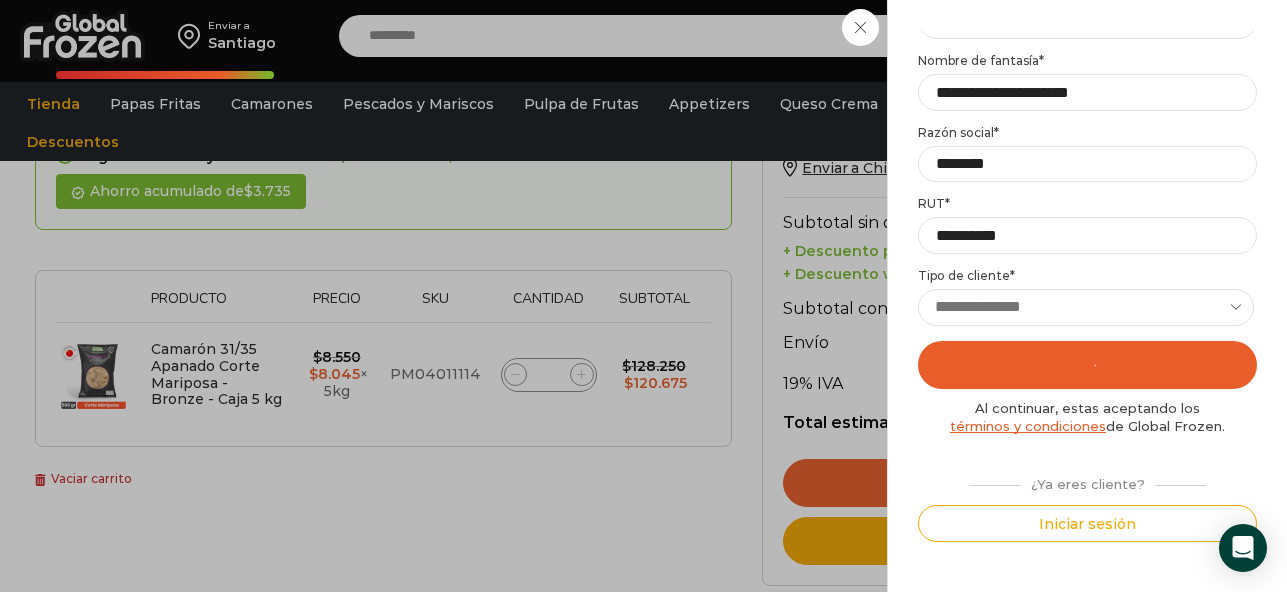 scroll, scrollTop: 0, scrollLeft: 0, axis: both 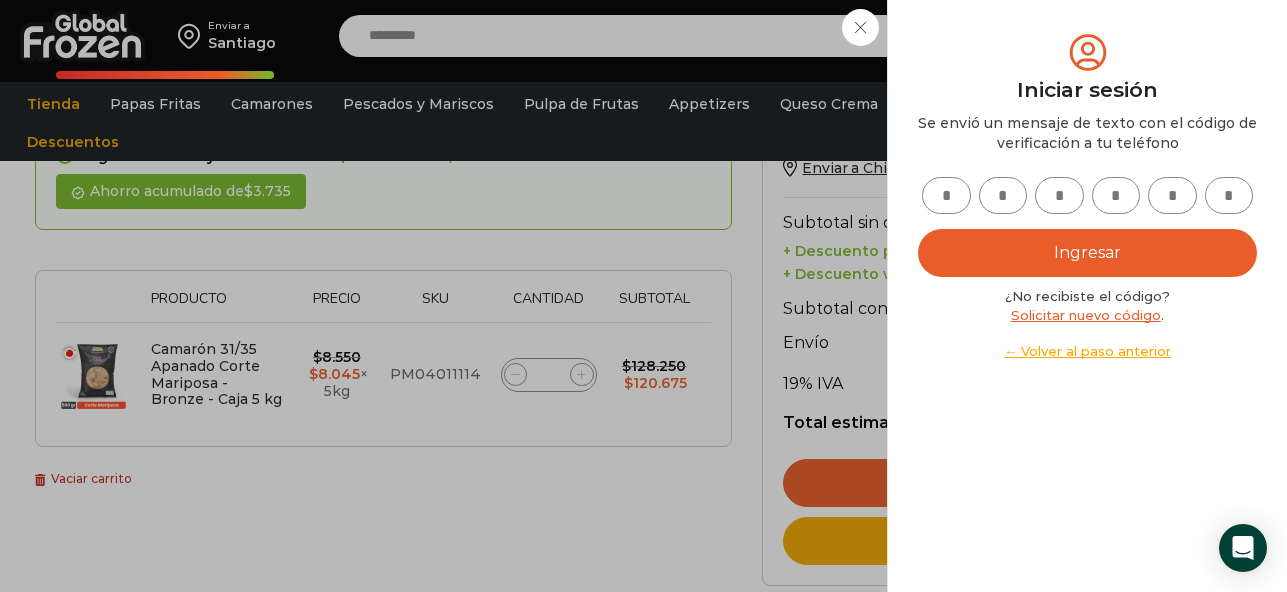 click on "Ingresar
¿No recibiste el código?
Solicitar nuevo código .
← Volver al paso anterior" at bounding box center (1087, 269) 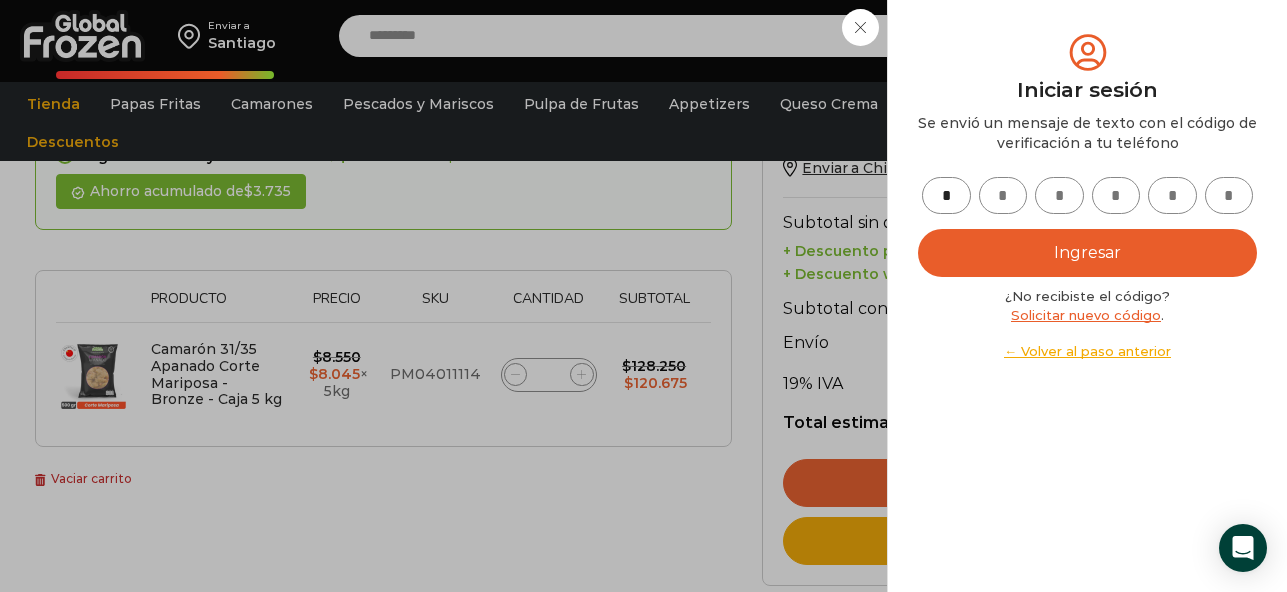 type on "*" 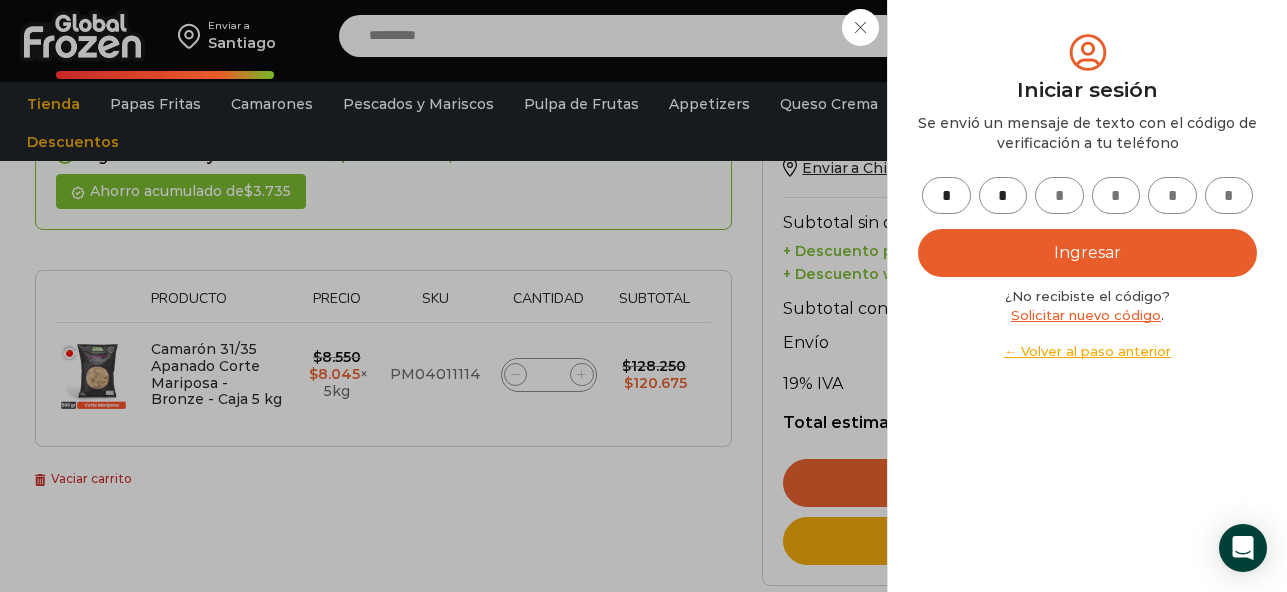 type on "*" 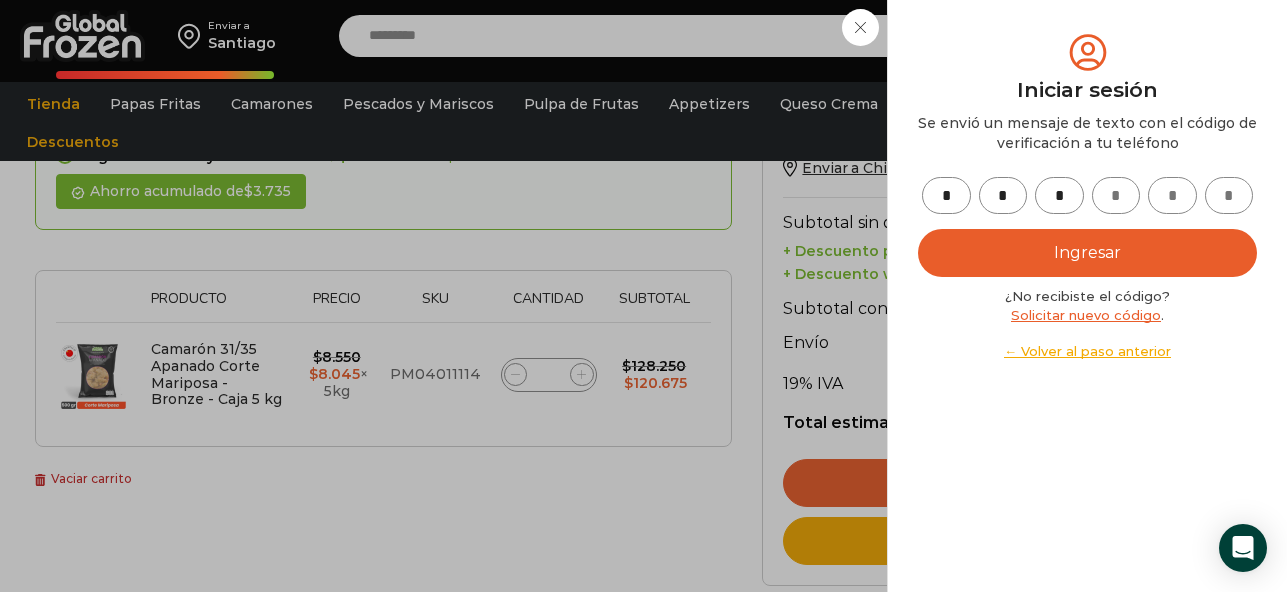 type on "*" 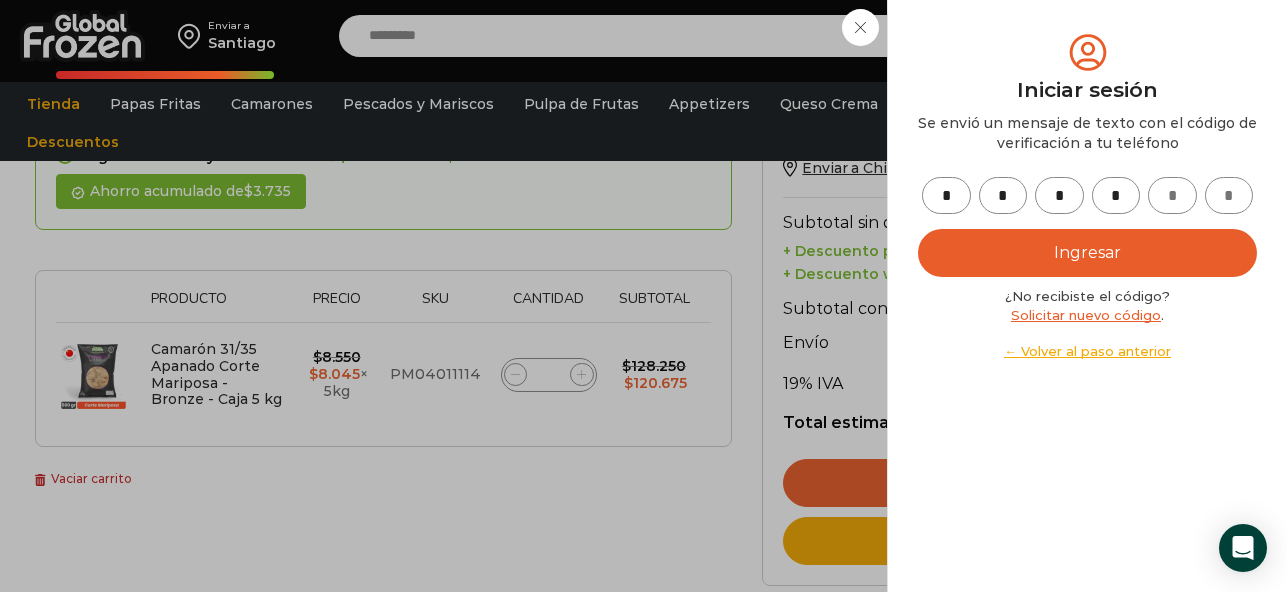 type on "*" 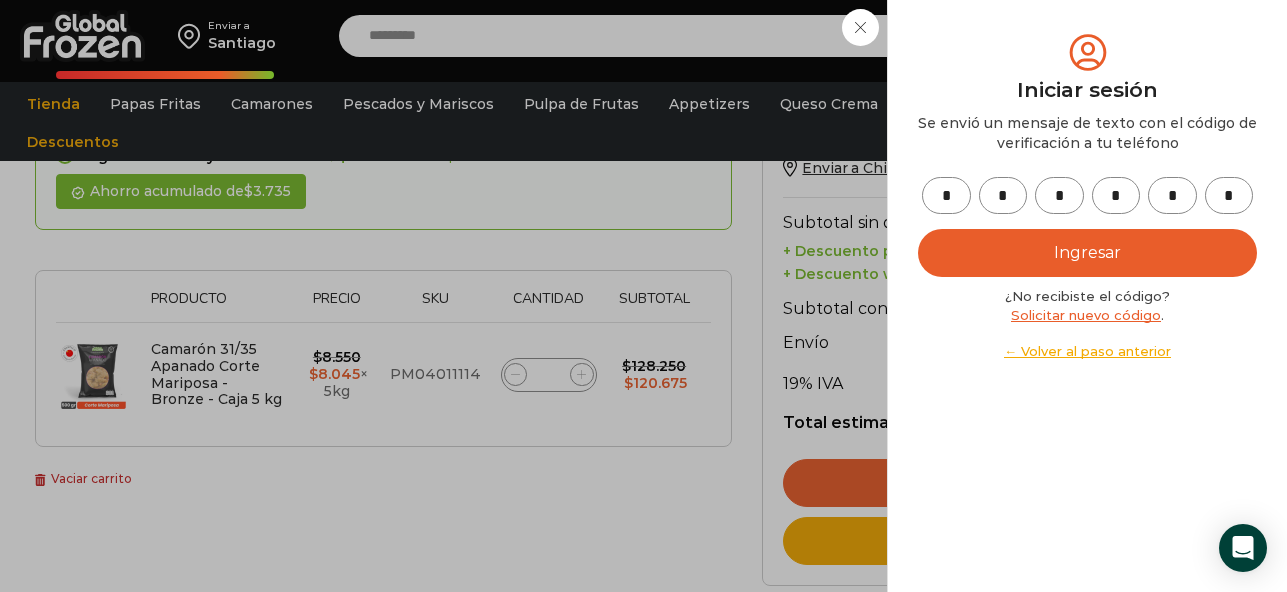 type on "*" 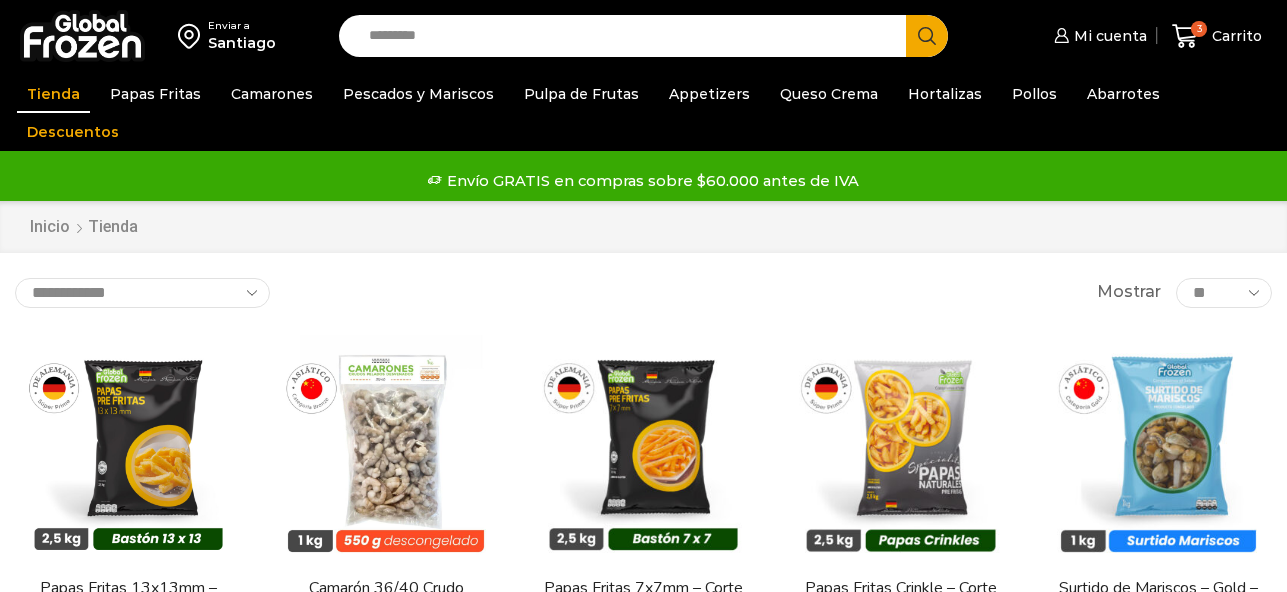 scroll, scrollTop: 0, scrollLeft: 0, axis: both 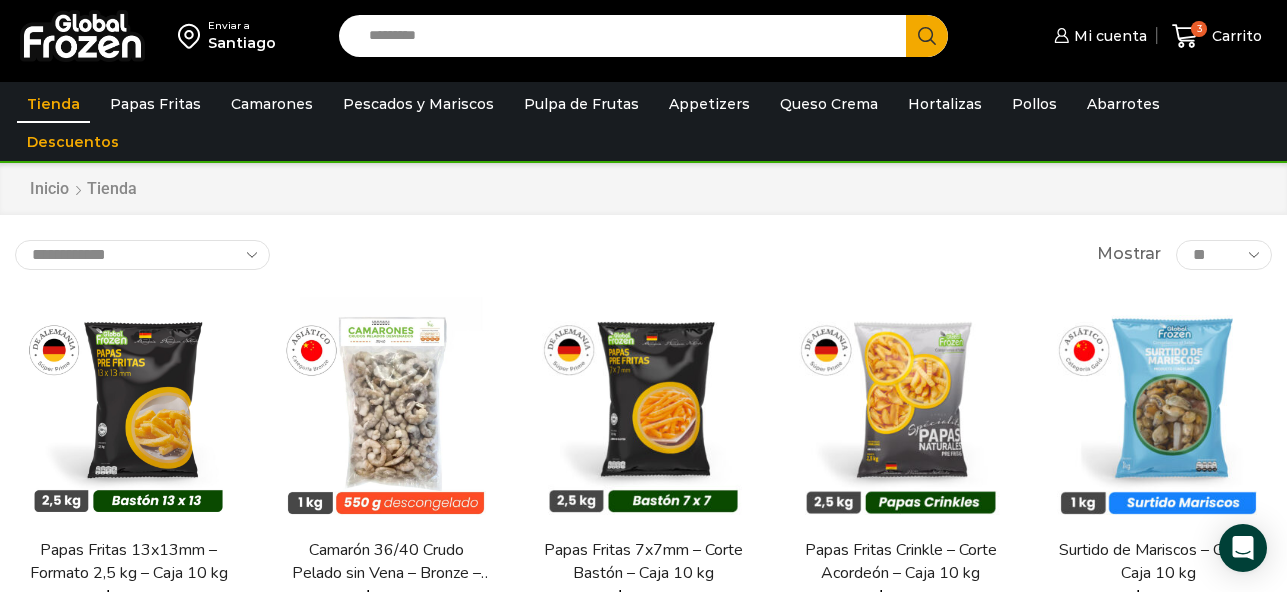 click on "Santiago" at bounding box center (242, 43) 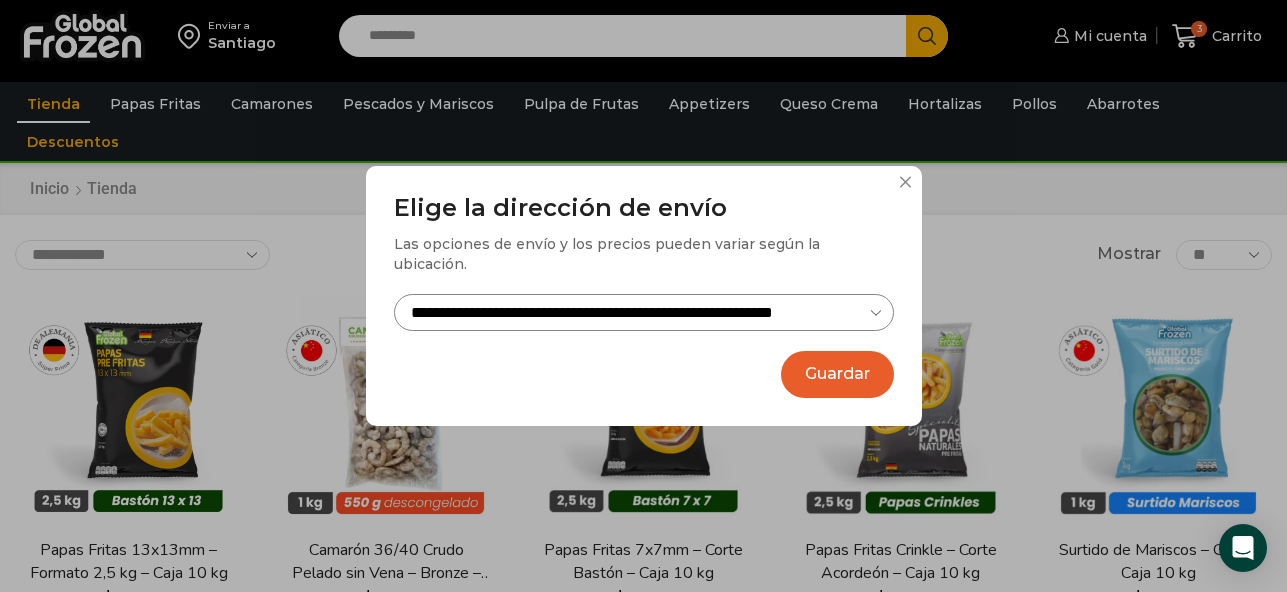 click on "**********" at bounding box center [644, 312] 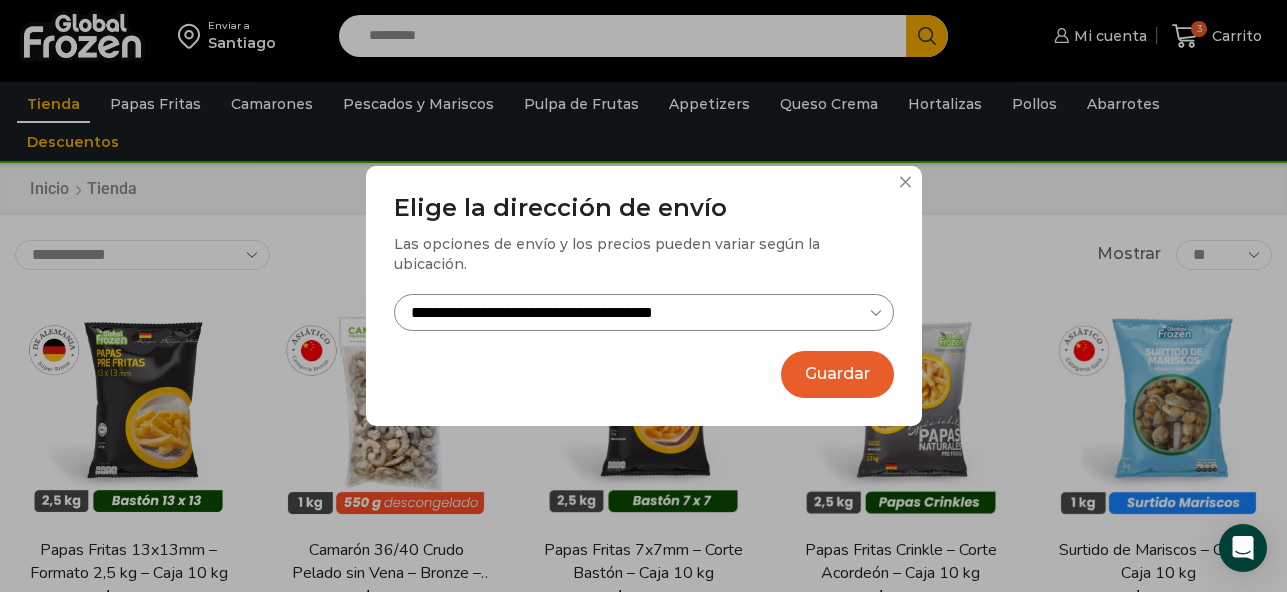 click on "Guardar" at bounding box center [837, 374] 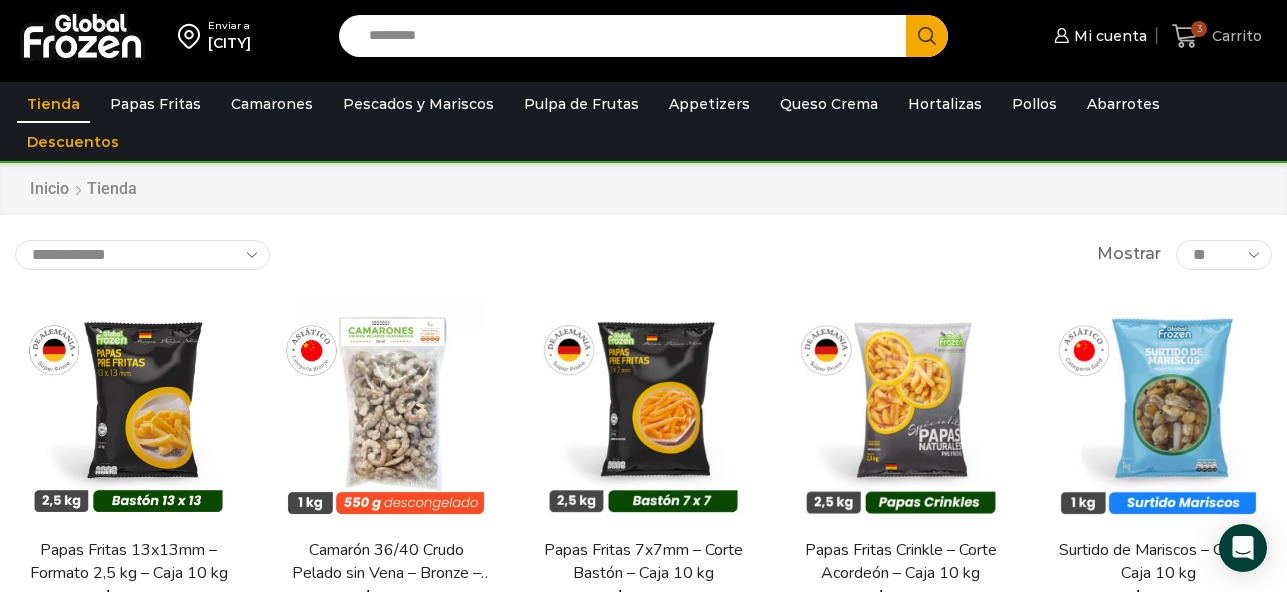 click 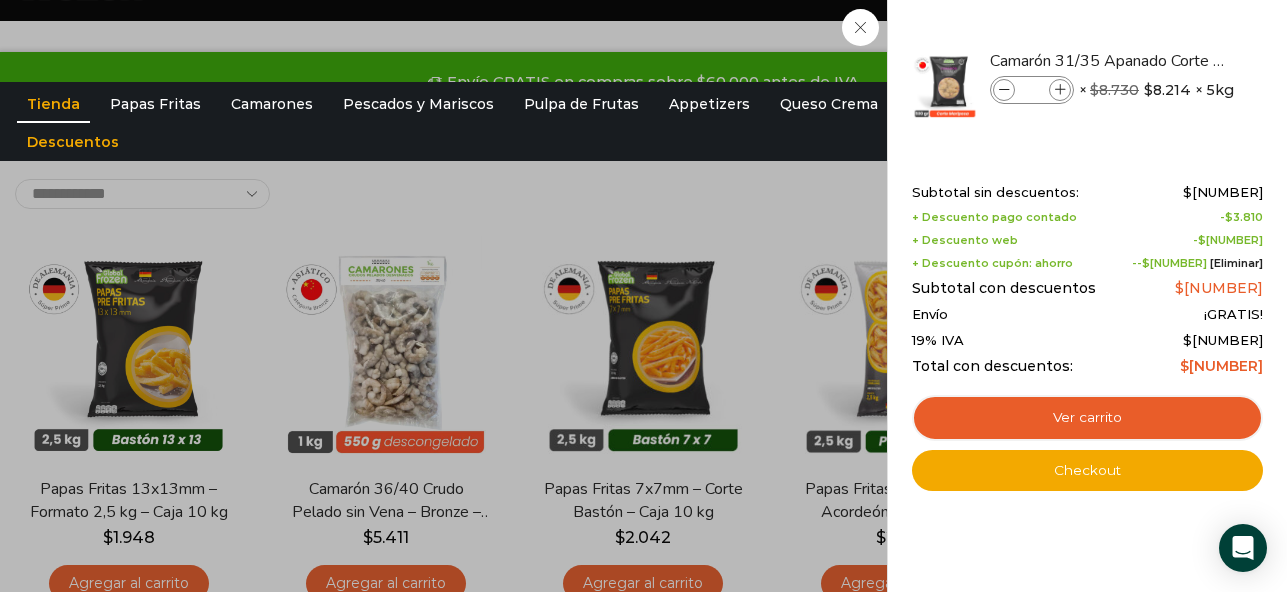 scroll, scrollTop: 72, scrollLeft: 0, axis: vertical 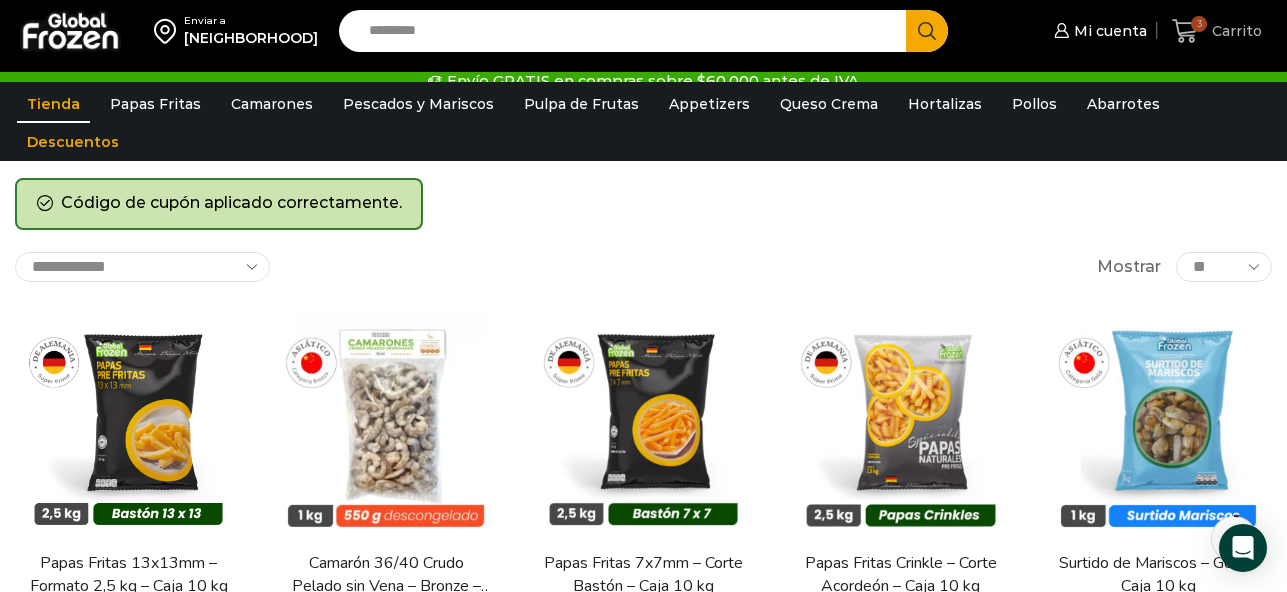 click on "Carrito" at bounding box center (1234, 31) 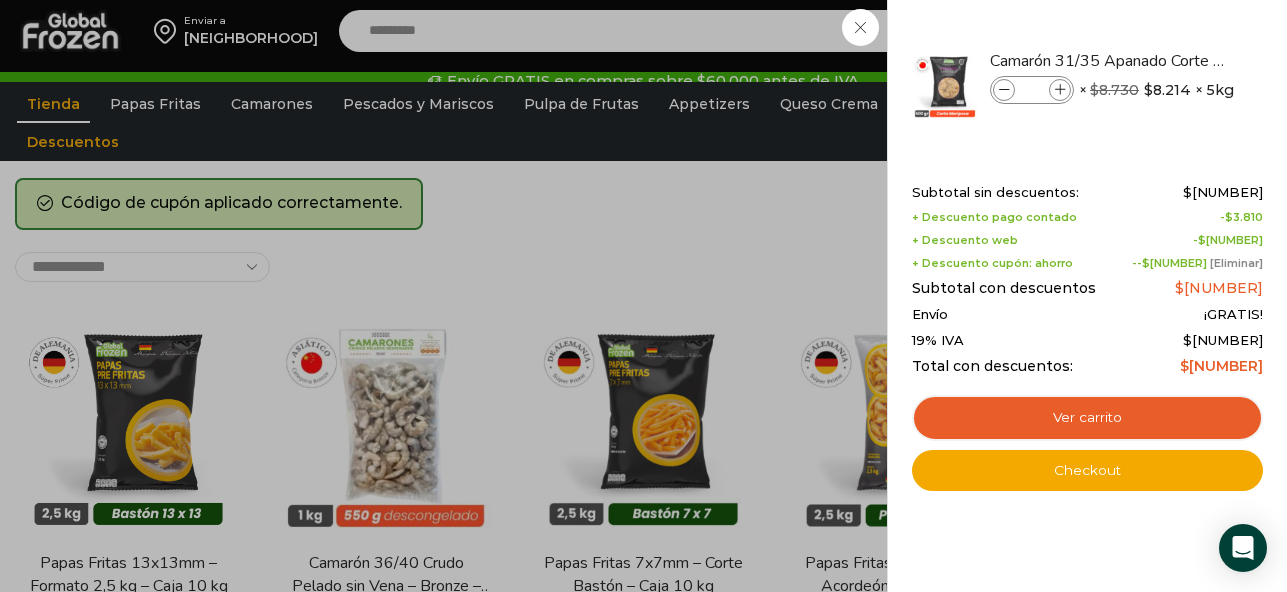 click on "[Eliminar]" at bounding box center (1236, 263) 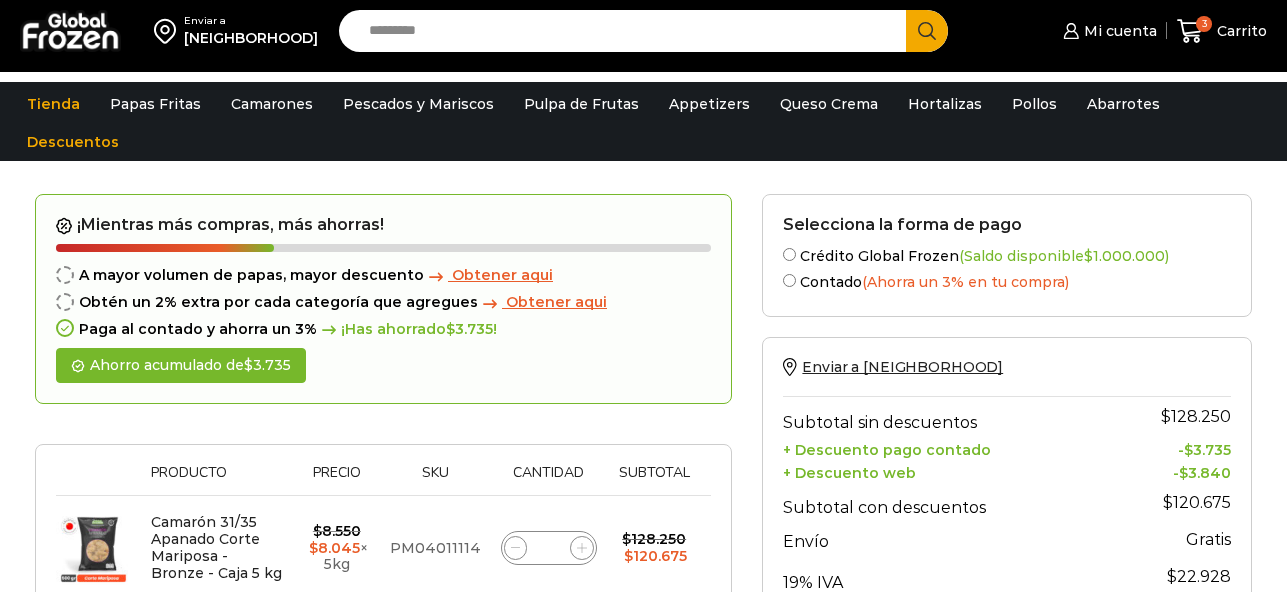 scroll, scrollTop: 0, scrollLeft: 0, axis: both 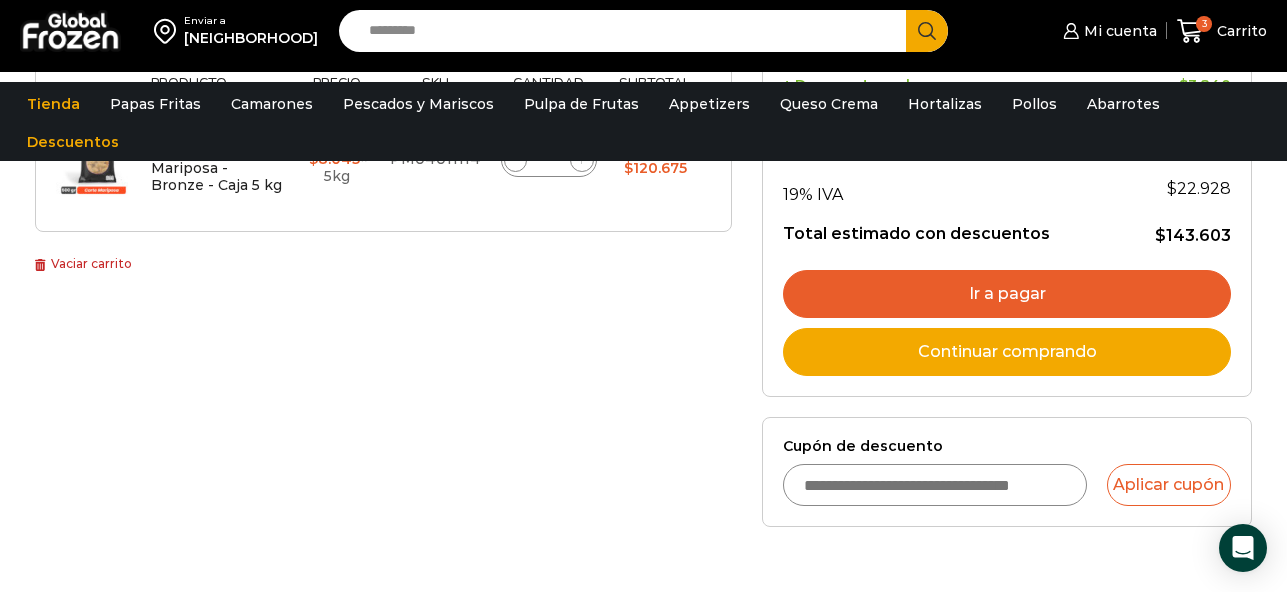 click on "Cupón de descuento" at bounding box center (934, 485) 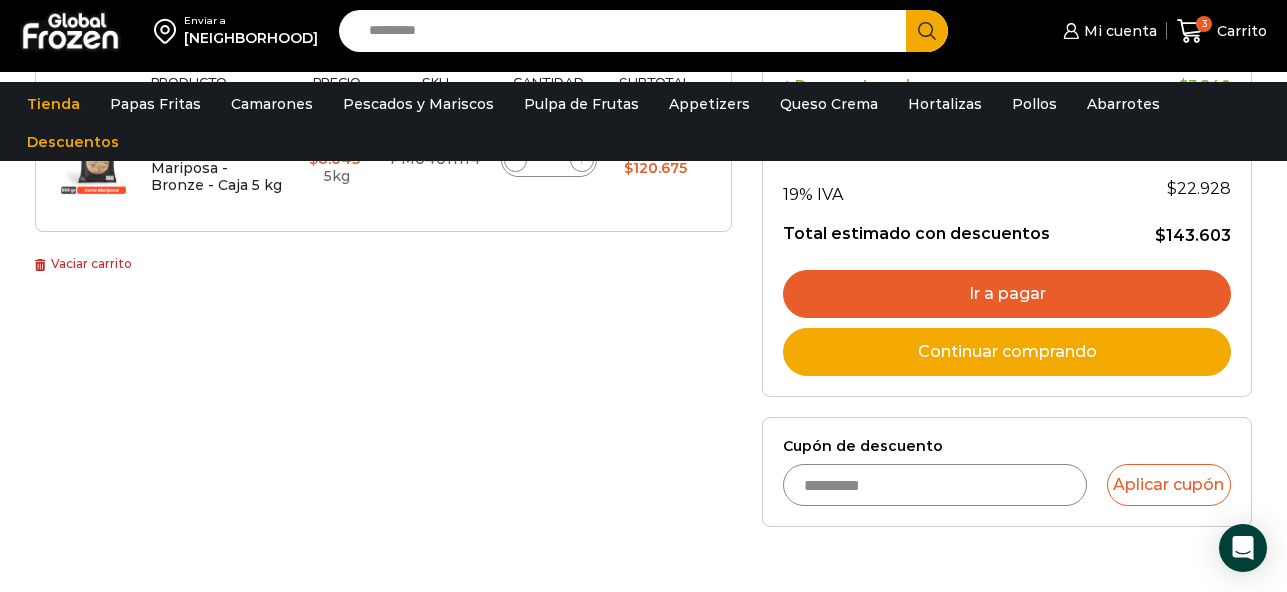 click on "*********" at bounding box center [934, 485] 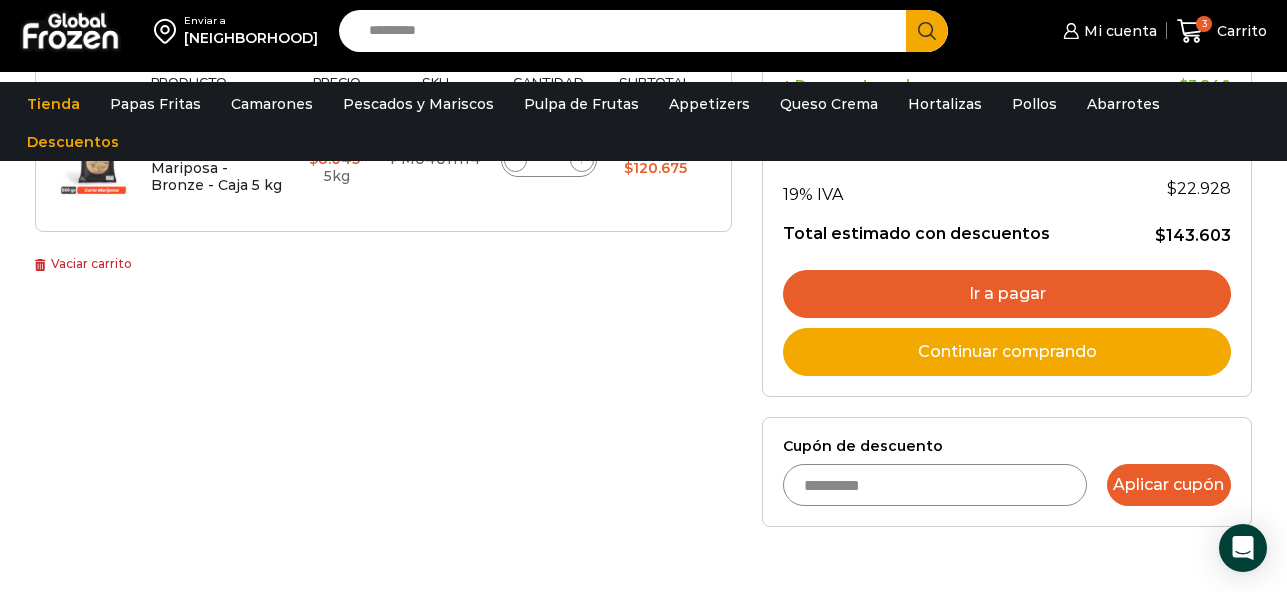 type on "*********" 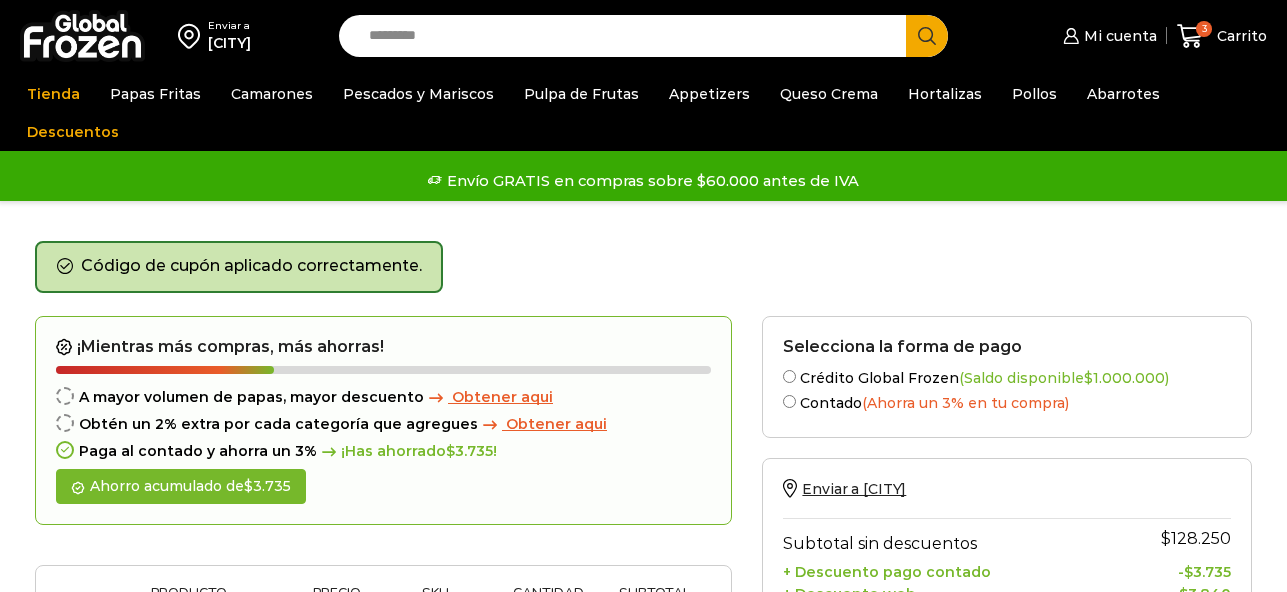 scroll, scrollTop: 0, scrollLeft: 0, axis: both 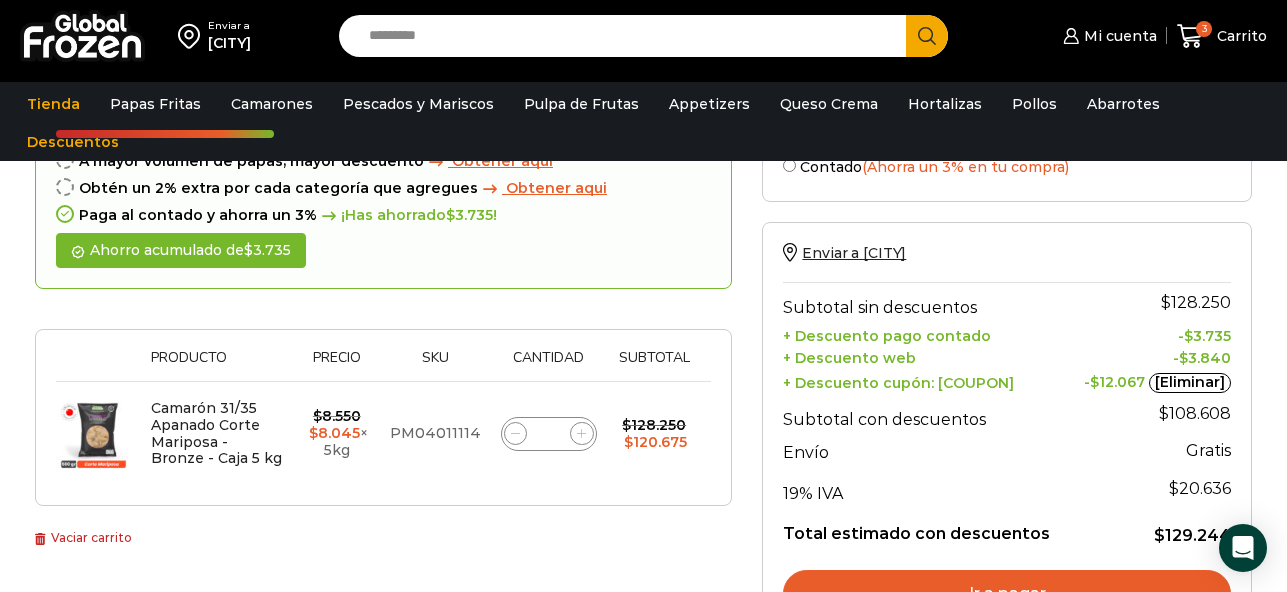 click on "[Eliminar]" at bounding box center (1190, 383) 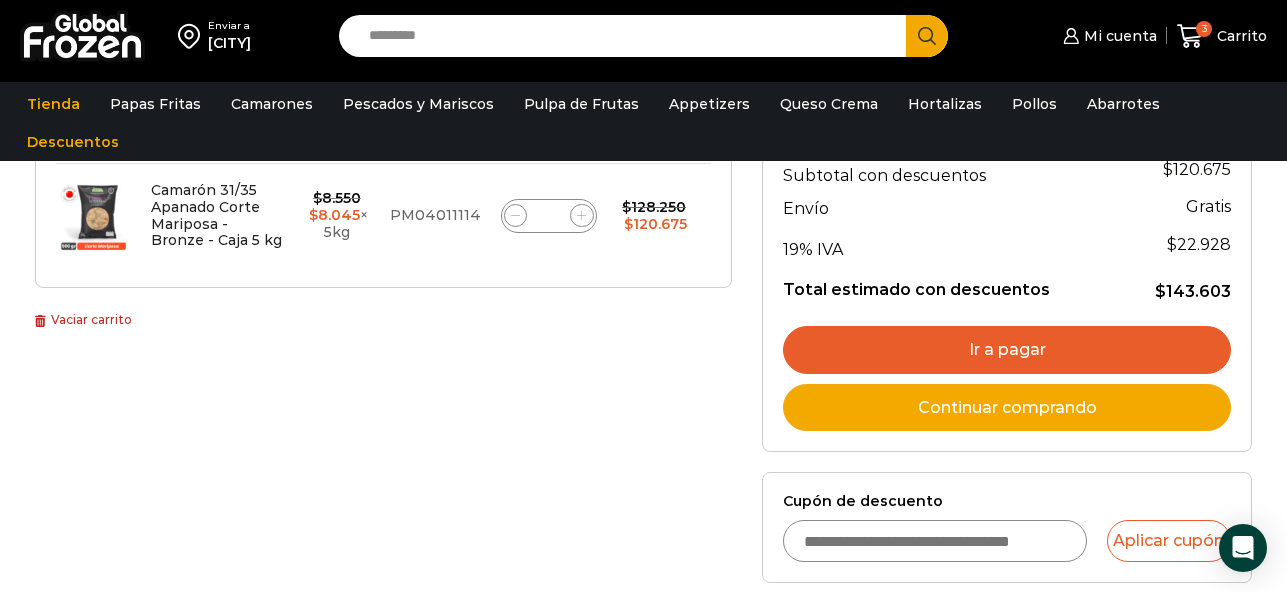 scroll, scrollTop: 427, scrollLeft: 0, axis: vertical 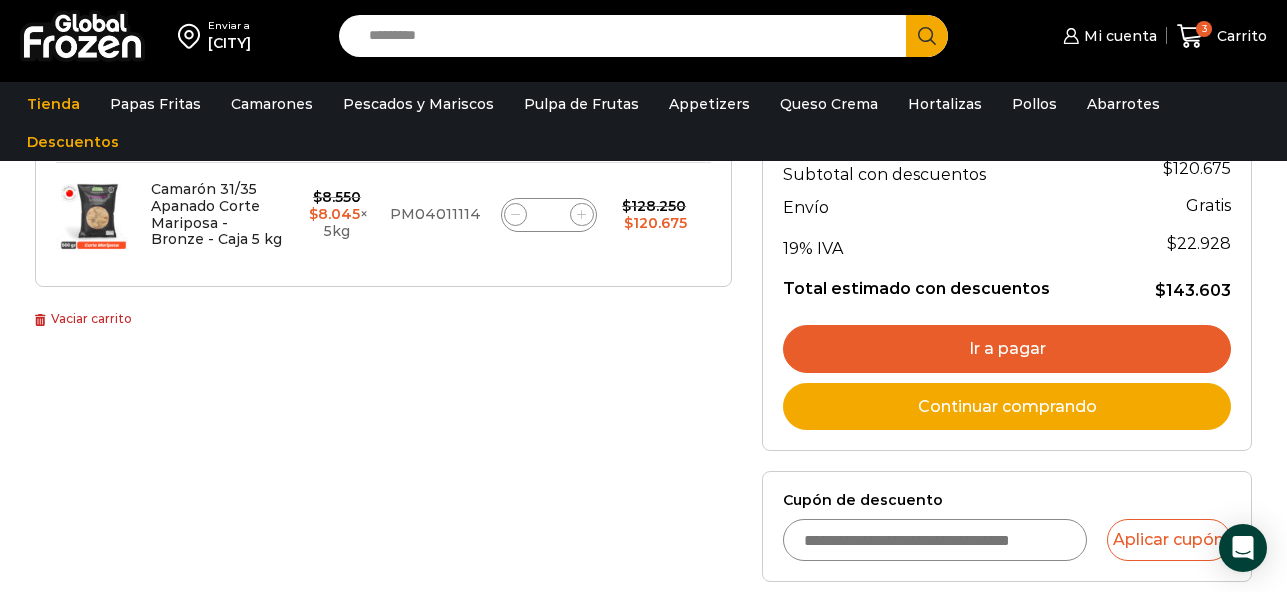 click on "Cupón de descuento" at bounding box center [934, 540] 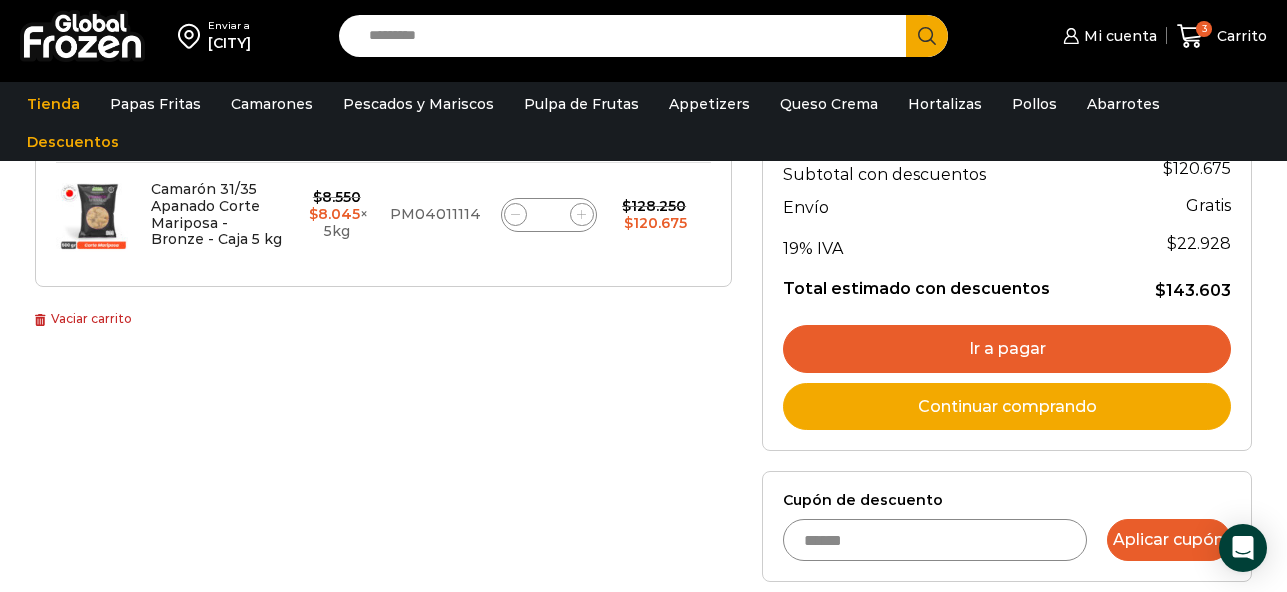 type on "******" 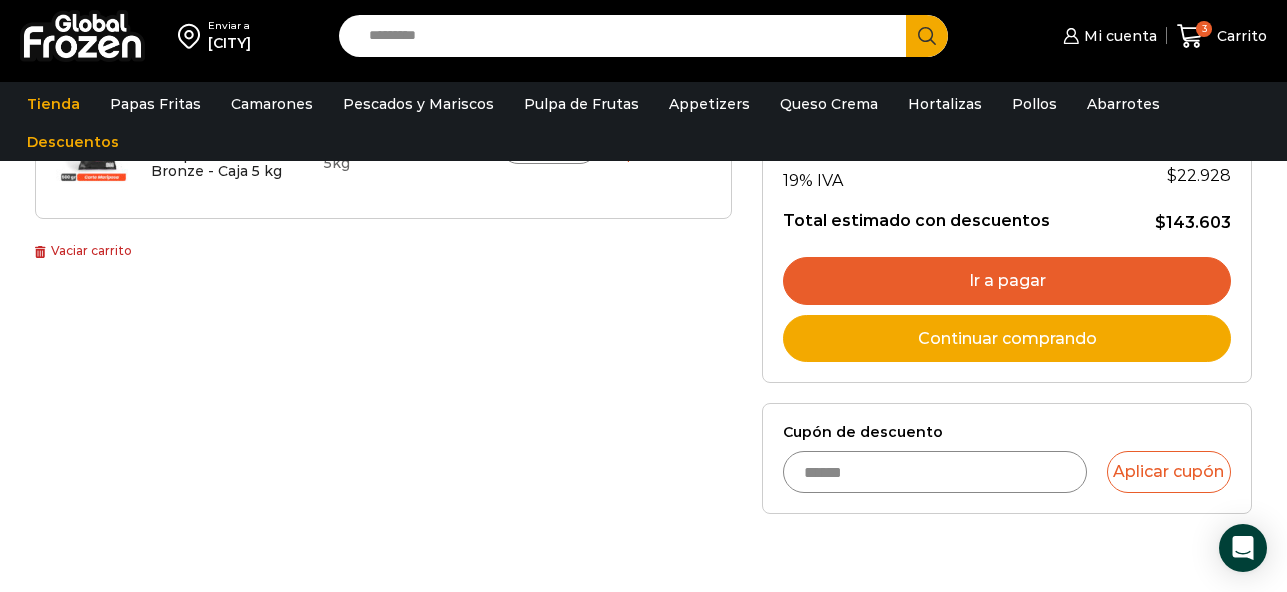 scroll, scrollTop: 502, scrollLeft: 0, axis: vertical 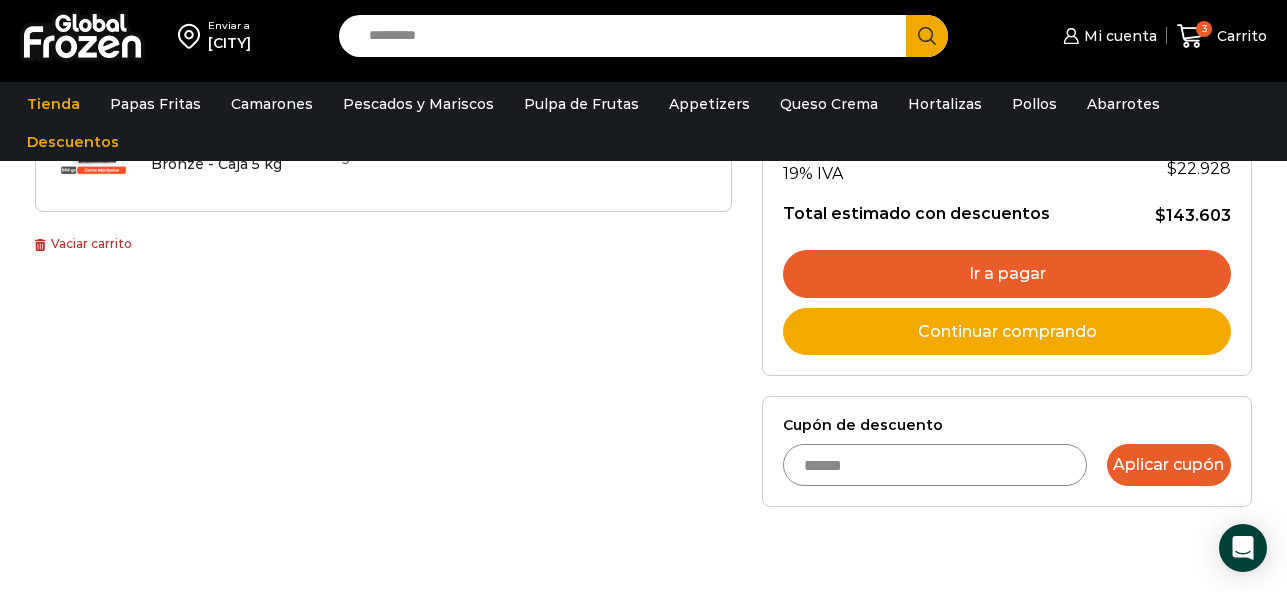 click on "Aplicar cupón" at bounding box center [1169, 465] 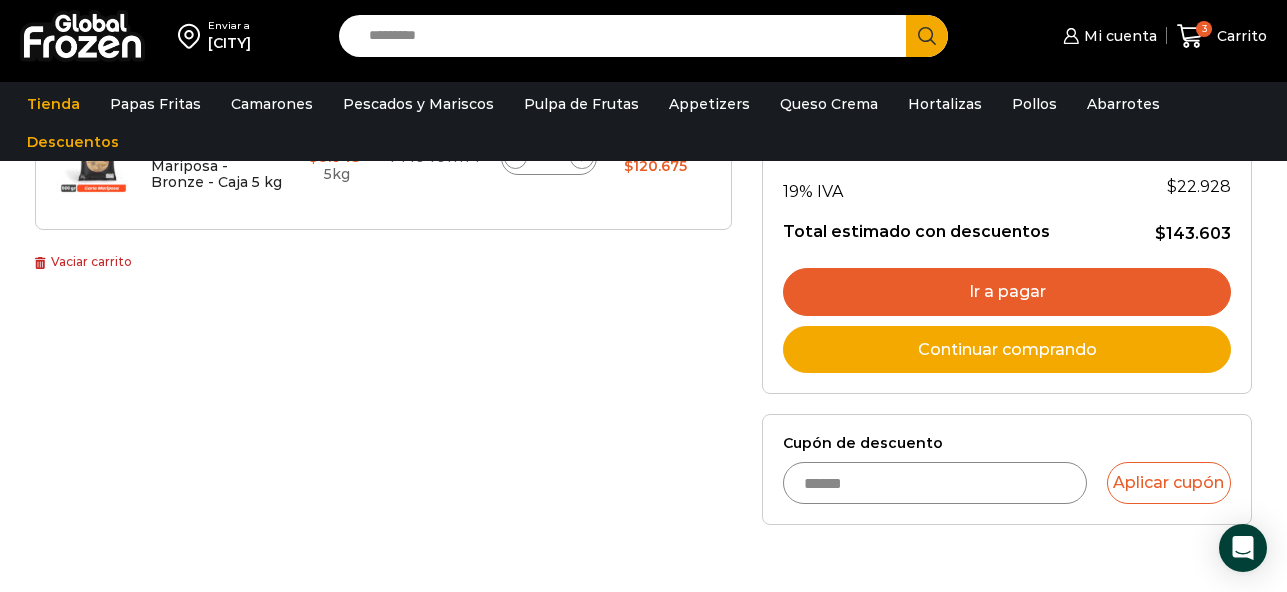 scroll, scrollTop: 483, scrollLeft: 0, axis: vertical 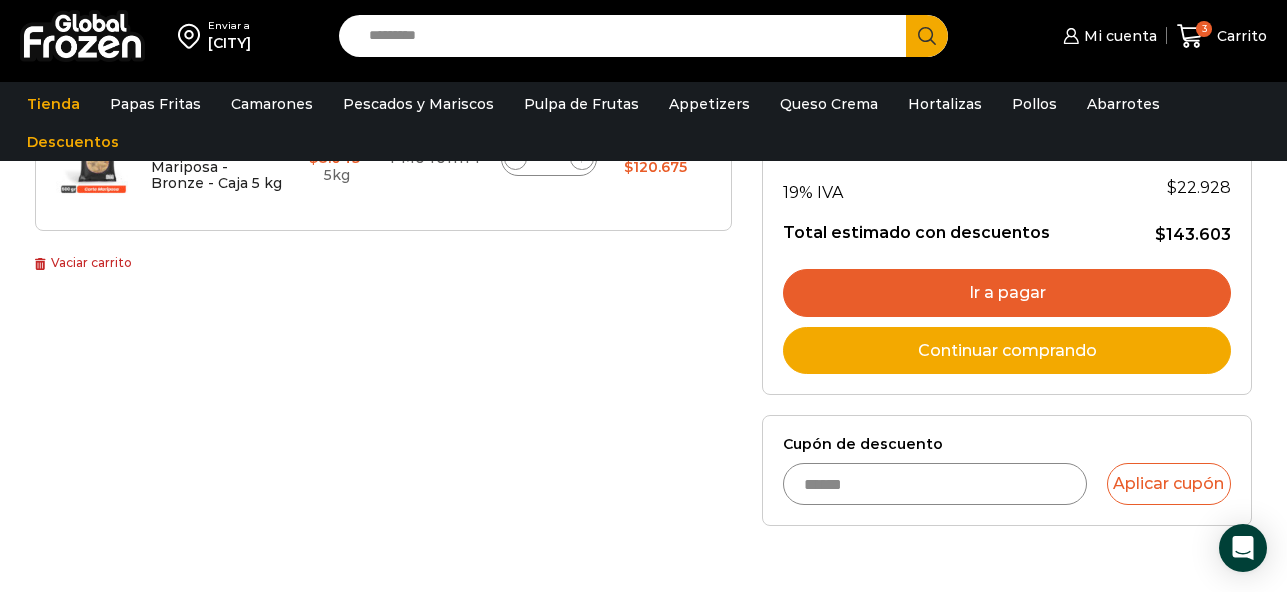 click on "Ir a pagar" at bounding box center (1007, 293) 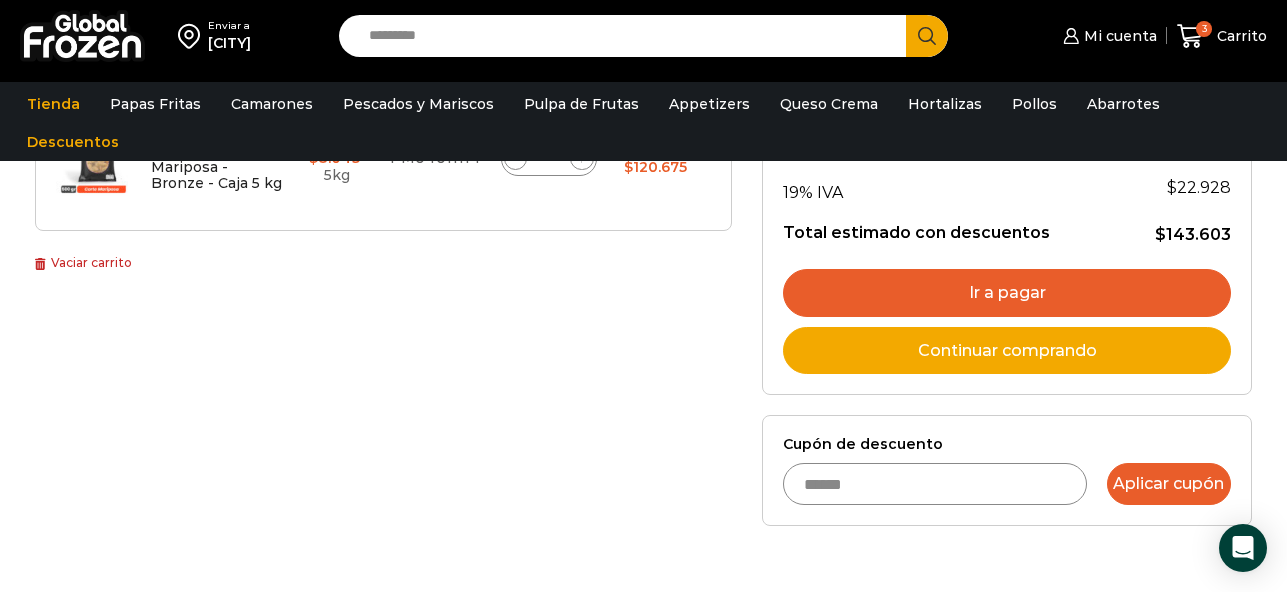 click on "Aplicar cupón" at bounding box center [1169, 484] 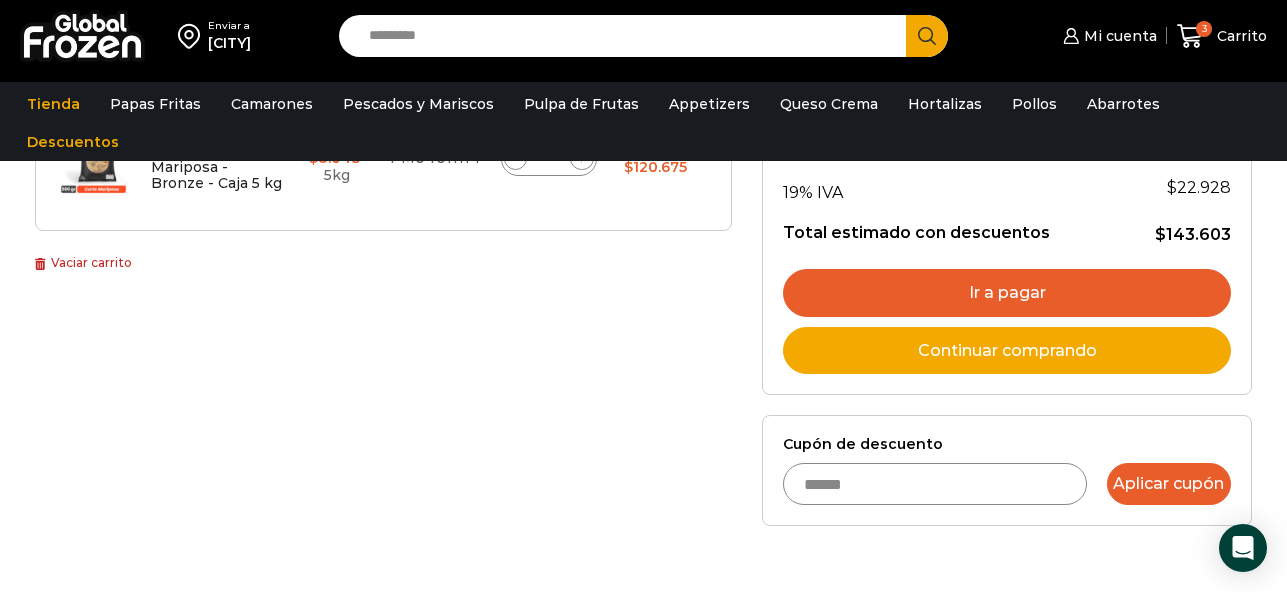 click on "Aplicar cupón" at bounding box center (1169, 484) 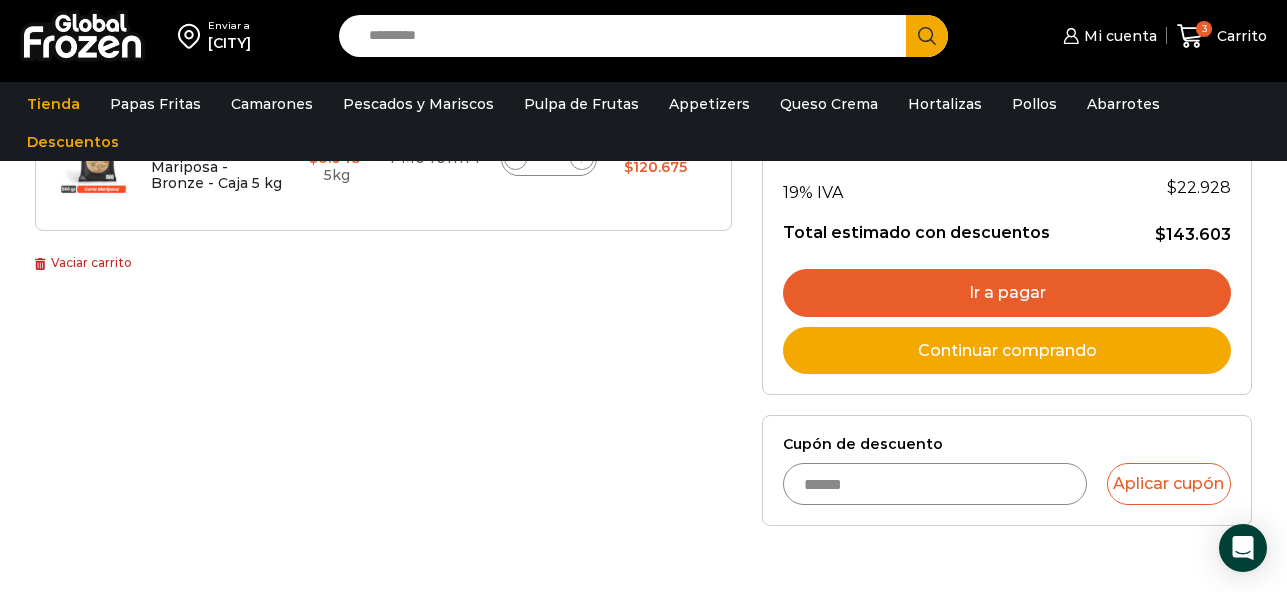 click on "Continuar comprando" at bounding box center [1007, 351] 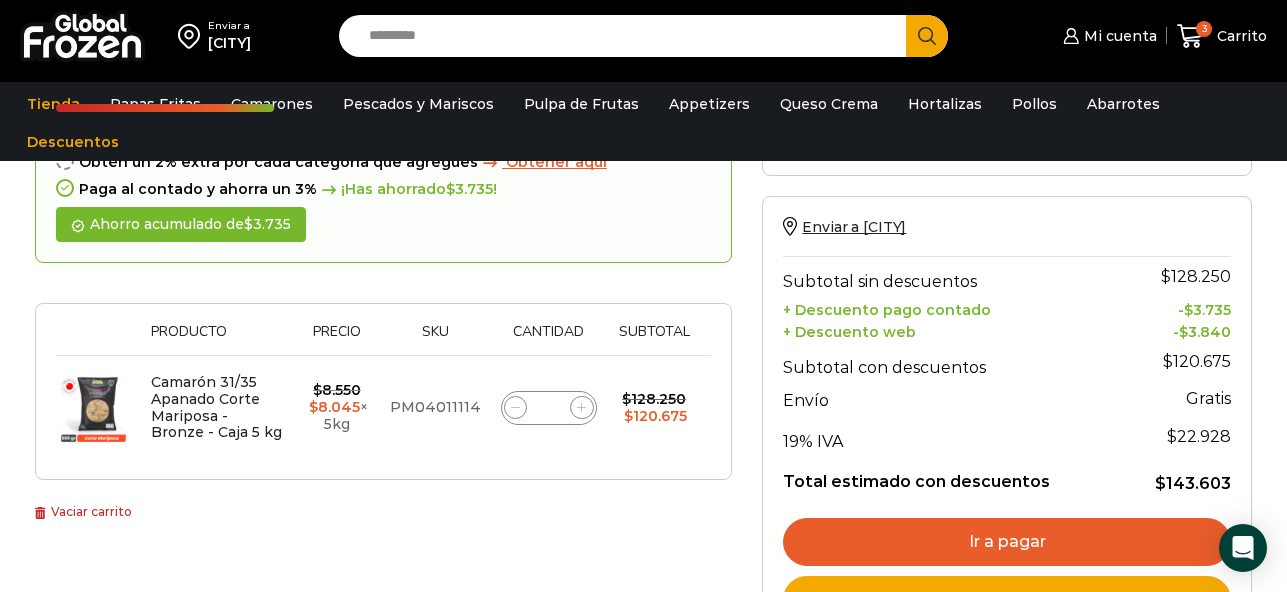scroll, scrollTop: 171, scrollLeft: 0, axis: vertical 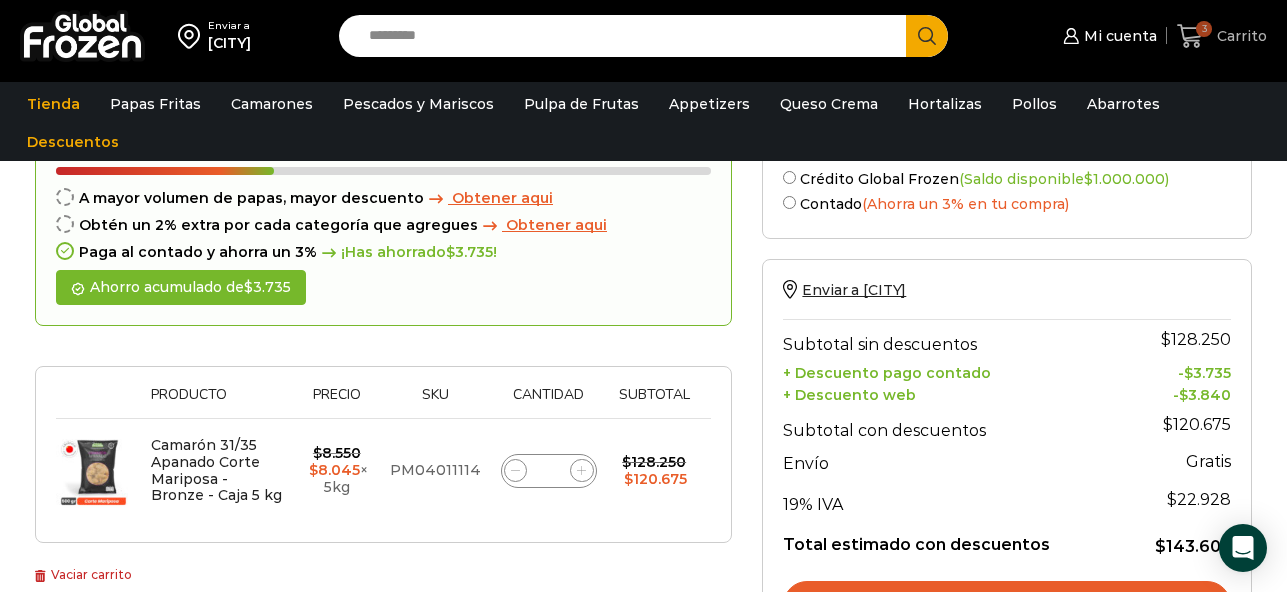 click on "Carrito" at bounding box center (1239, 36) 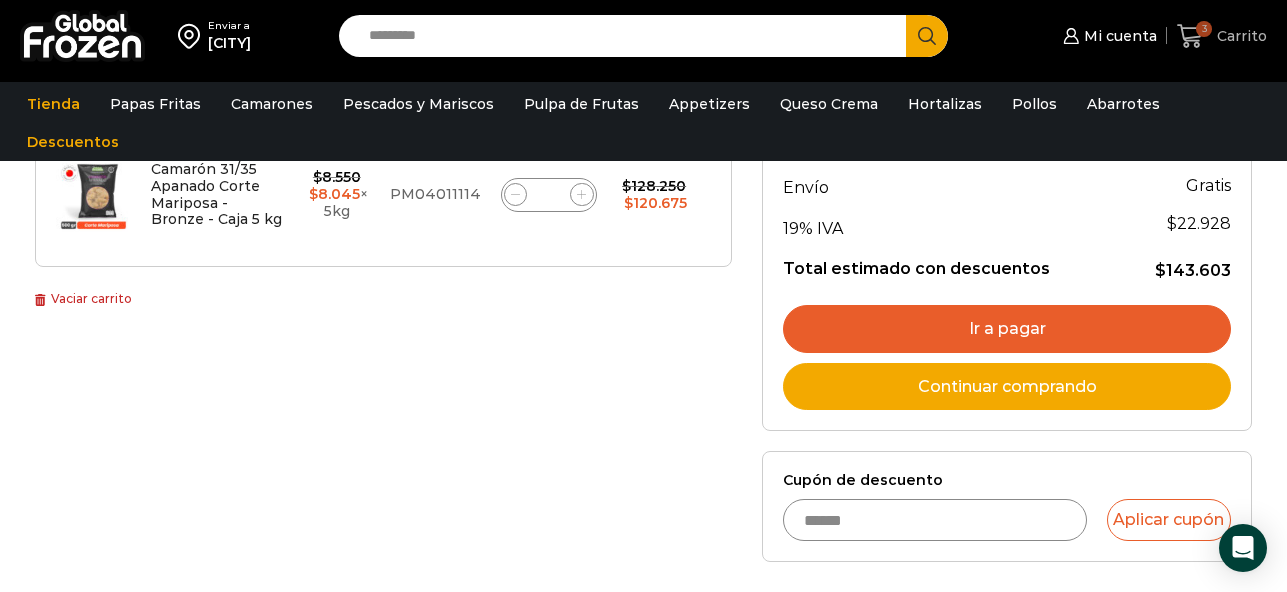 scroll, scrollTop: 451, scrollLeft: 0, axis: vertical 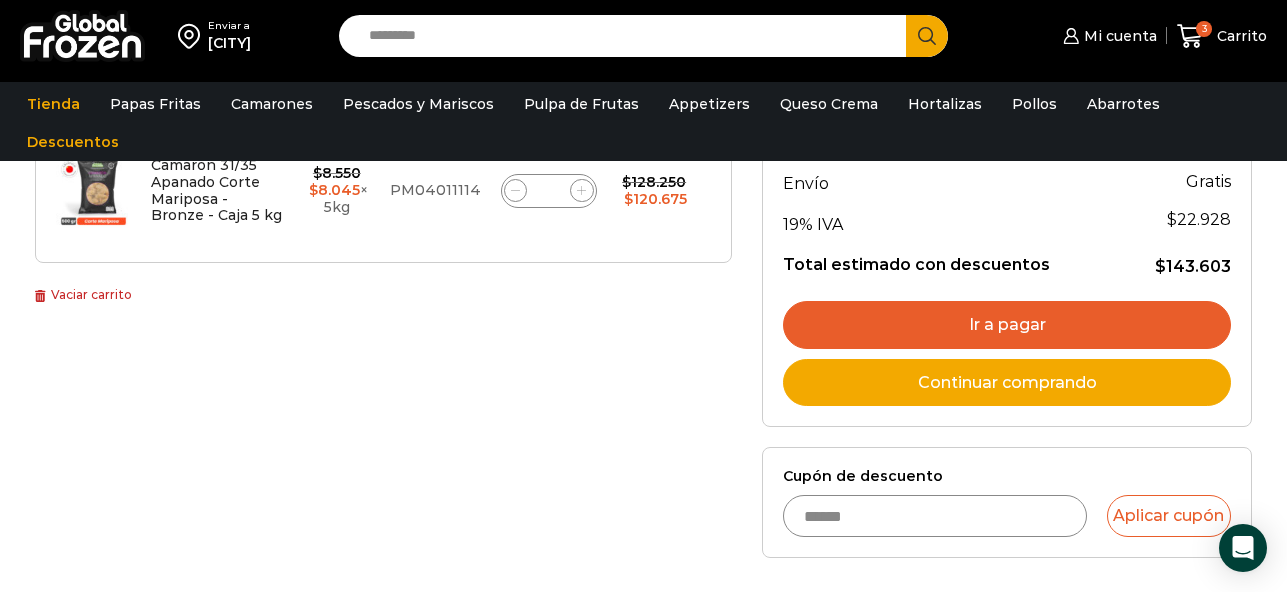 click on "******" at bounding box center [934, 516] 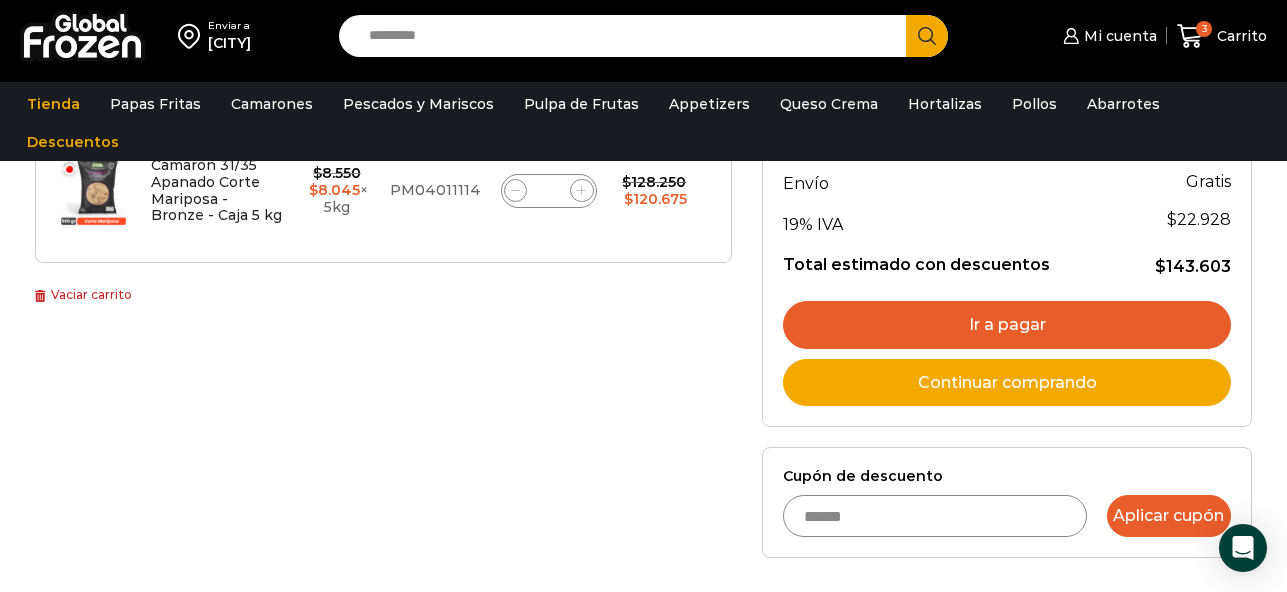 click on "Aplicar cupón" at bounding box center [1169, 516] 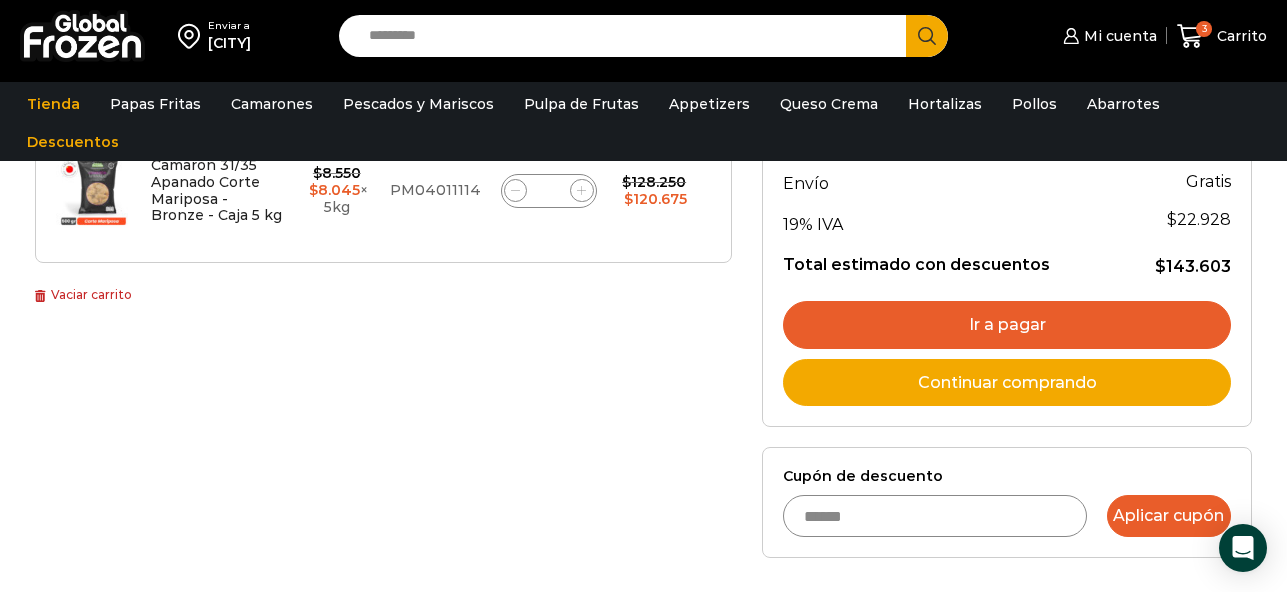 click on "Aplicar cupón" at bounding box center [1169, 516] 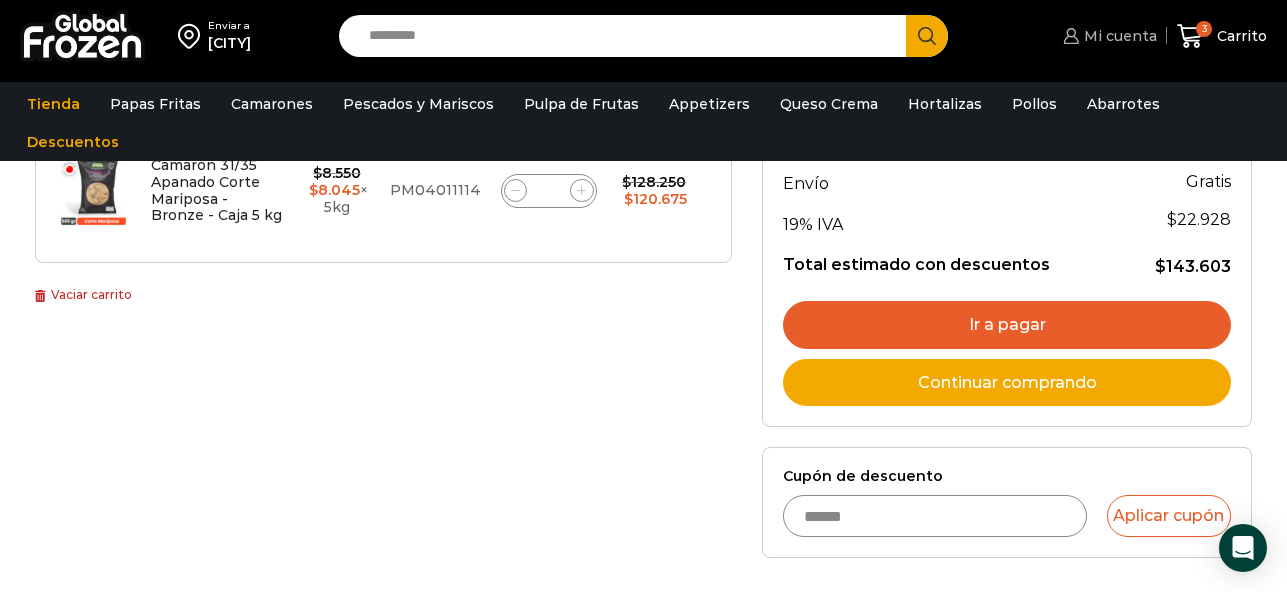 click on "Mi cuenta" at bounding box center (1107, 36) 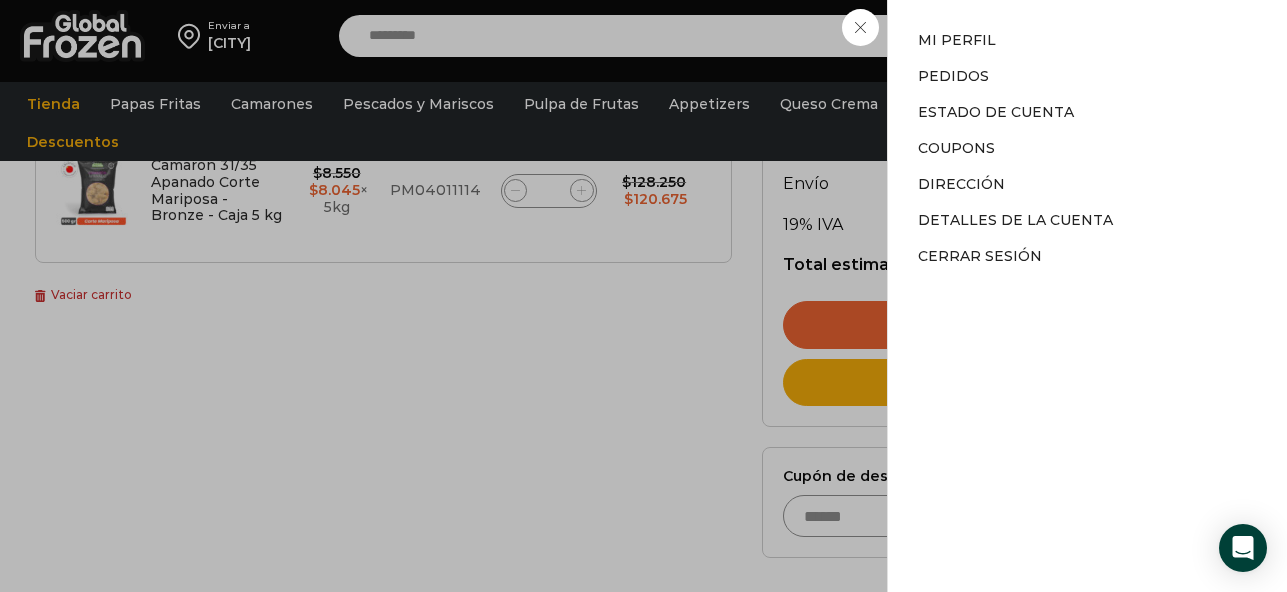 click on "Mi cuenta
Mi cuenta
Mi perfil
Pedidos
Descargas
Estado de Cuenta
Coupons
Dirección
Detalles de la cuenta" at bounding box center (1107, 36) 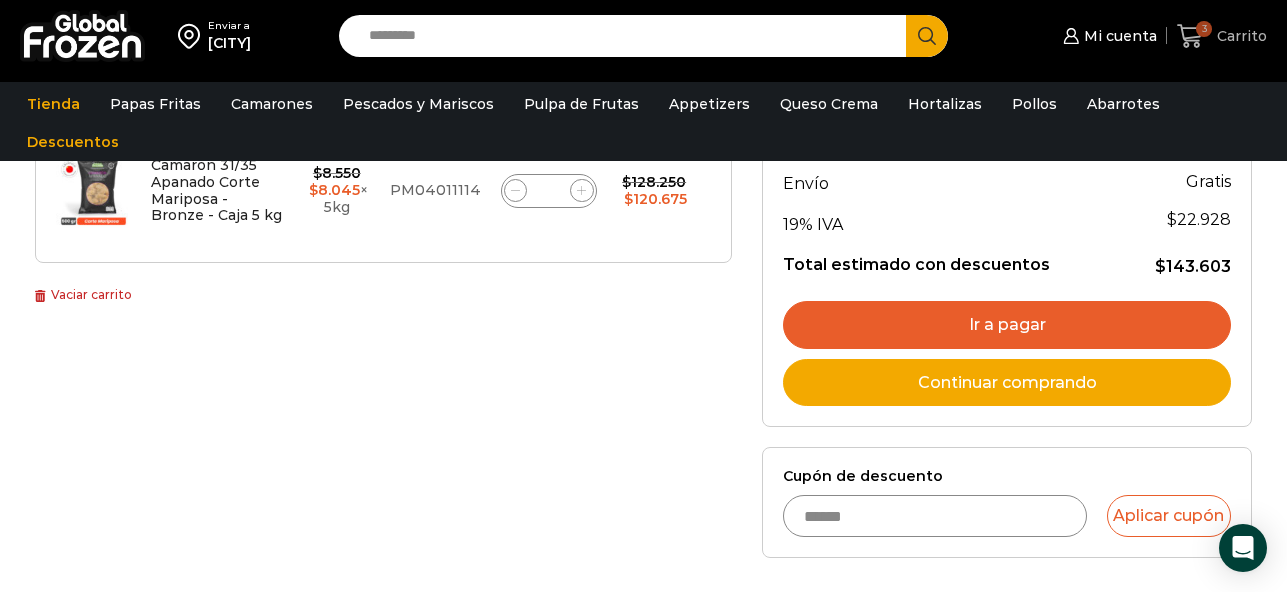 click 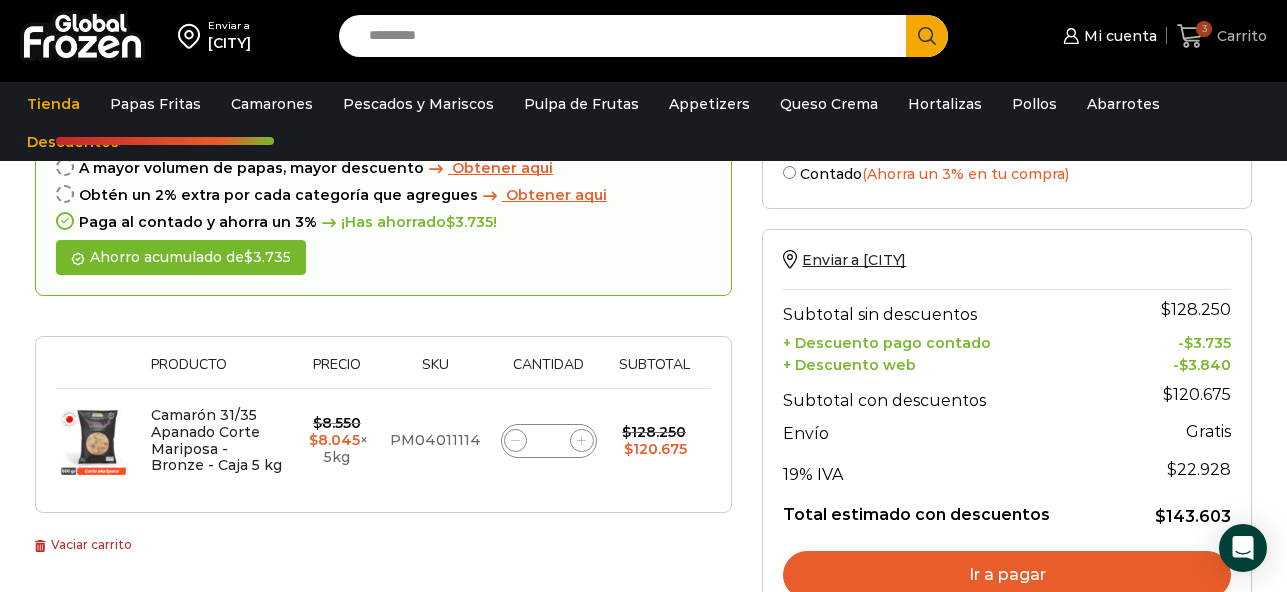 scroll, scrollTop: 198, scrollLeft: 0, axis: vertical 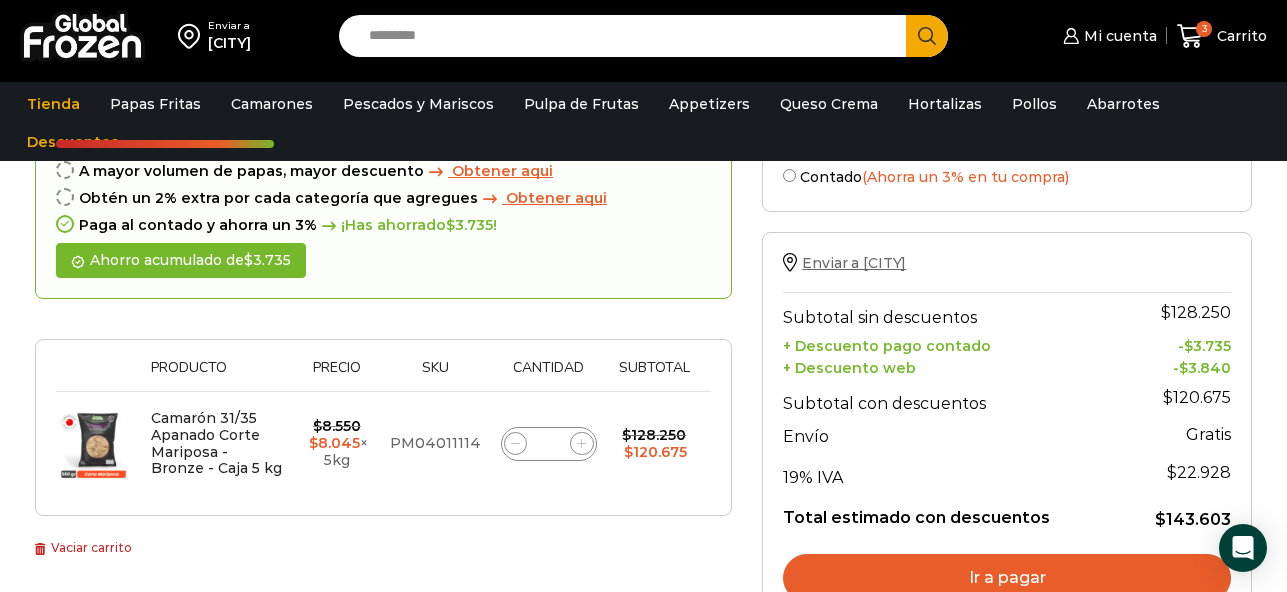 click on "Enviar a Ñuñoa" at bounding box center [854, 263] 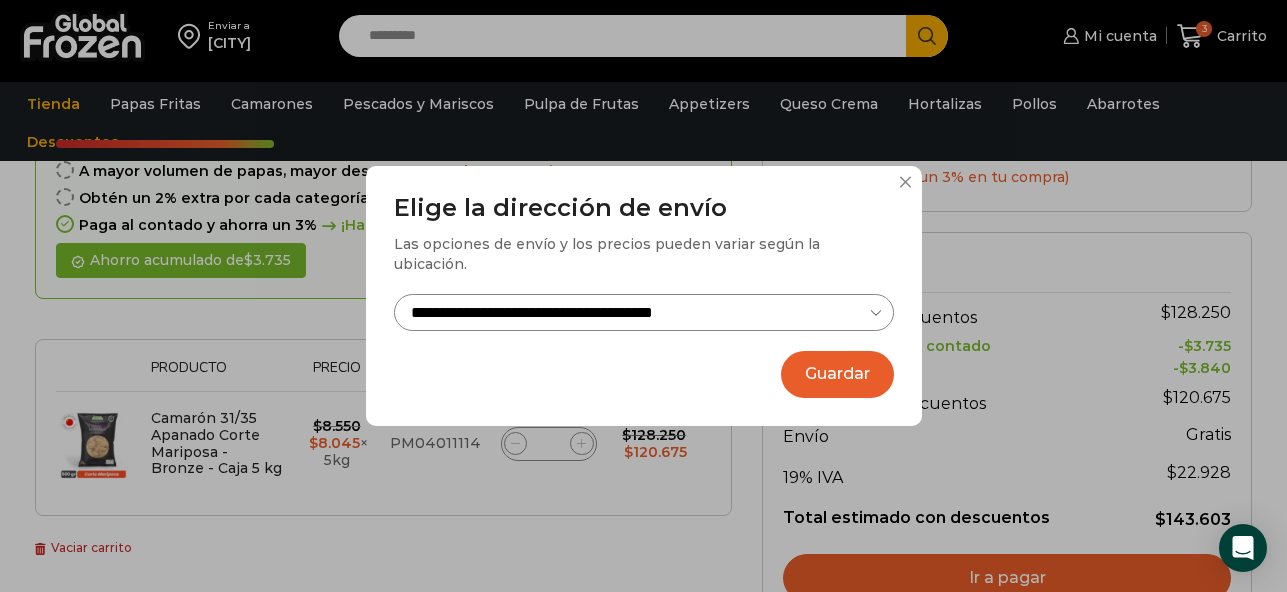 click on "Guardar" at bounding box center (837, 374) 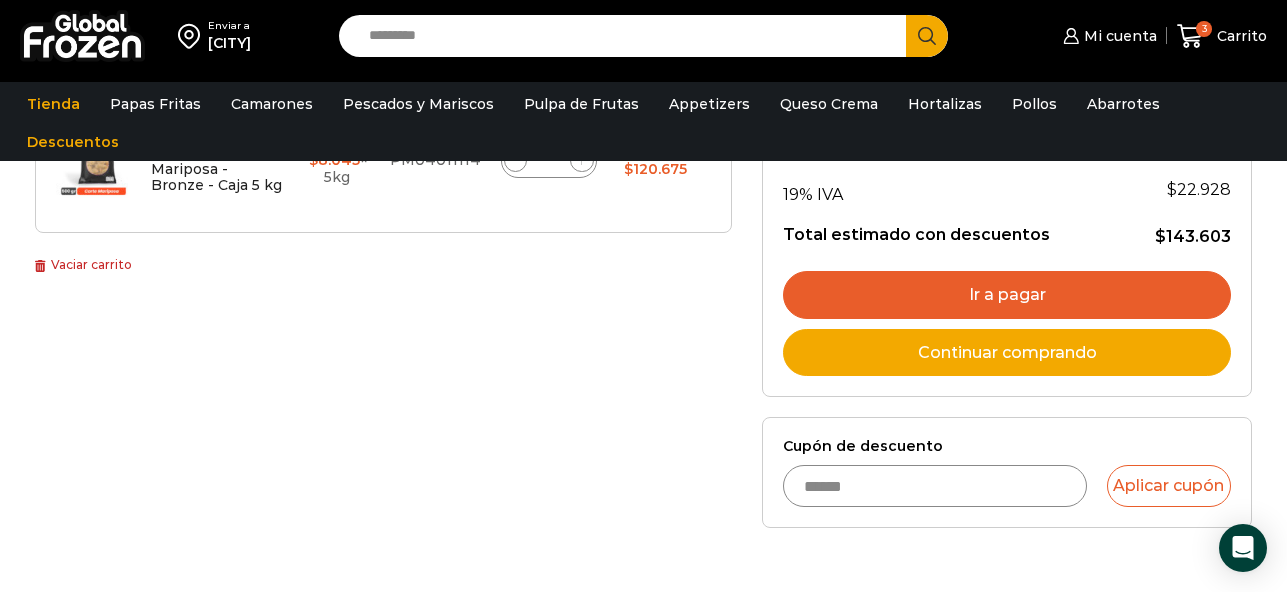 scroll, scrollTop: 488, scrollLeft: 0, axis: vertical 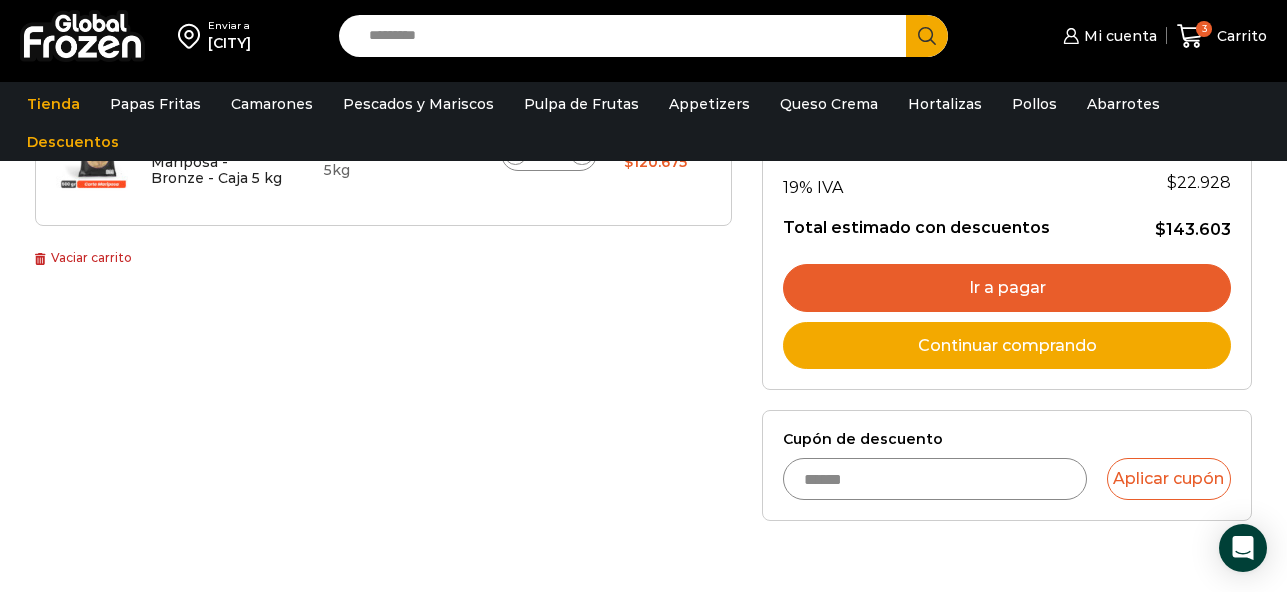 click on "******" at bounding box center (934, 479) 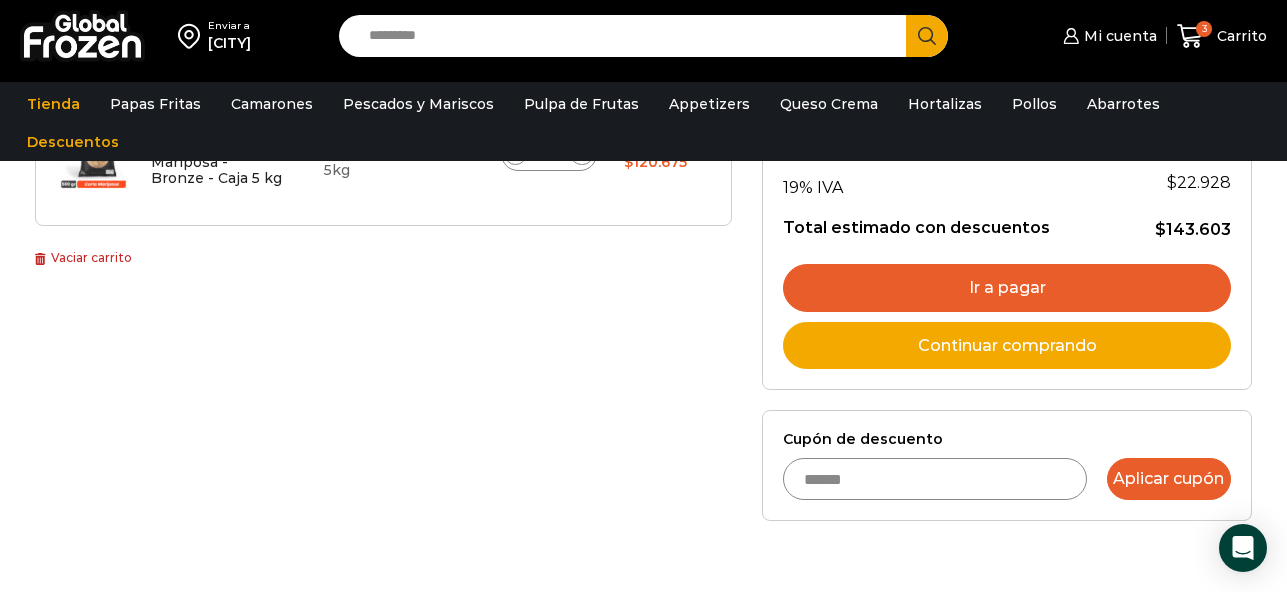 click on "Aplicar cupón" at bounding box center [1169, 479] 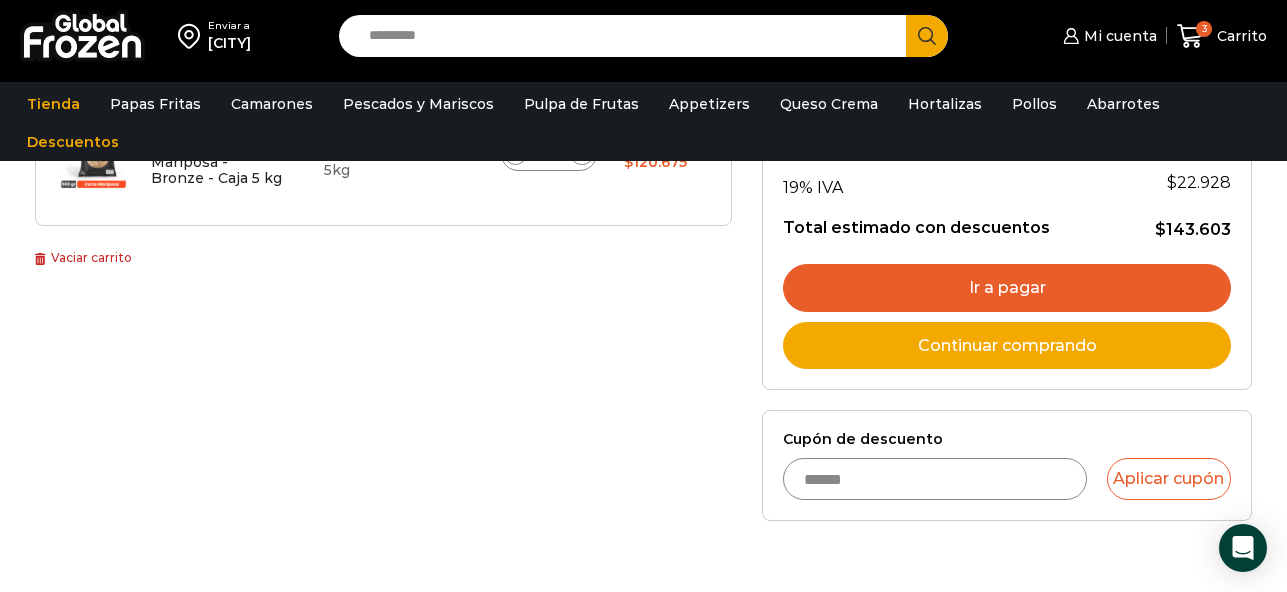 click 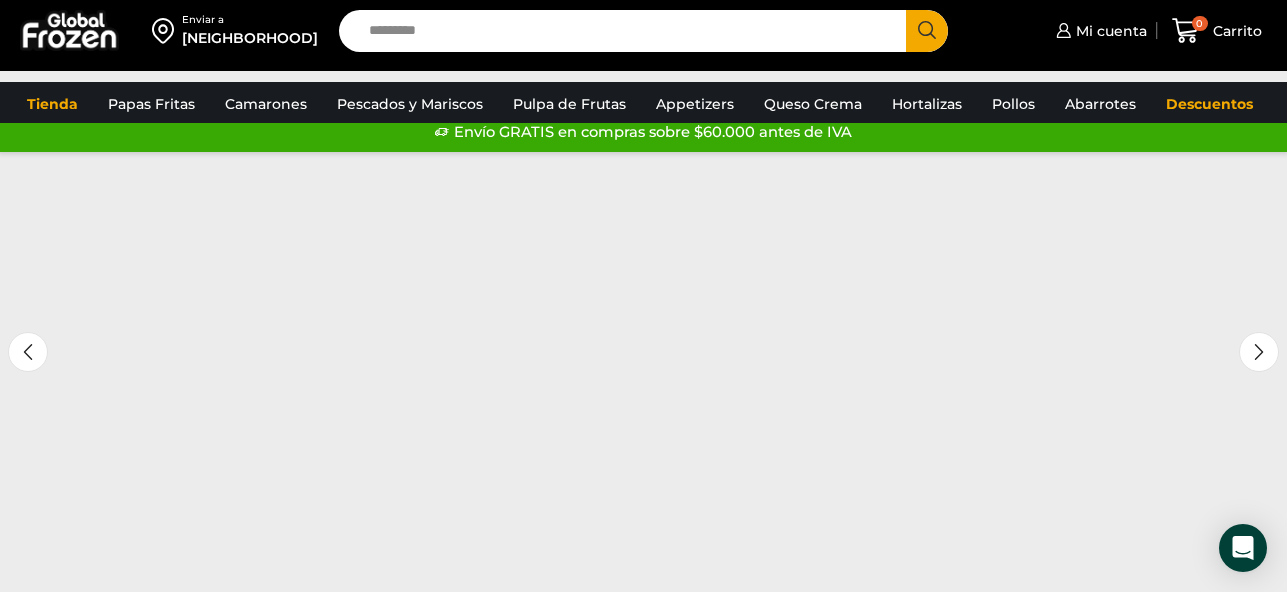 scroll, scrollTop: 0, scrollLeft: 0, axis: both 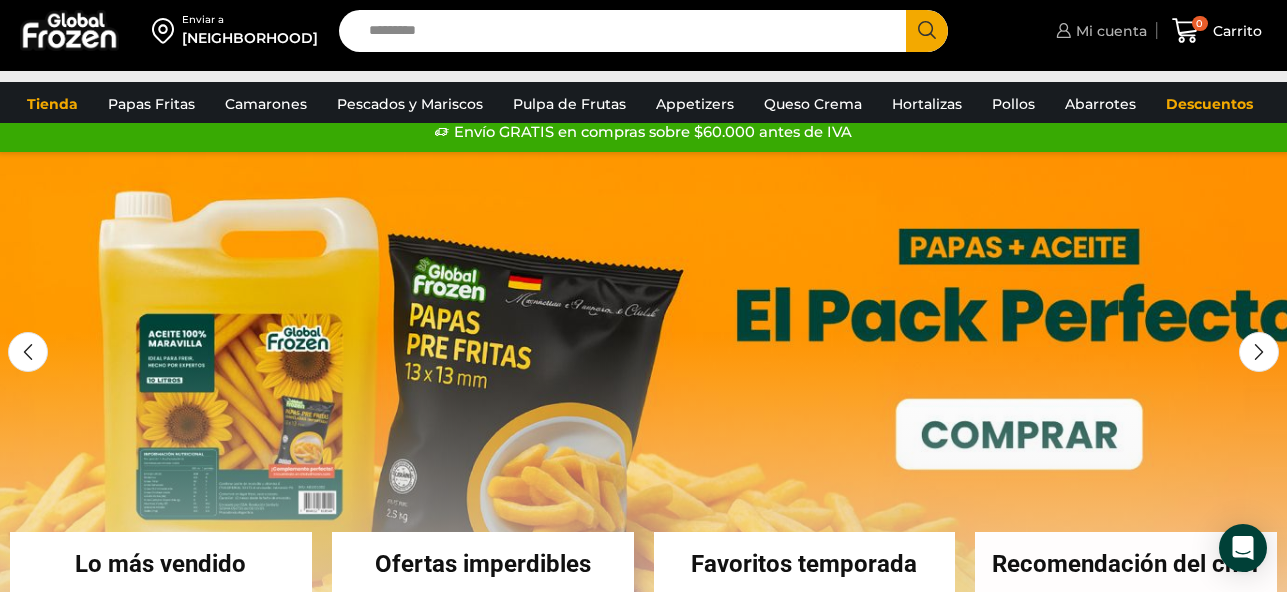 click on "Mi cuenta" at bounding box center (1109, 31) 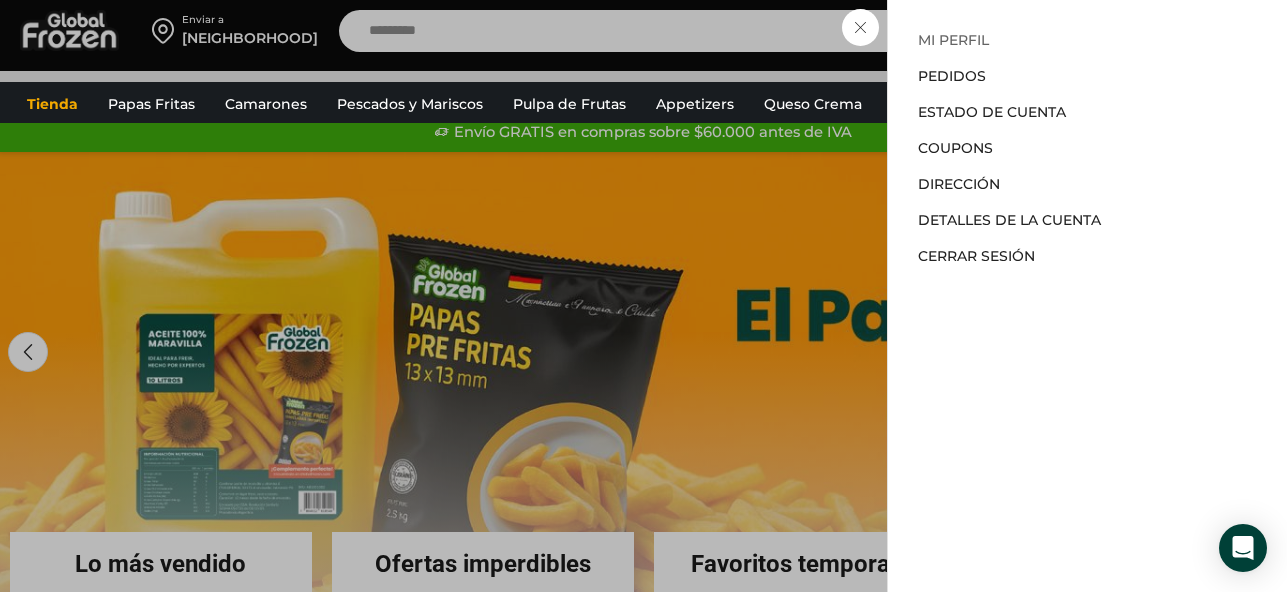 click on "Mi perfil" at bounding box center (953, 40) 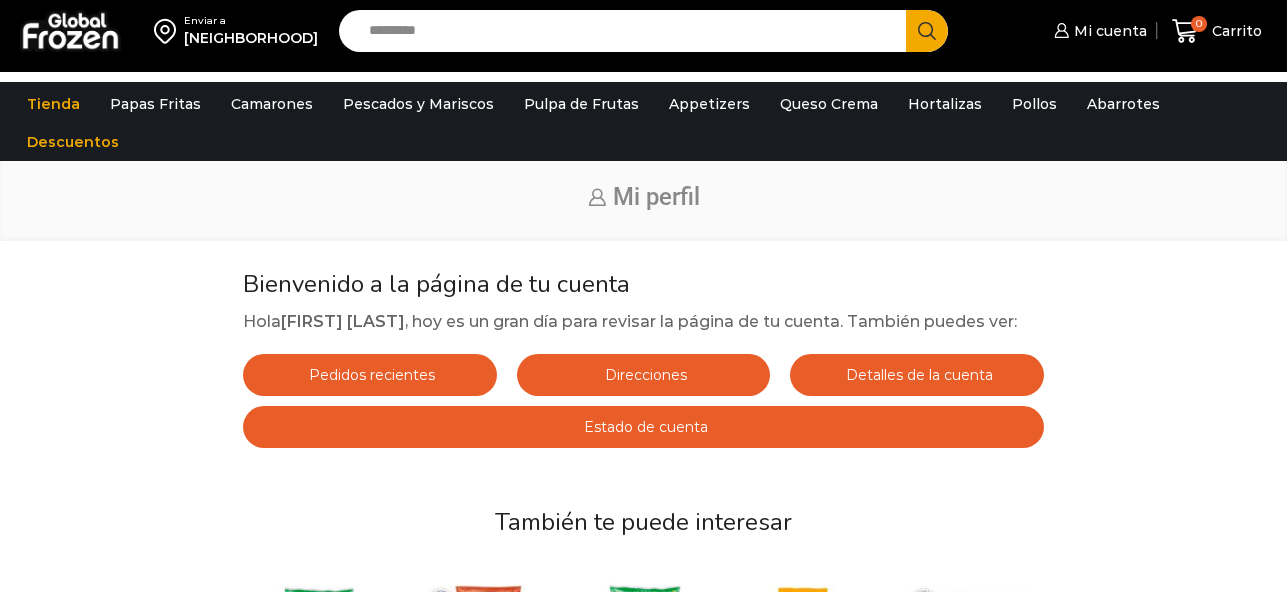 scroll, scrollTop: 0, scrollLeft: 0, axis: both 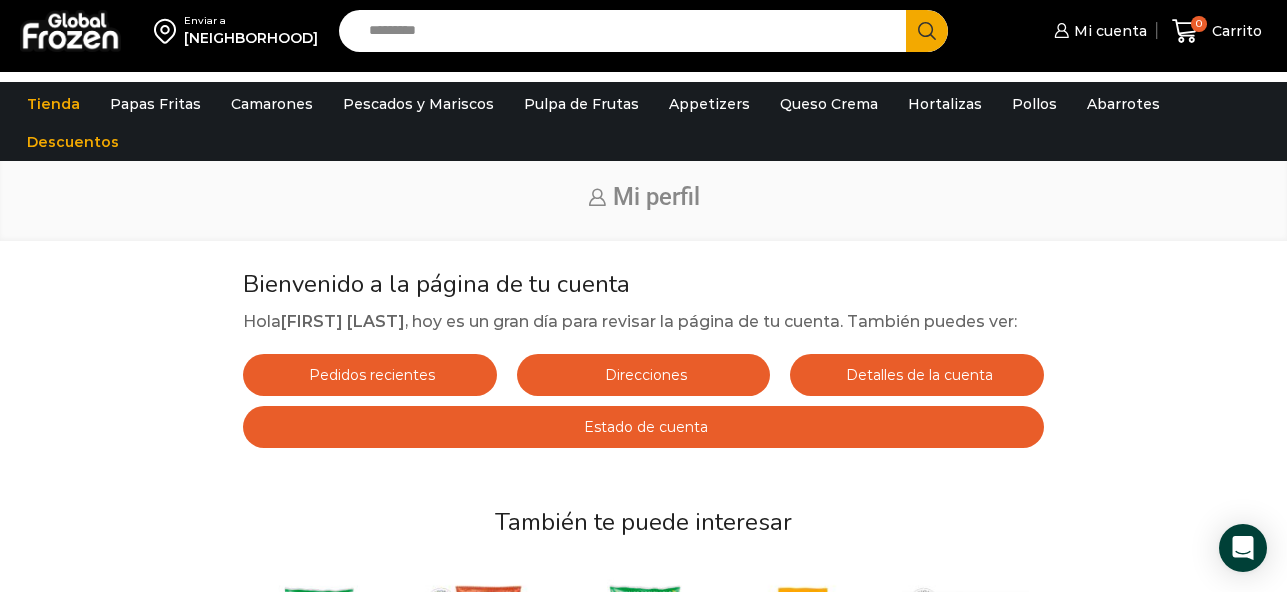 click on "Detalles de la cuenta" at bounding box center [917, 375] 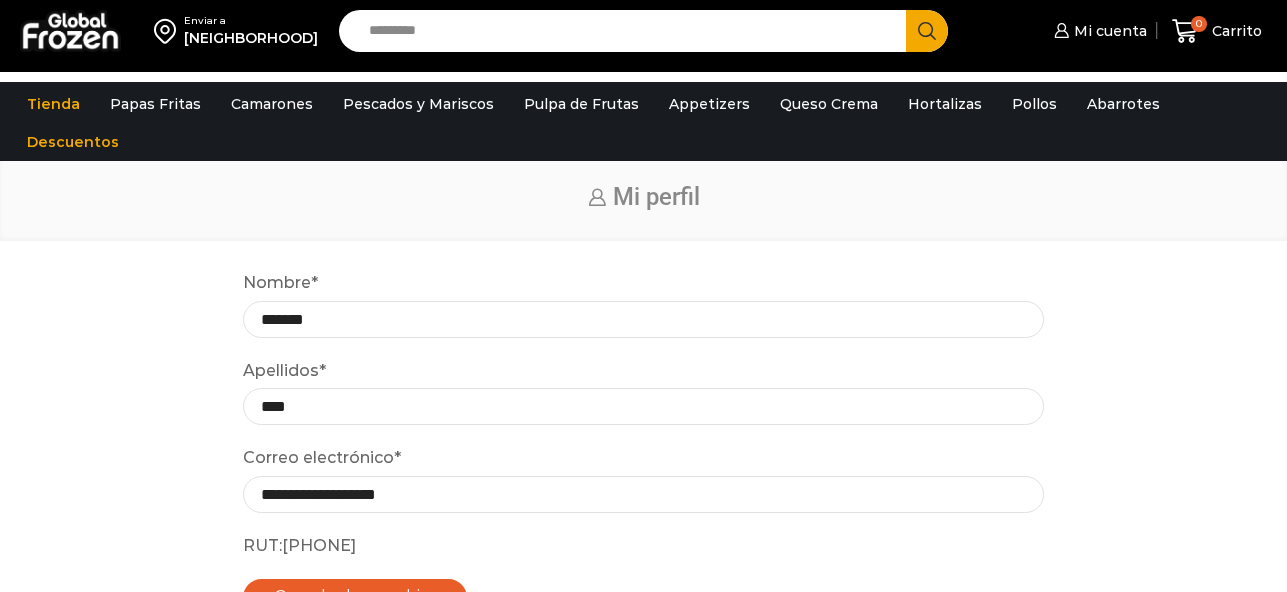 scroll, scrollTop: 0, scrollLeft: 0, axis: both 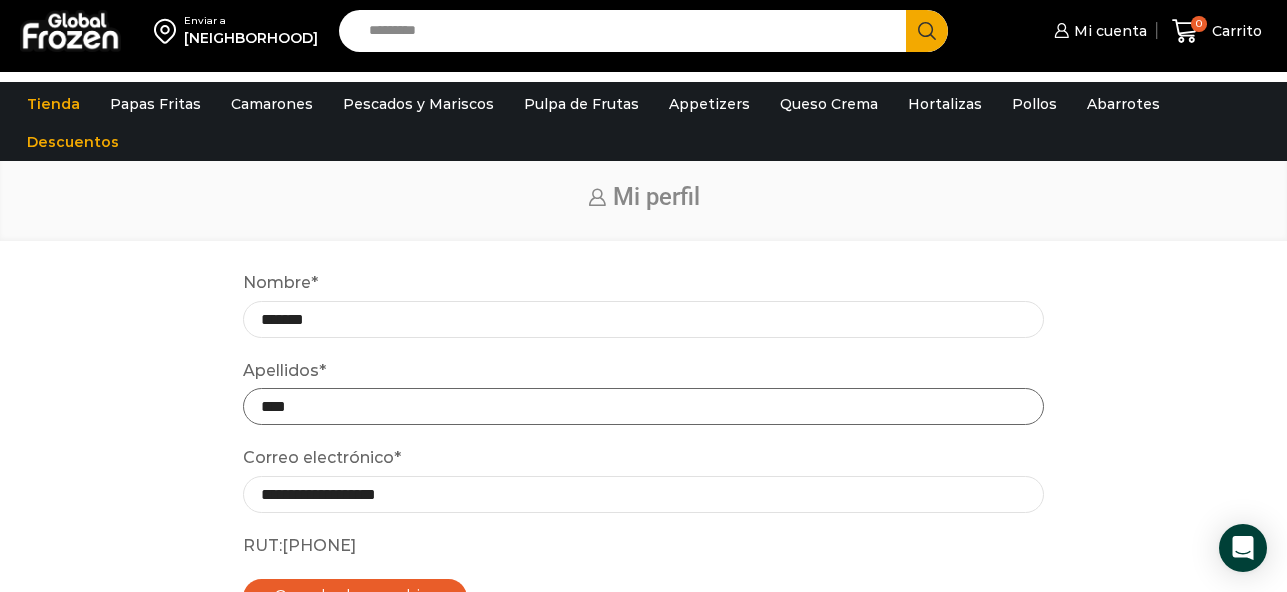 click on "****" at bounding box center (643, 406) 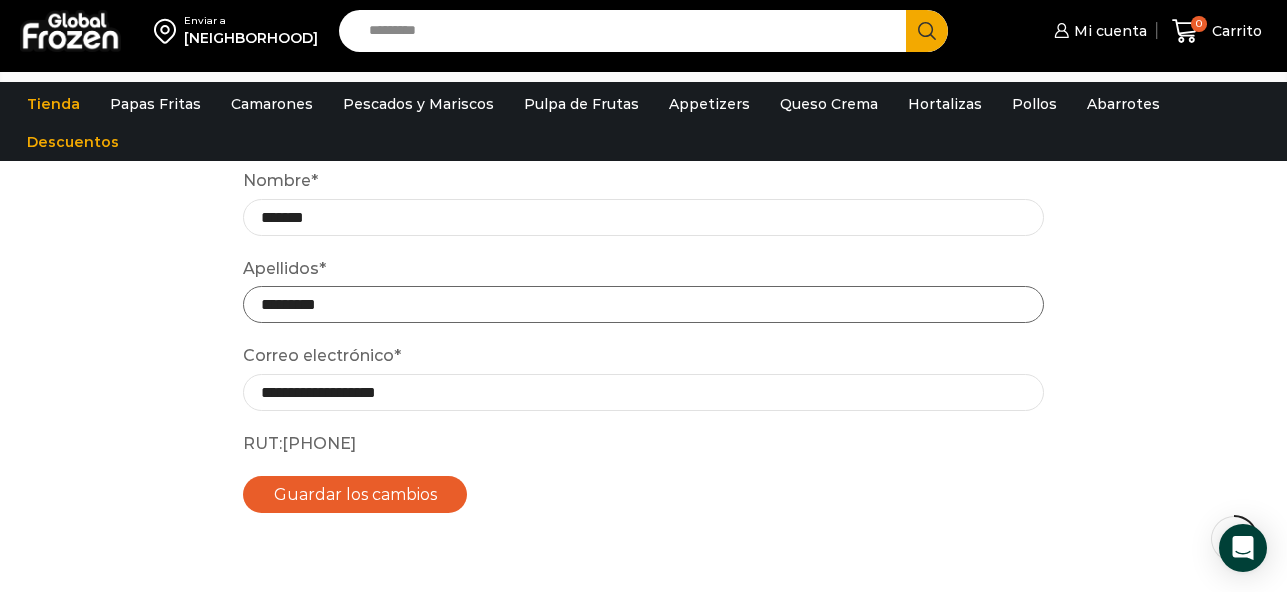 scroll, scrollTop: 137, scrollLeft: 0, axis: vertical 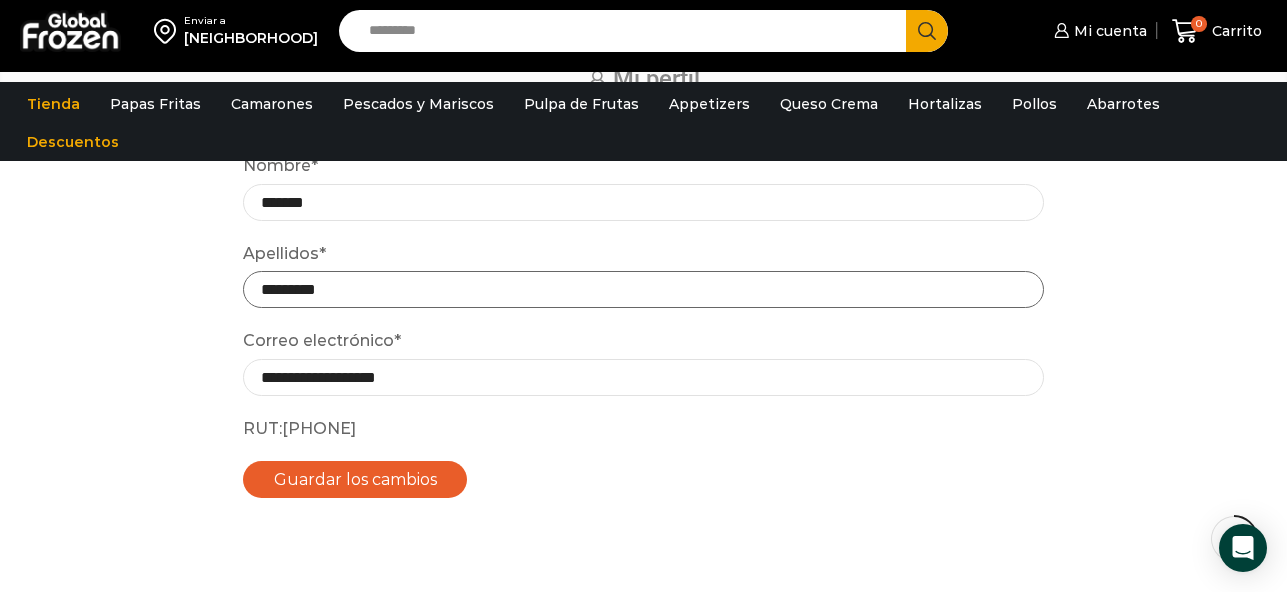 type on "*********" 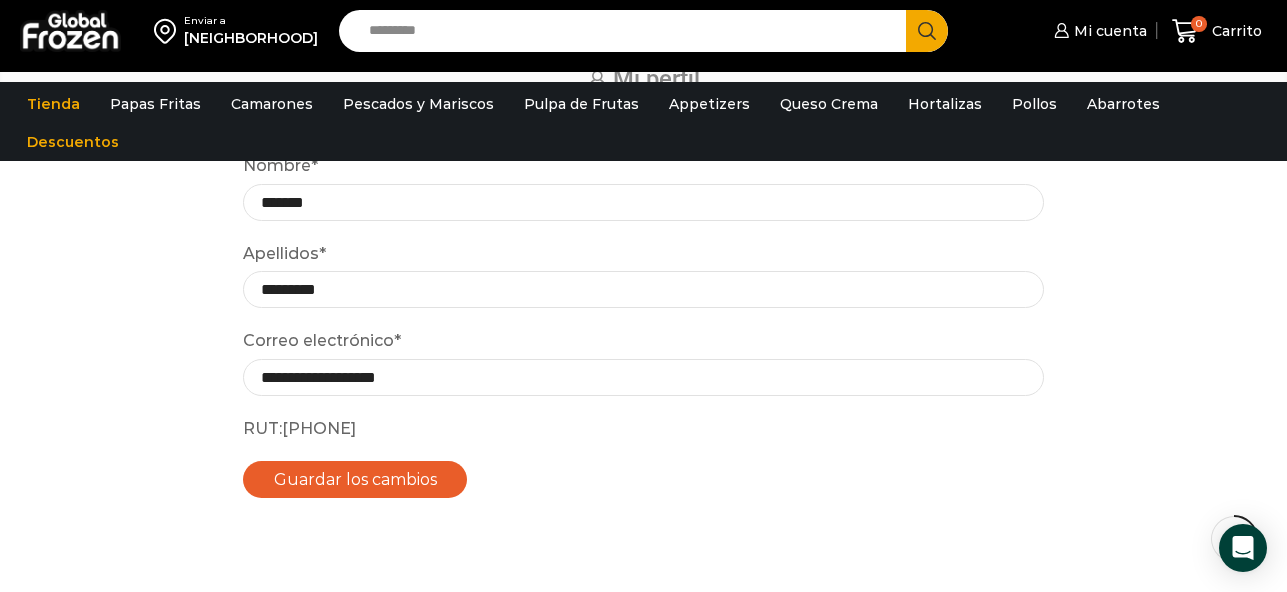 click on "Guardar los cambios" at bounding box center (355, 479) 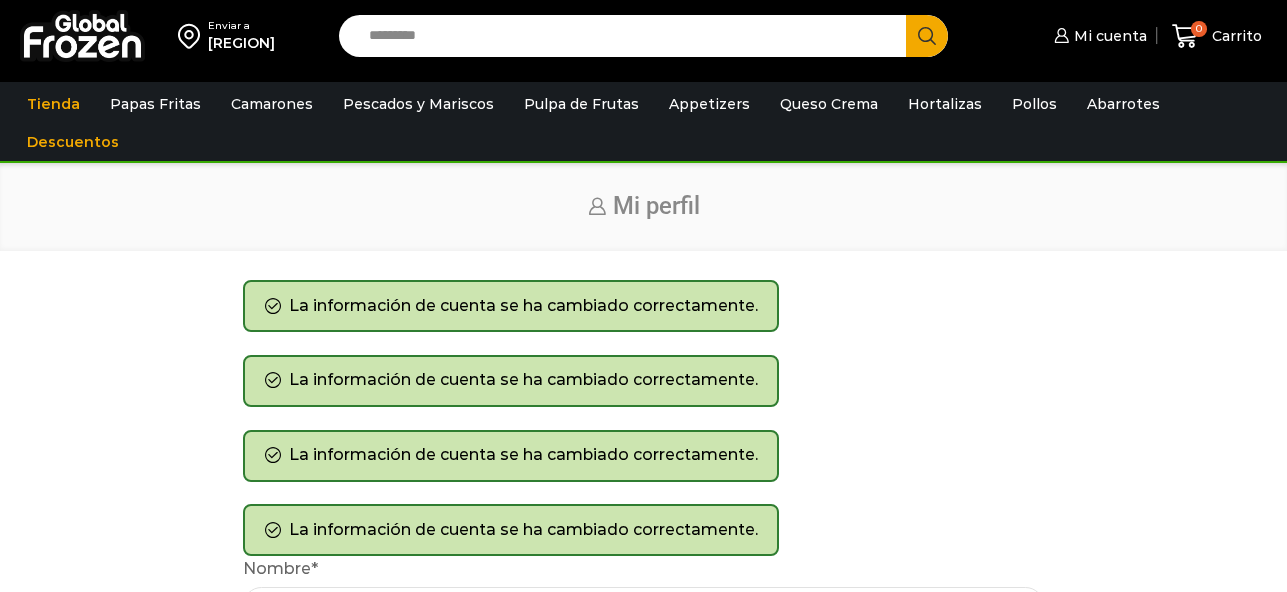 scroll, scrollTop: 0, scrollLeft: 0, axis: both 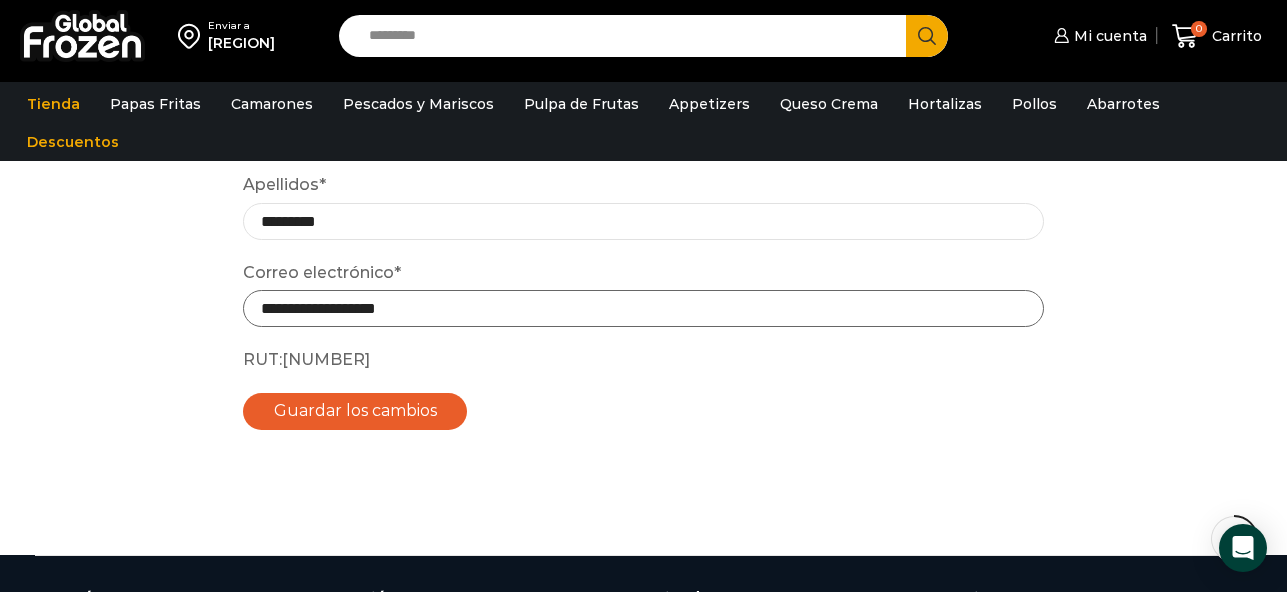 drag, startPoint x: 355, startPoint y: 306, endPoint x: 233, endPoint y: 307, distance: 122.0041 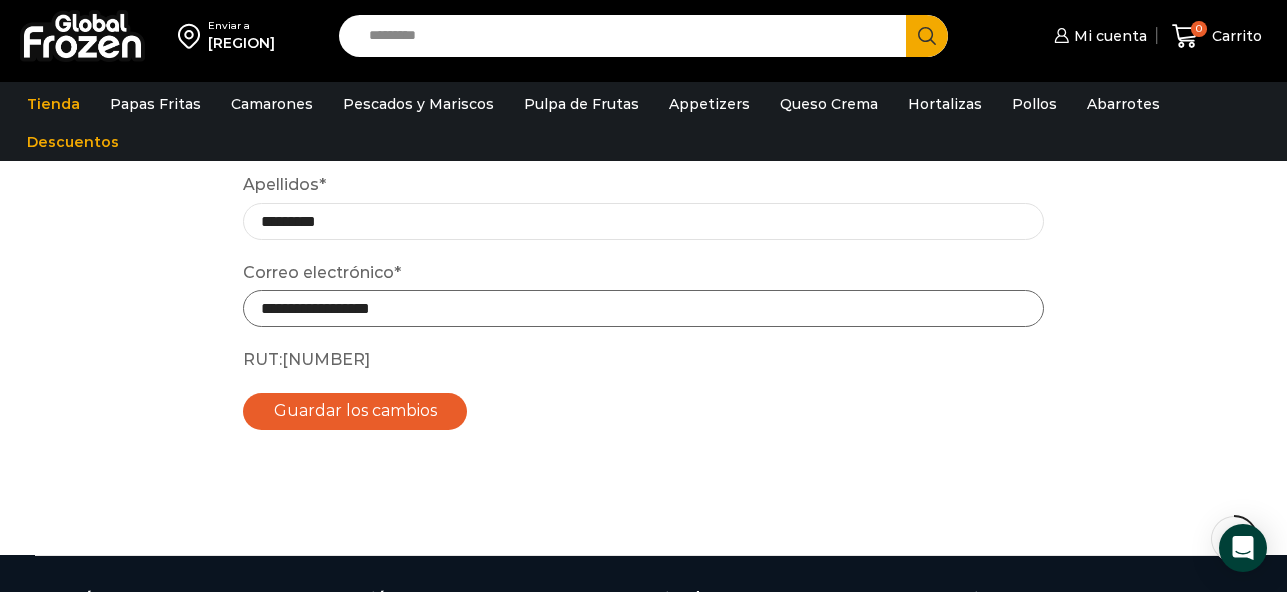 type on "**********" 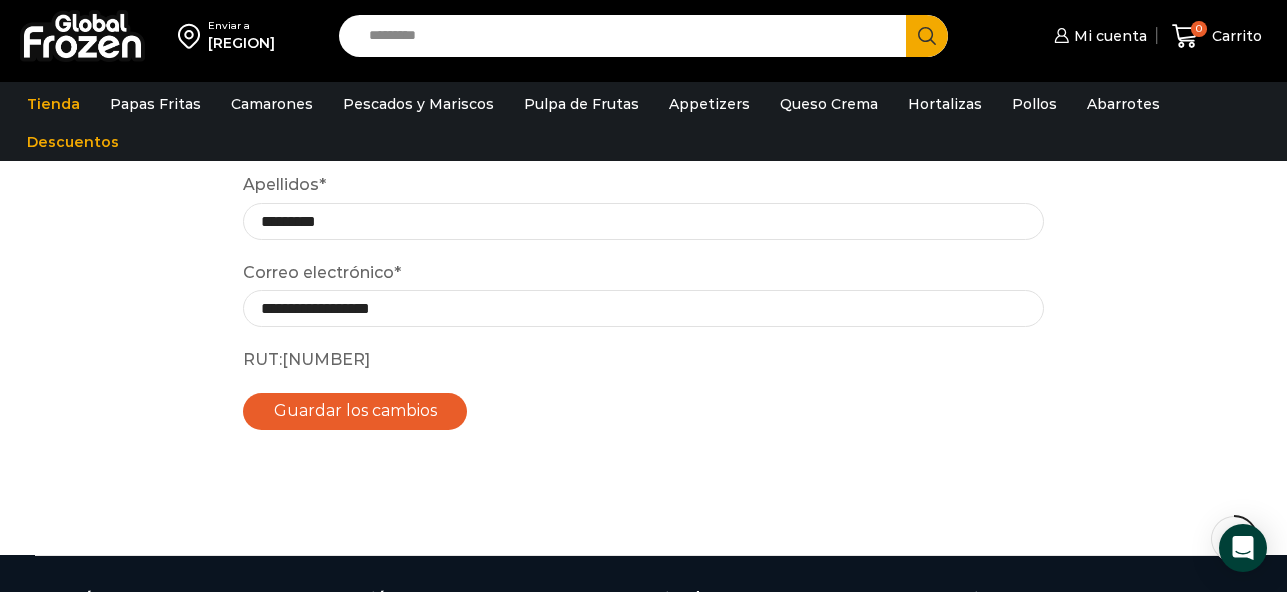 click on "Guardar los cambios" at bounding box center (355, 411) 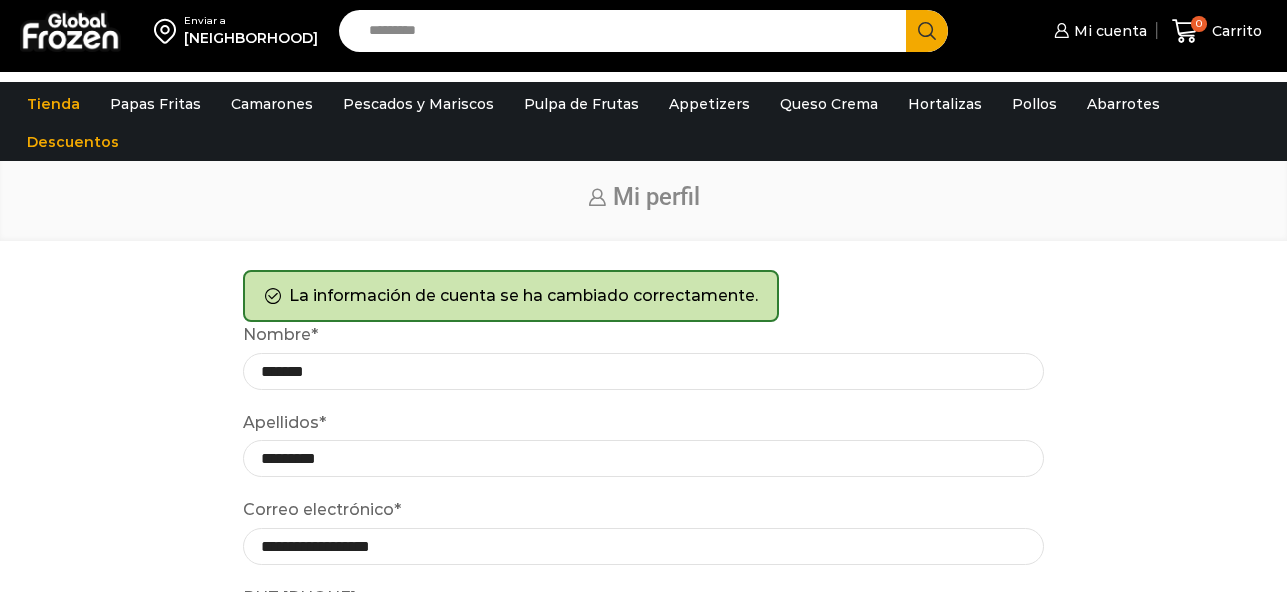 scroll, scrollTop: 0, scrollLeft: 0, axis: both 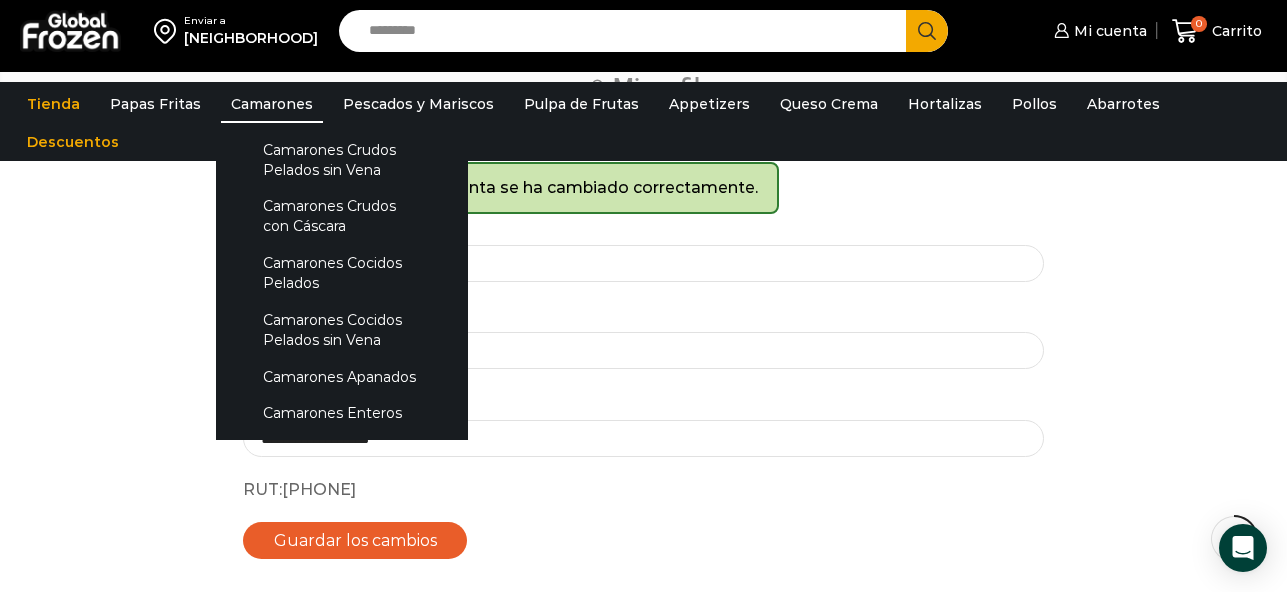 click on "Camarones" at bounding box center (272, 104) 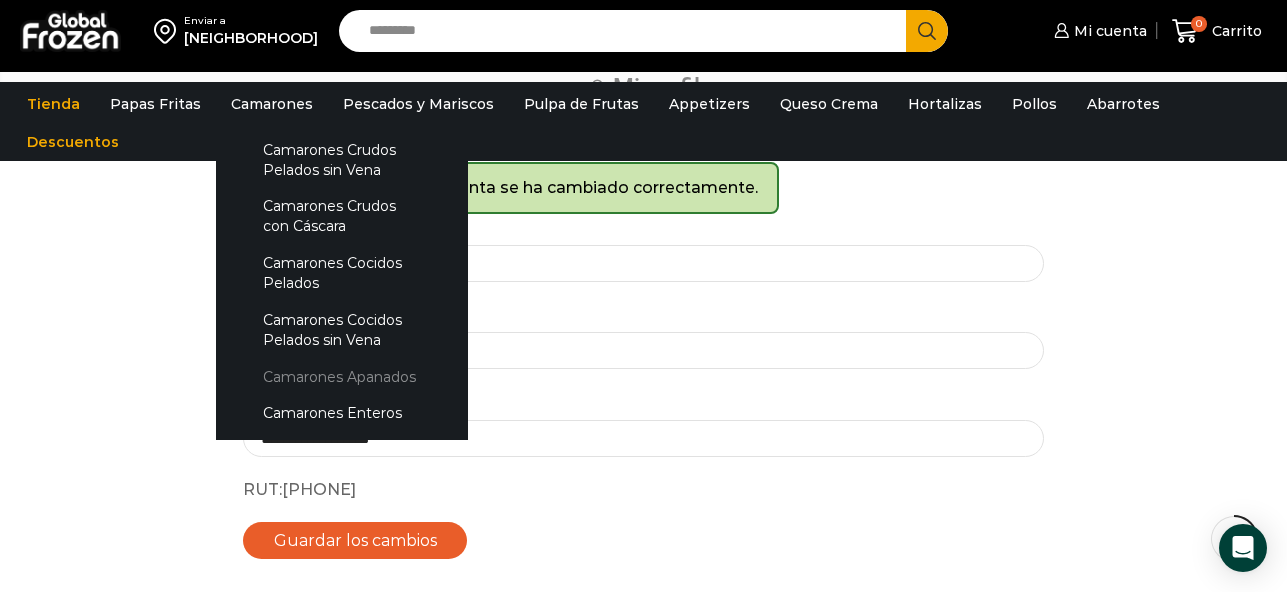 click on "Camarones Apanados" at bounding box center (342, 376) 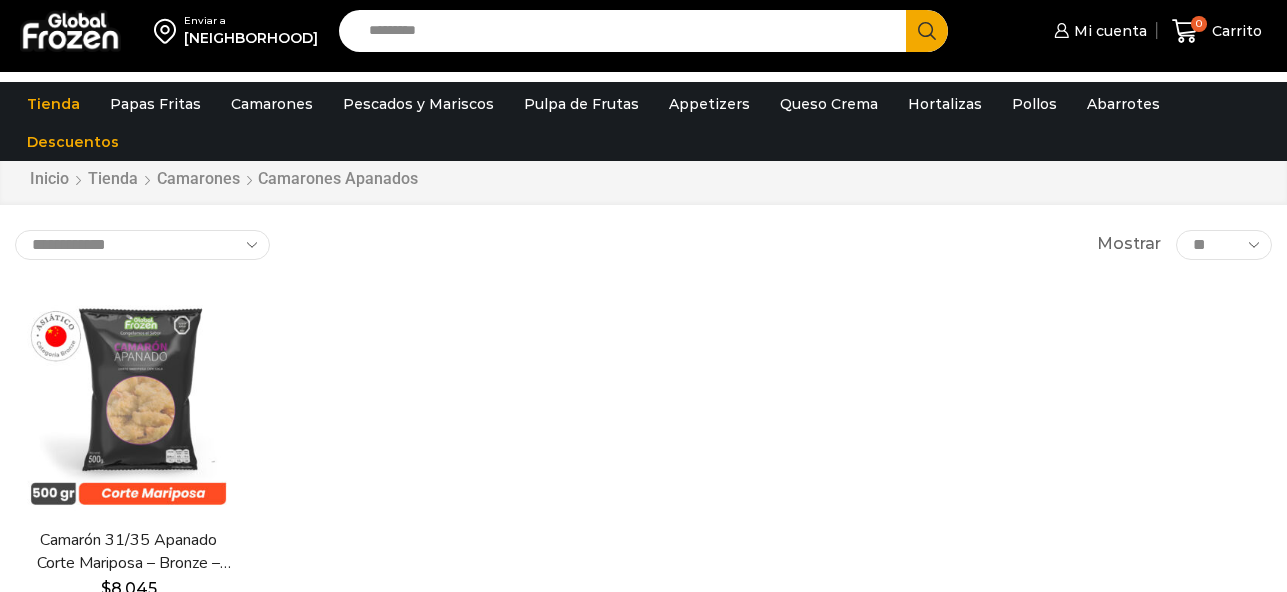 scroll, scrollTop: 0, scrollLeft: 0, axis: both 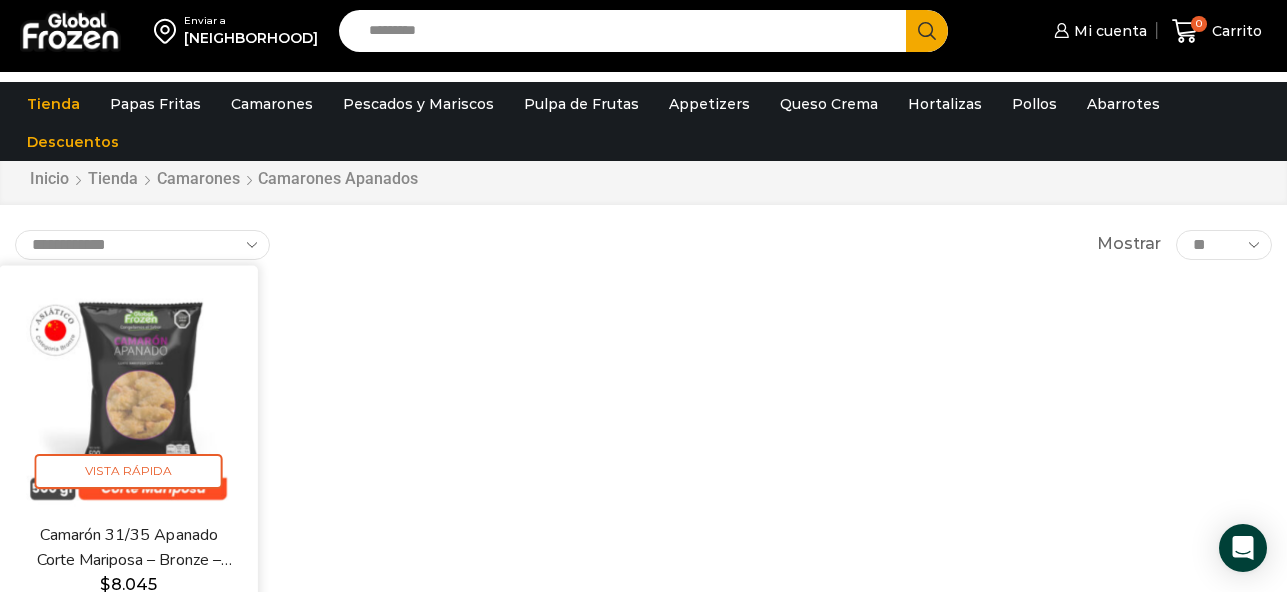 click at bounding box center (128, 394) 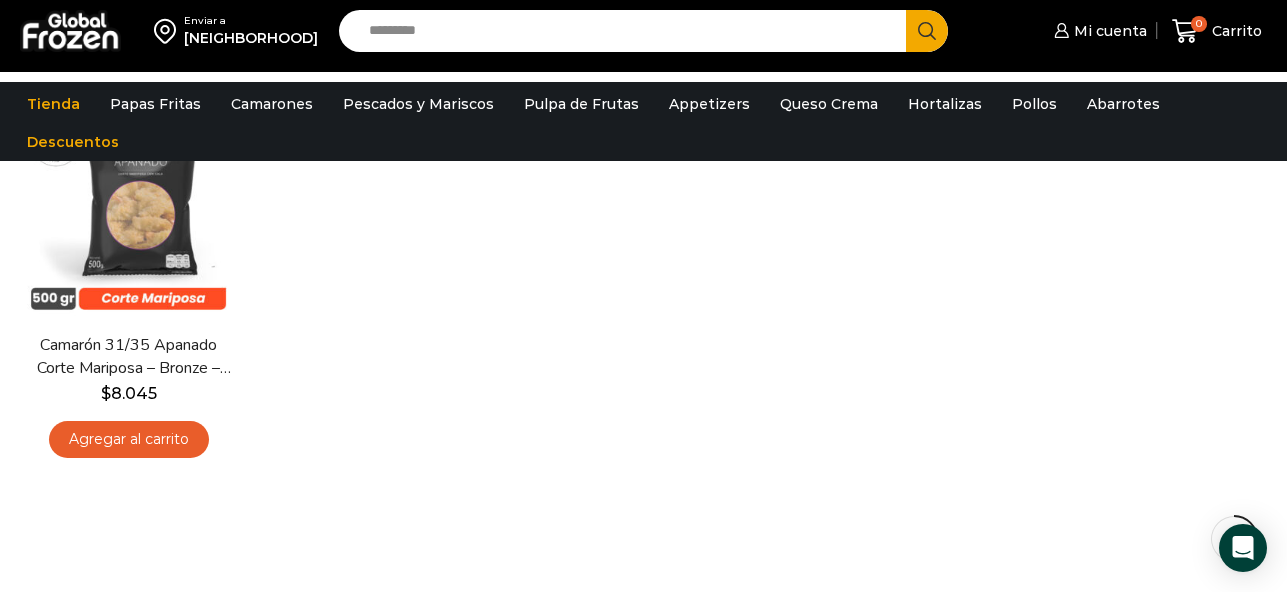 scroll, scrollTop: 225, scrollLeft: 0, axis: vertical 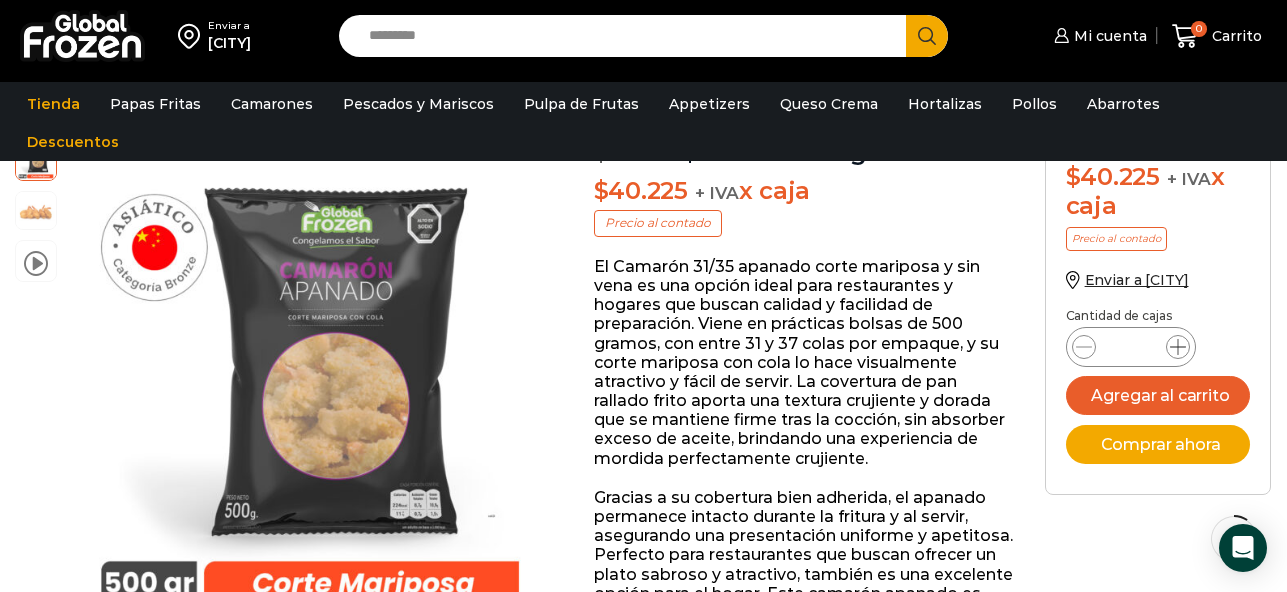 click 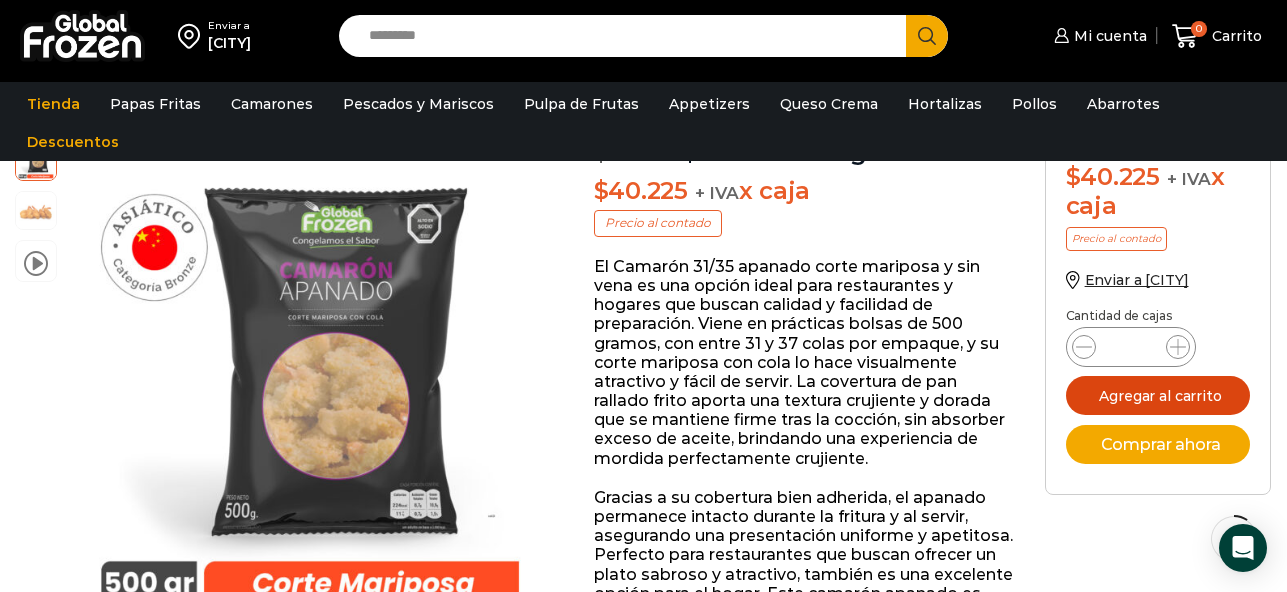 click on "Agregar al carrito" at bounding box center (1158, 395) 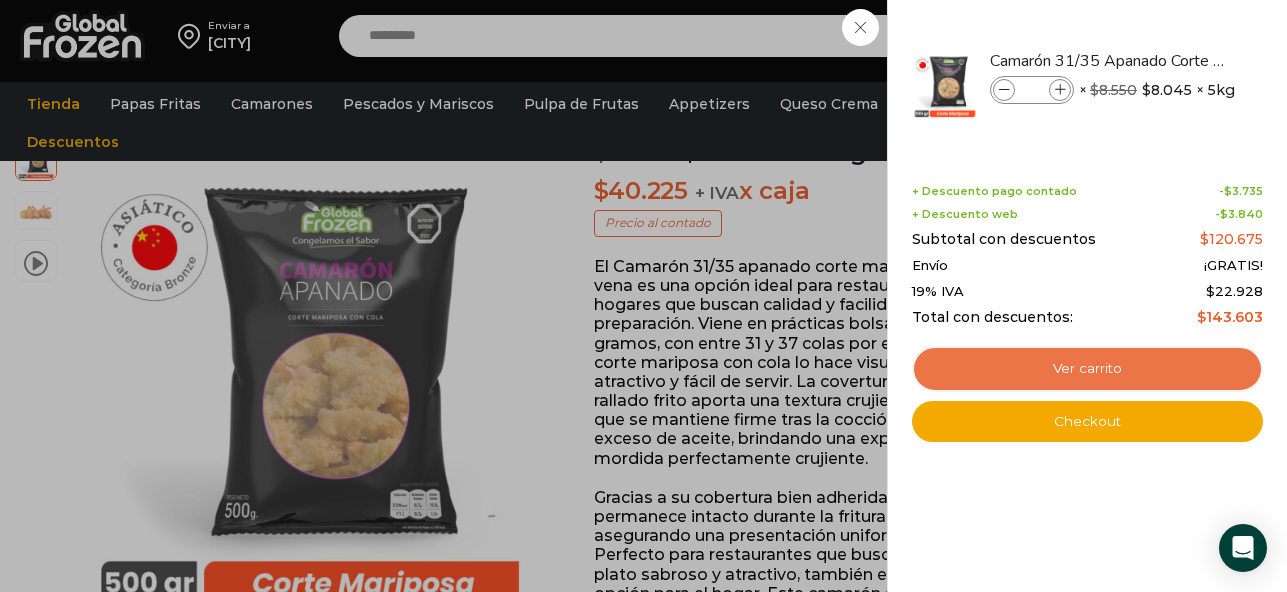 click on "Ver carrito" at bounding box center (1087, 369) 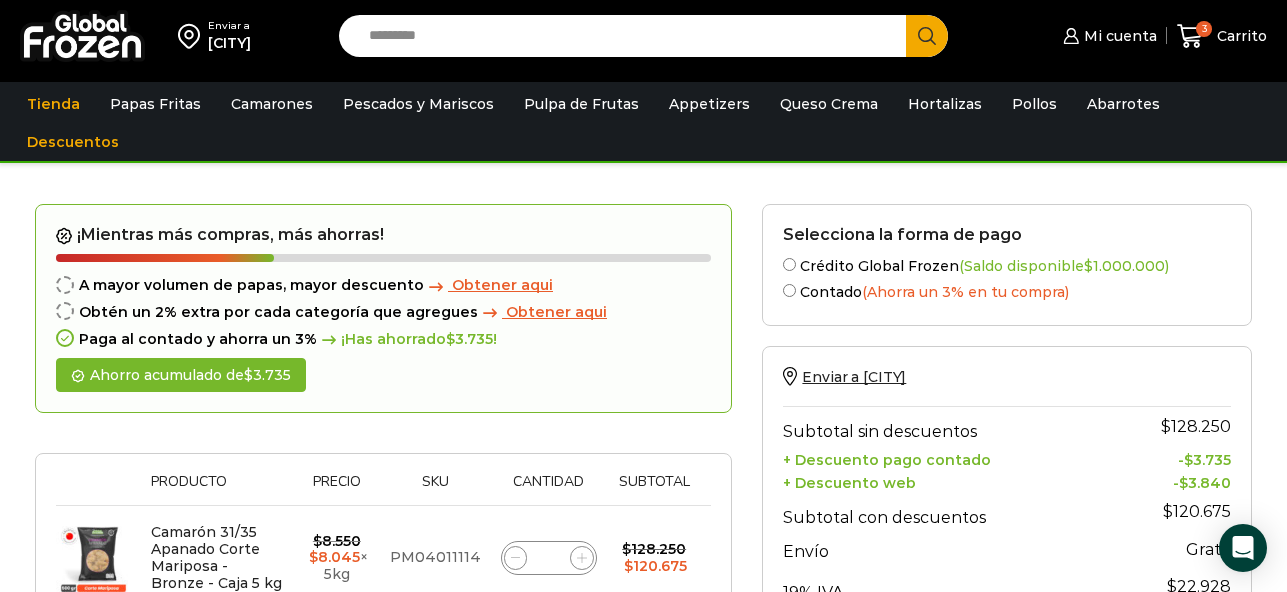 scroll, scrollTop: 51, scrollLeft: 0, axis: vertical 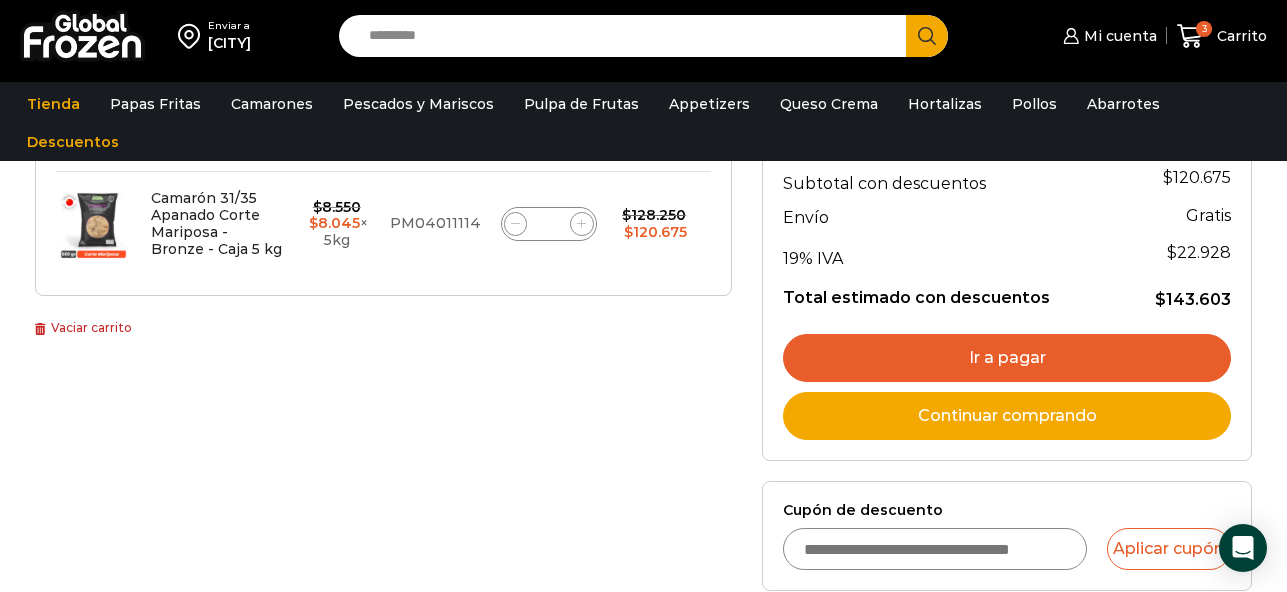 click on "Cupón de descuento" at bounding box center (934, 549) 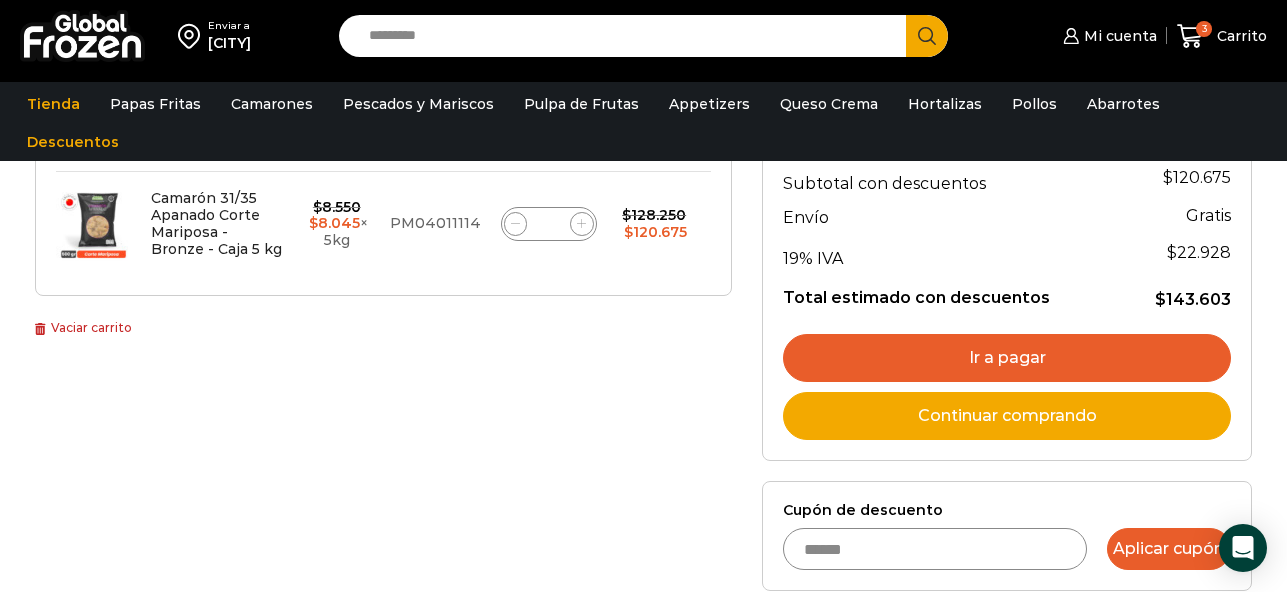 type on "******" 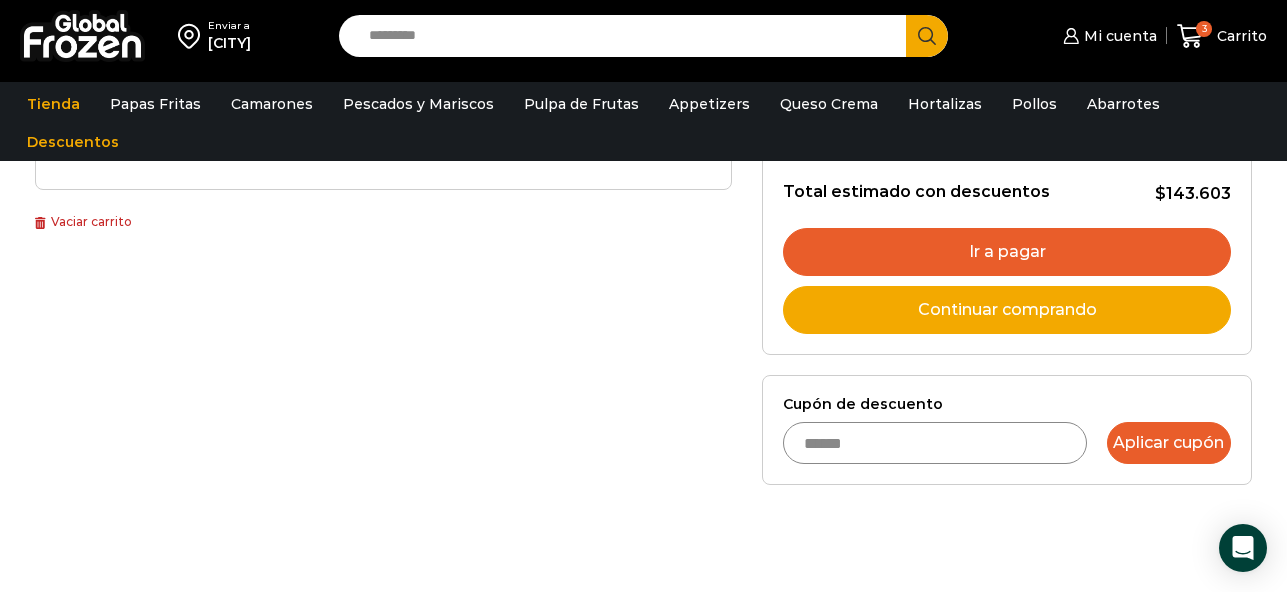 scroll, scrollTop: 453, scrollLeft: 0, axis: vertical 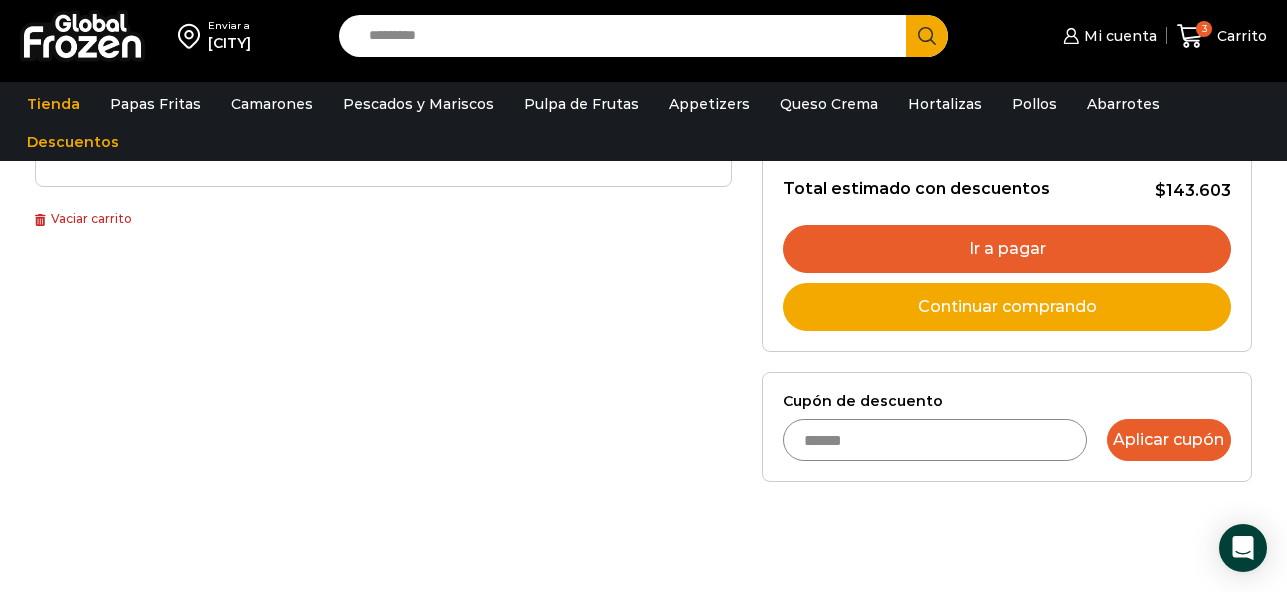 click on "Aplicar cupón" at bounding box center (1169, 440) 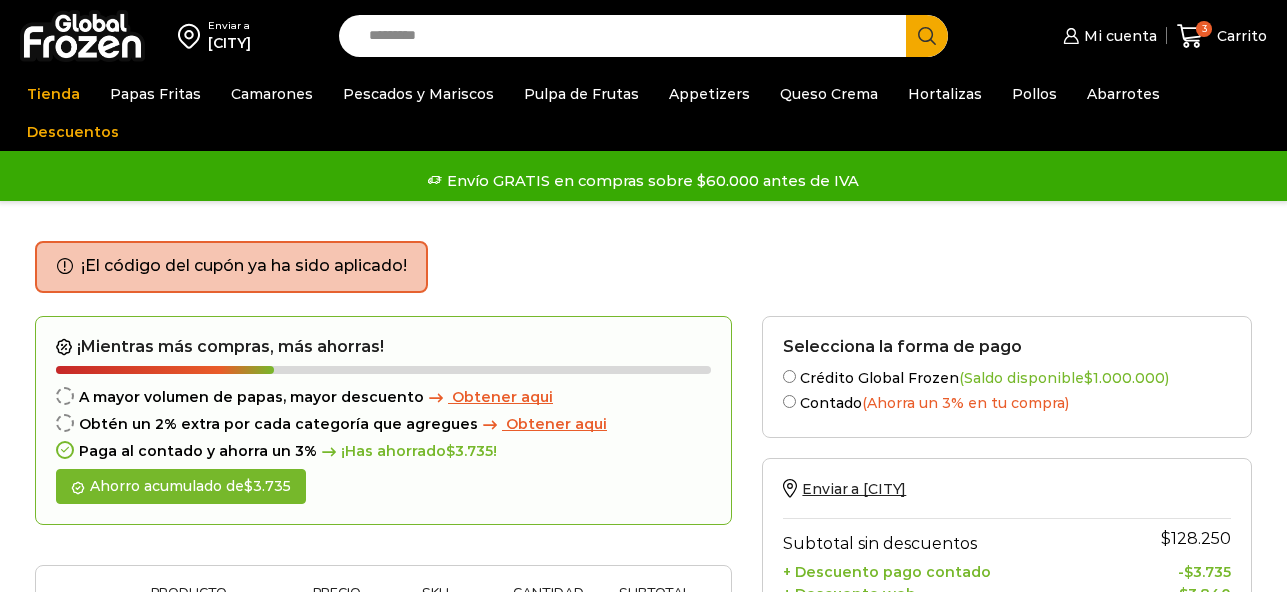 scroll, scrollTop: 0, scrollLeft: 0, axis: both 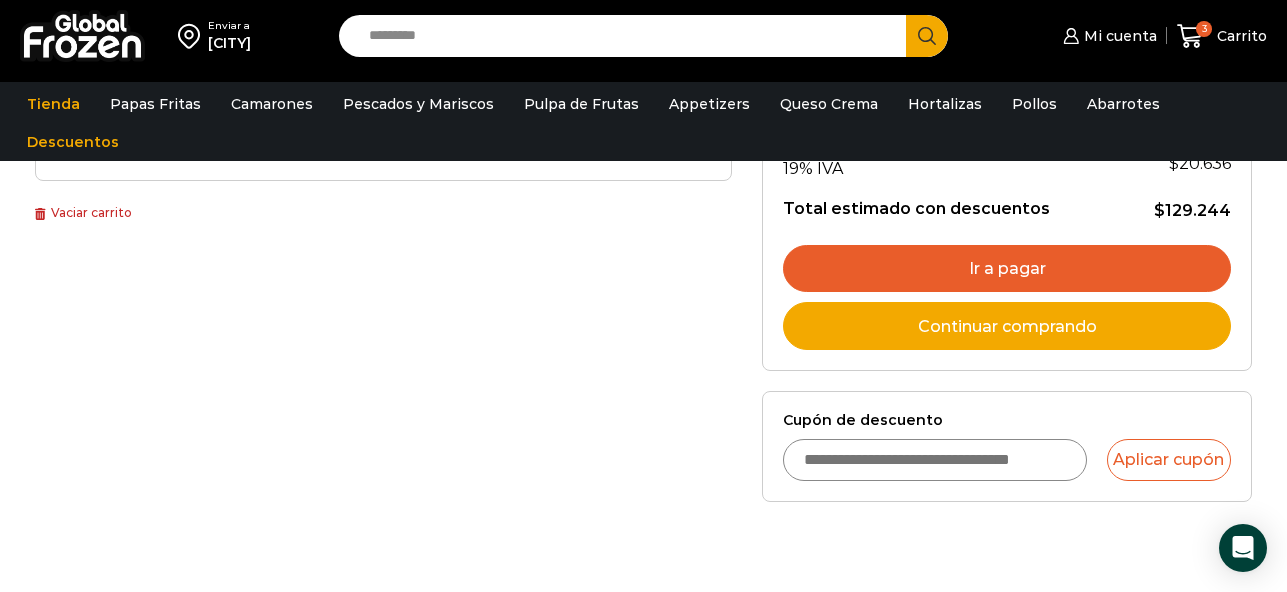 click on "Ir a pagar" at bounding box center (1007, 269) 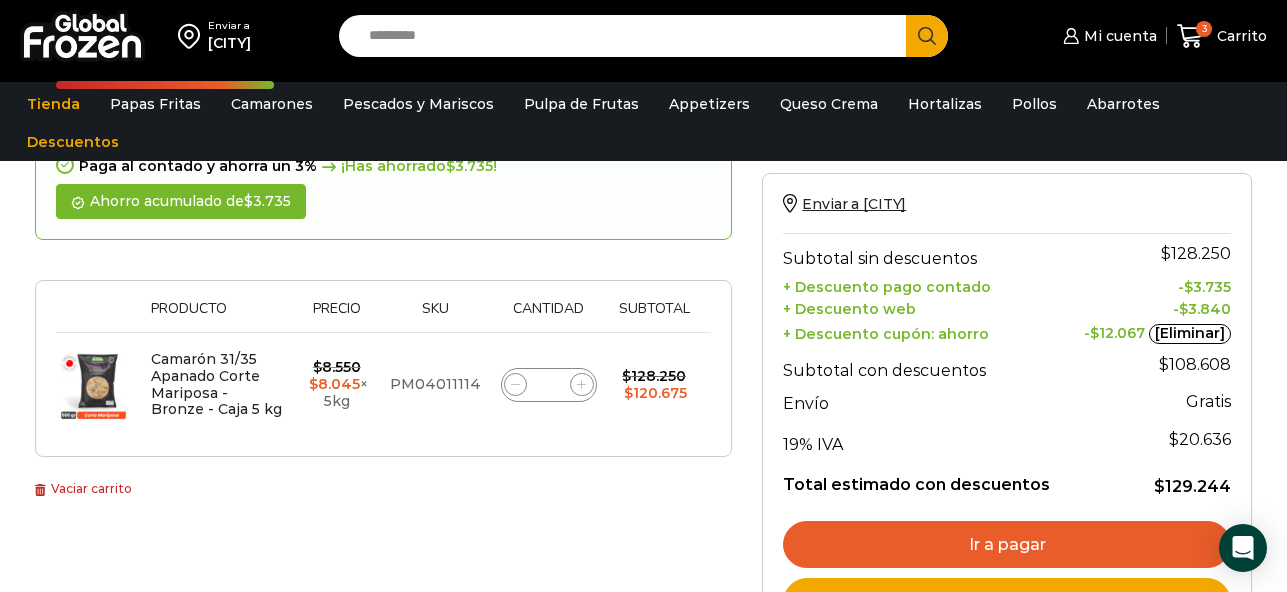 scroll, scrollTop: 256, scrollLeft: 0, axis: vertical 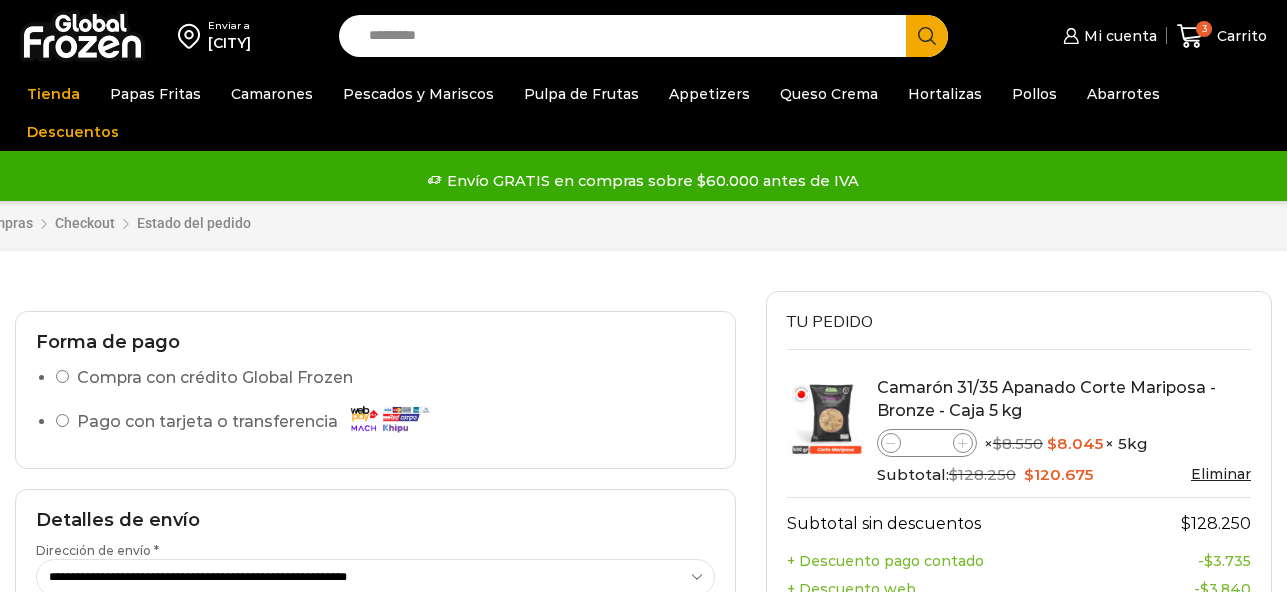 select on "*" 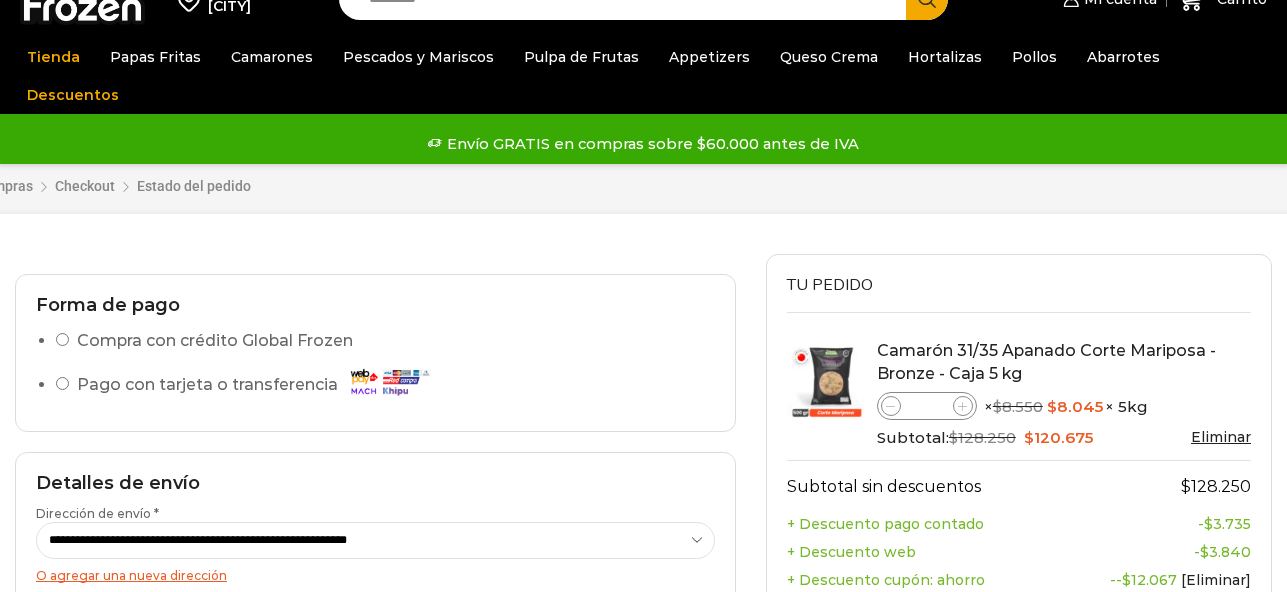 scroll, scrollTop: 45, scrollLeft: 0, axis: vertical 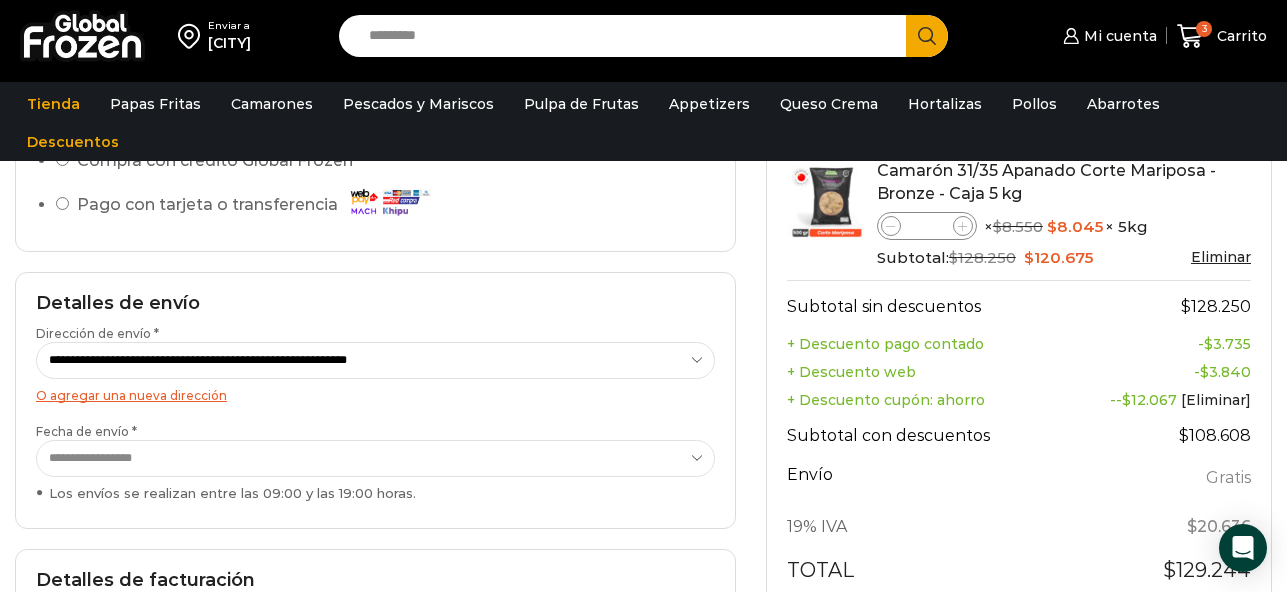 click at bounding box center [963, 226] 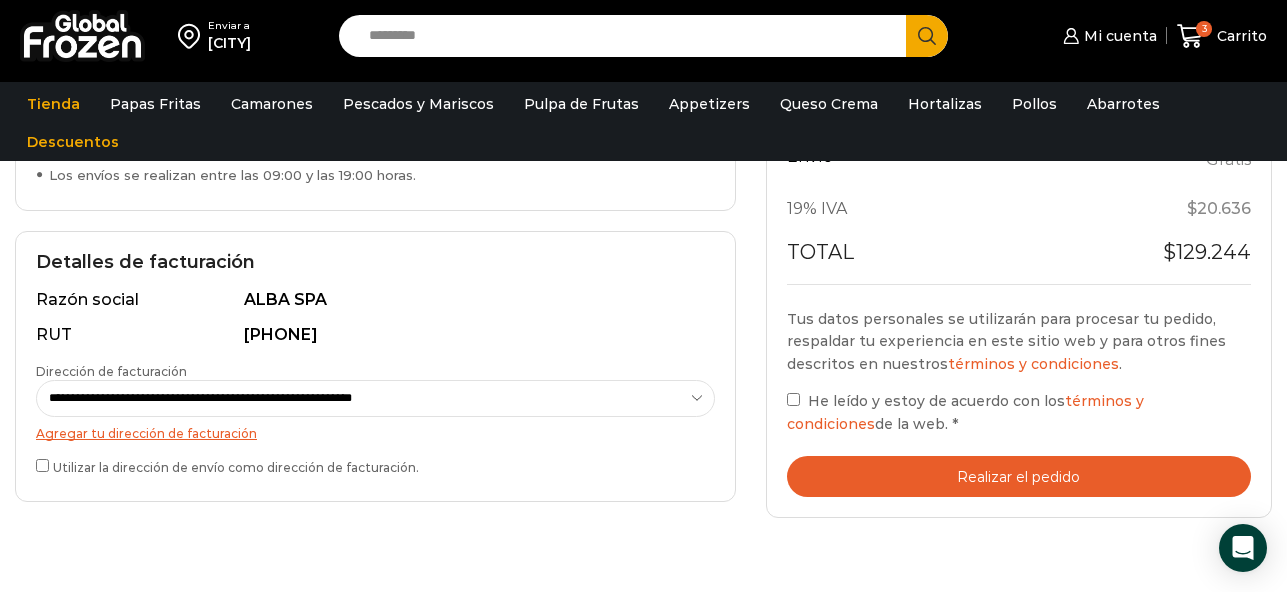 scroll, scrollTop: 531, scrollLeft: 0, axis: vertical 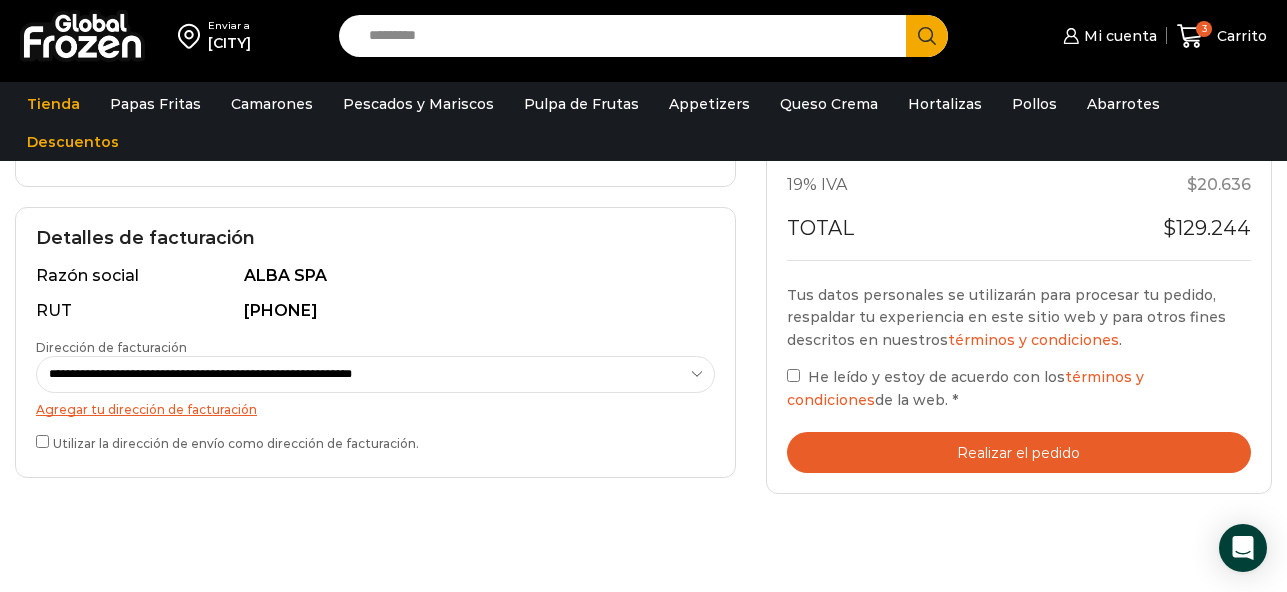 click on "Realizar el pedido" at bounding box center [1019, 452] 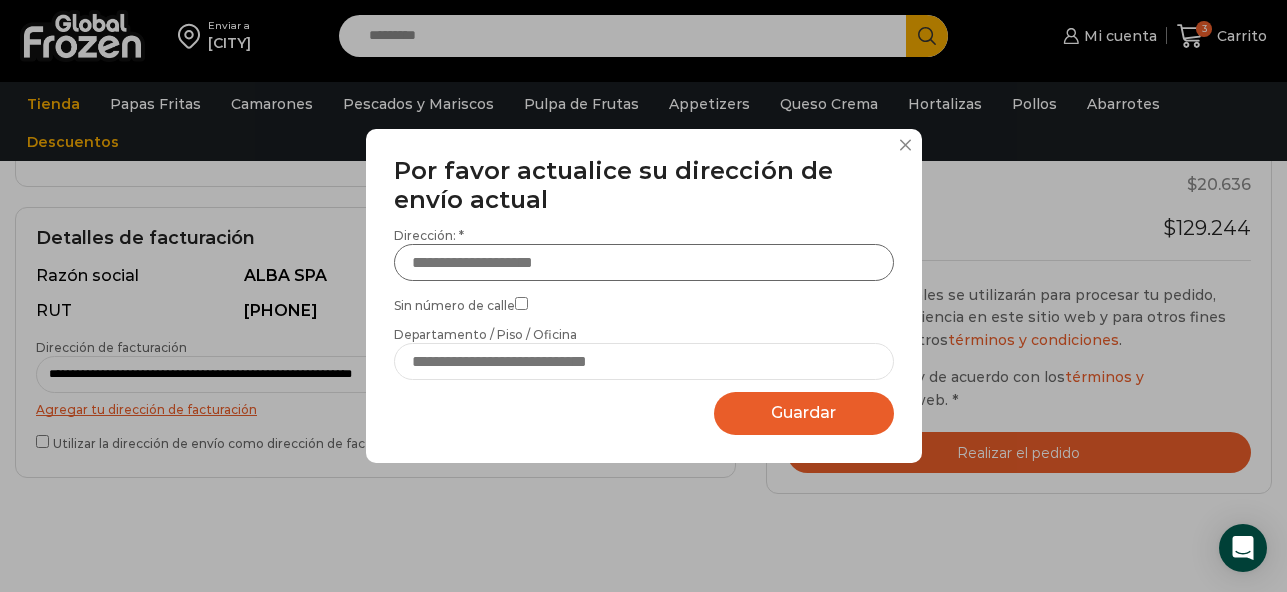 click on "Dirección: *" at bounding box center (644, 262) 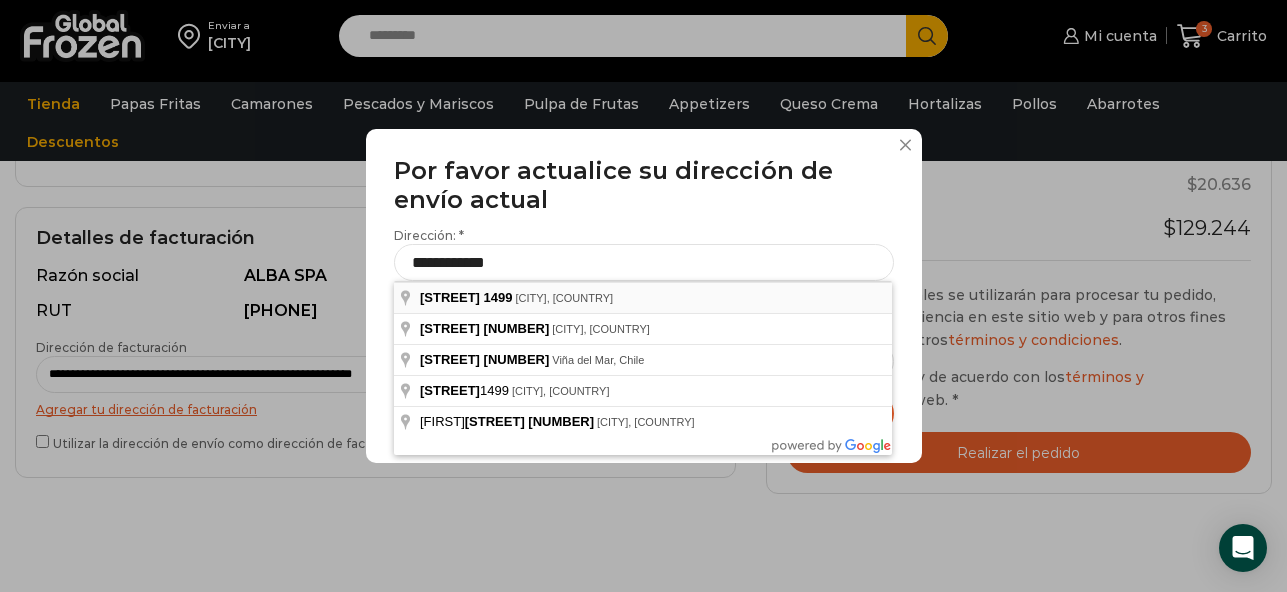 type on "**********" 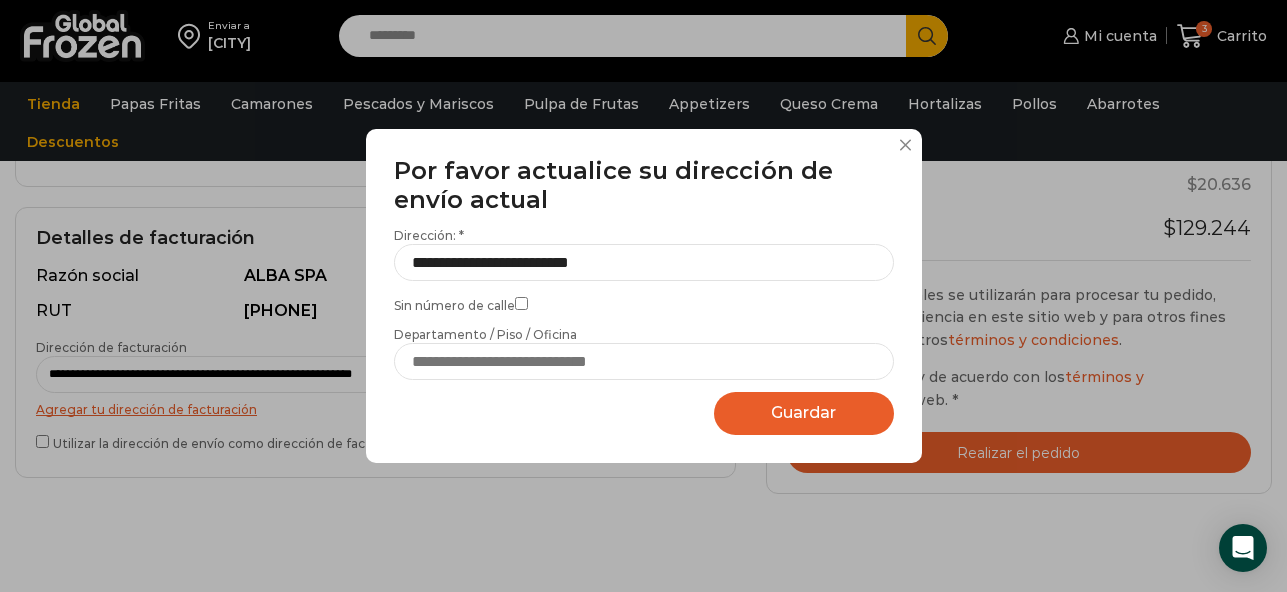 click on "Guardar Guardando..." at bounding box center [804, 413] 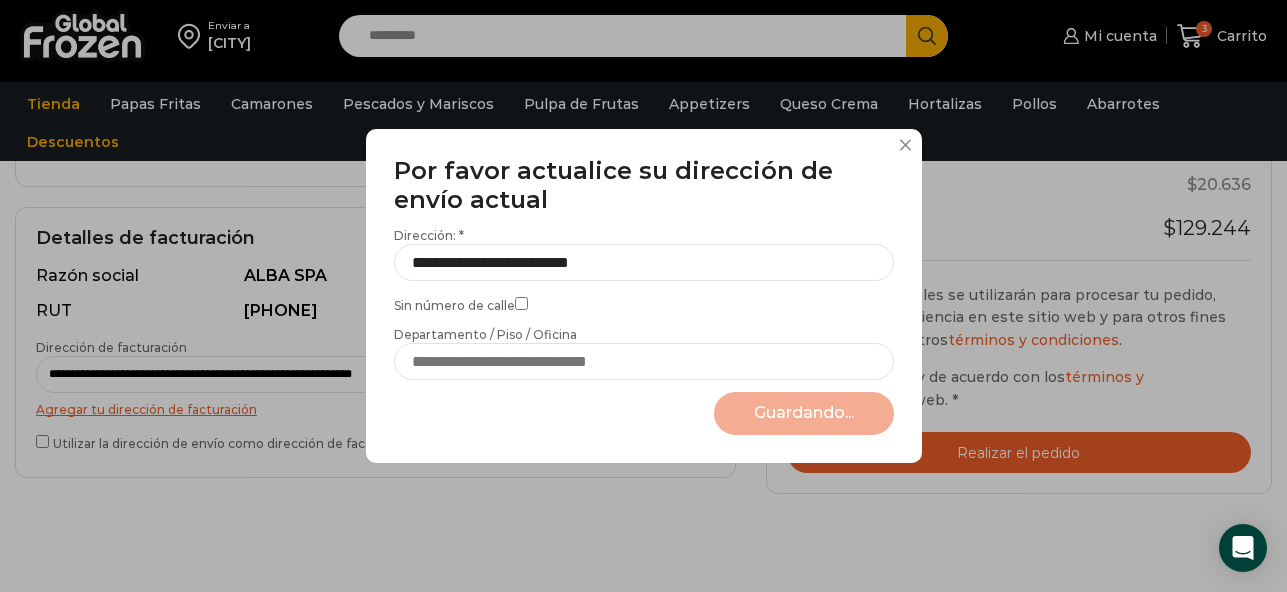 select on "*******" 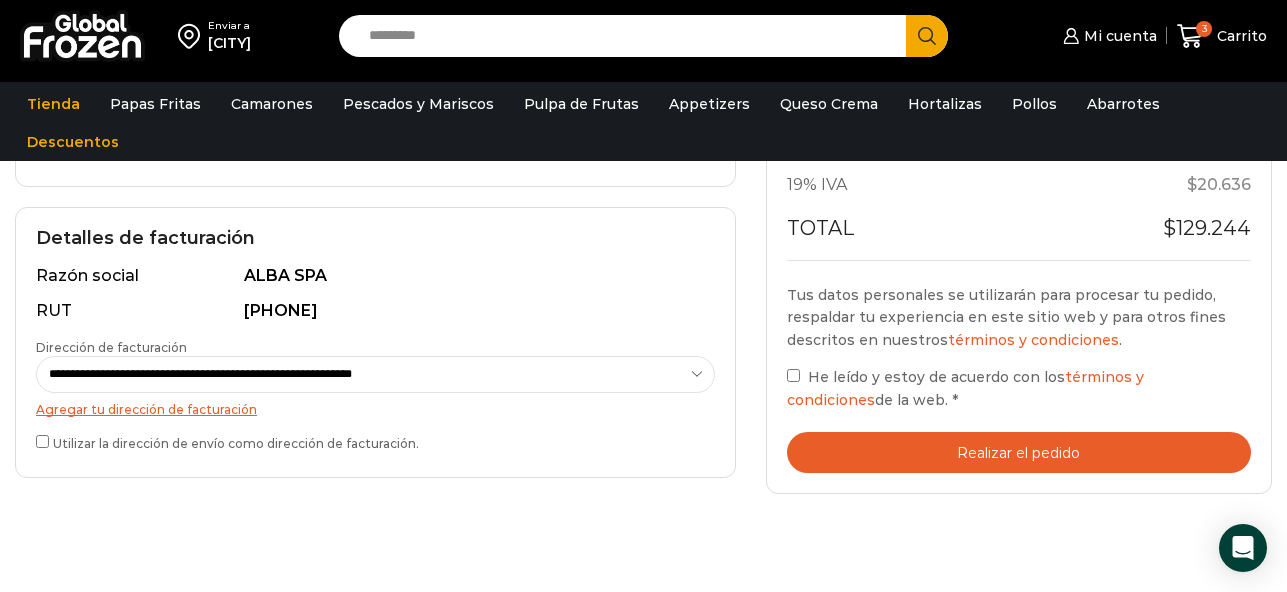 click on "Realizar el pedido" at bounding box center [1019, 452] 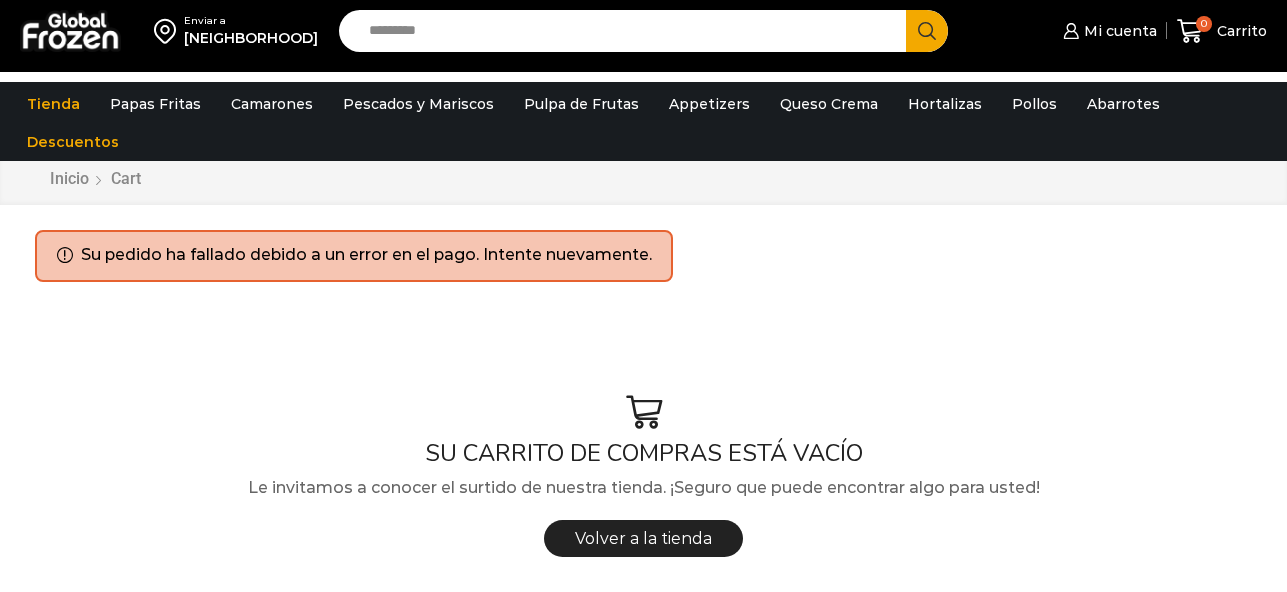 scroll, scrollTop: 0, scrollLeft: 0, axis: both 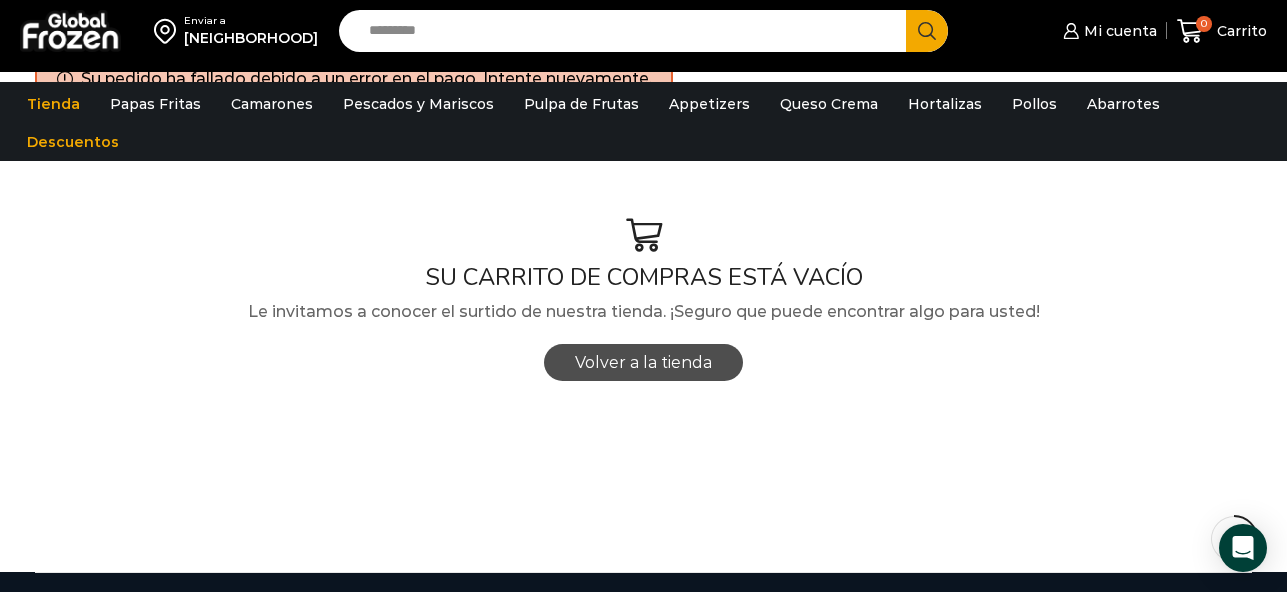 click on "Volver a la tienda" at bounding box center (643, 362) 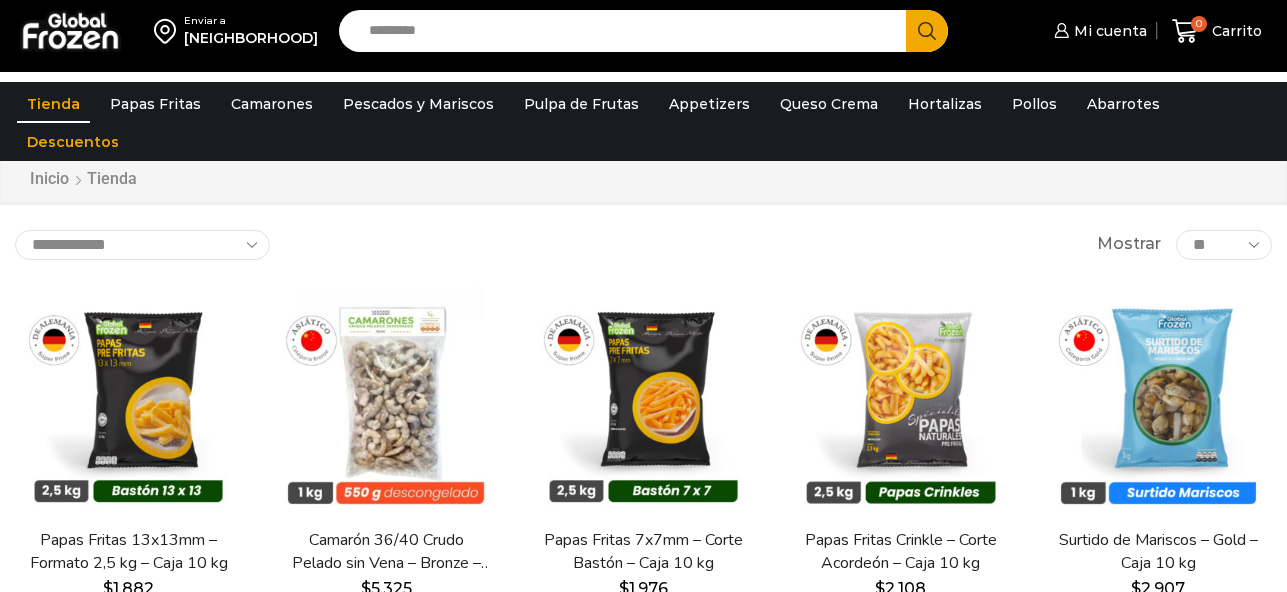 scroll, scrollTop: 0, scrollLeft: 0, axis: both 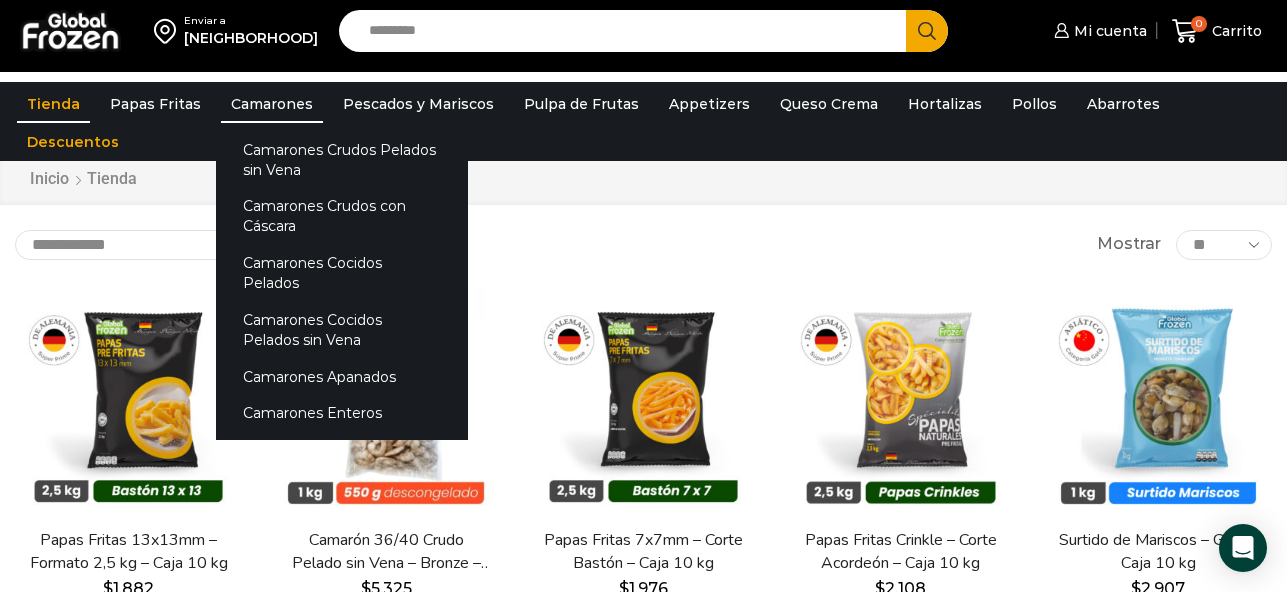 click on "Camarones" at bounding box center [272, 104] 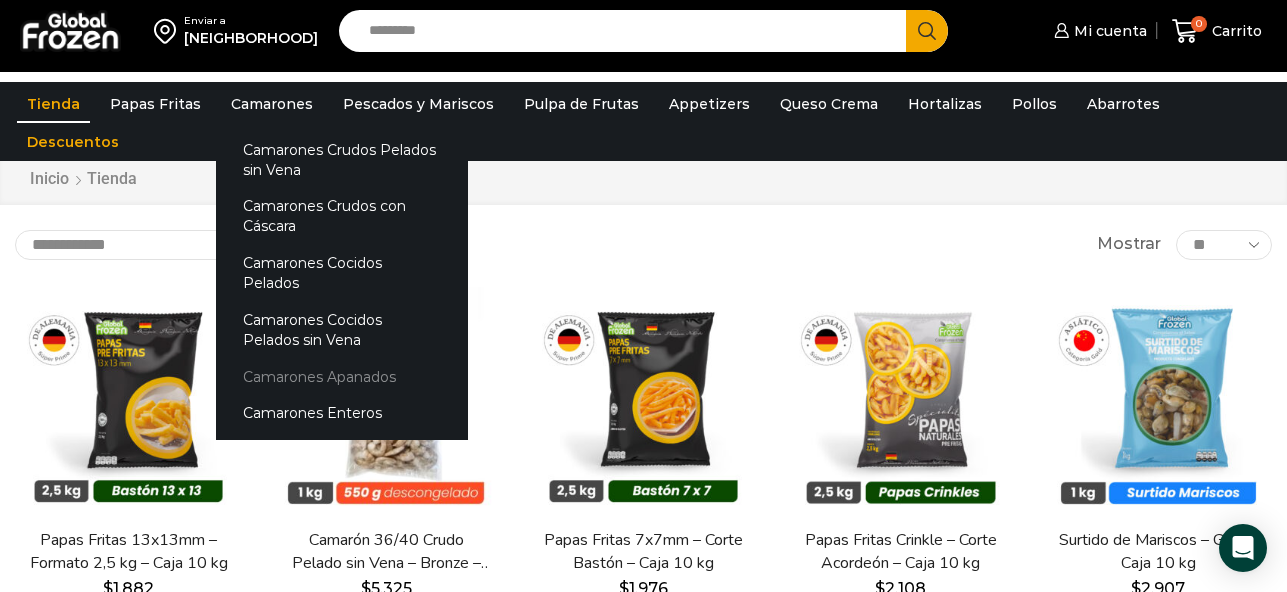click on "Camarones Apanados" at bounding box center [342, 376] 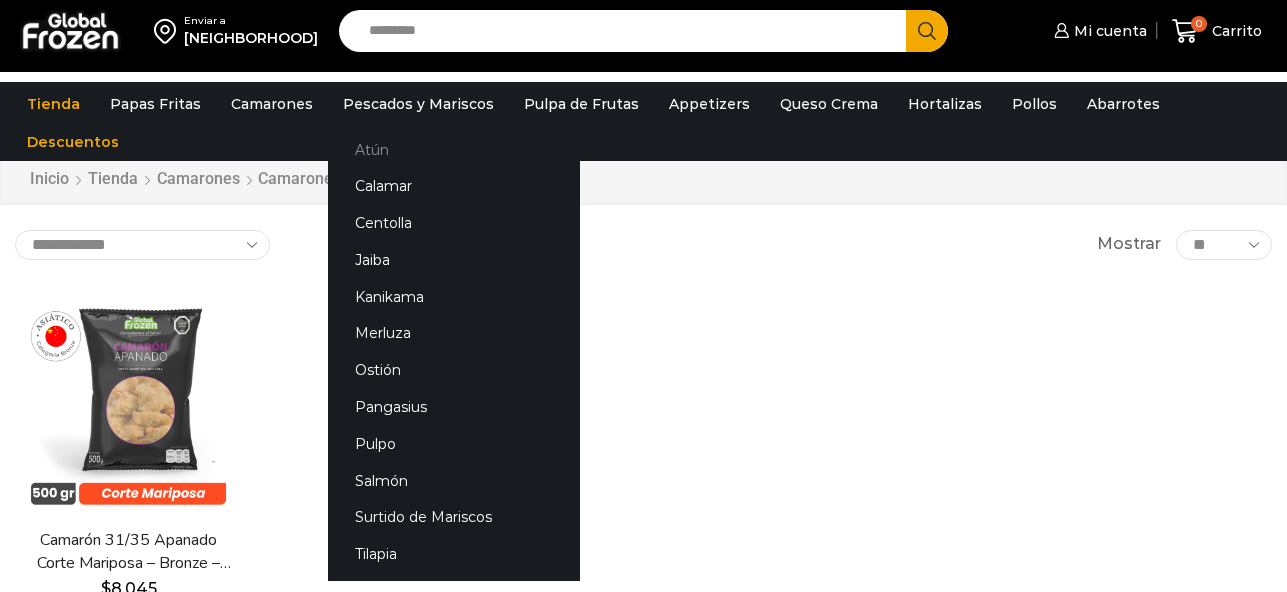 scroll, scrollTop: 0, scrollLeft: 0, axis: both 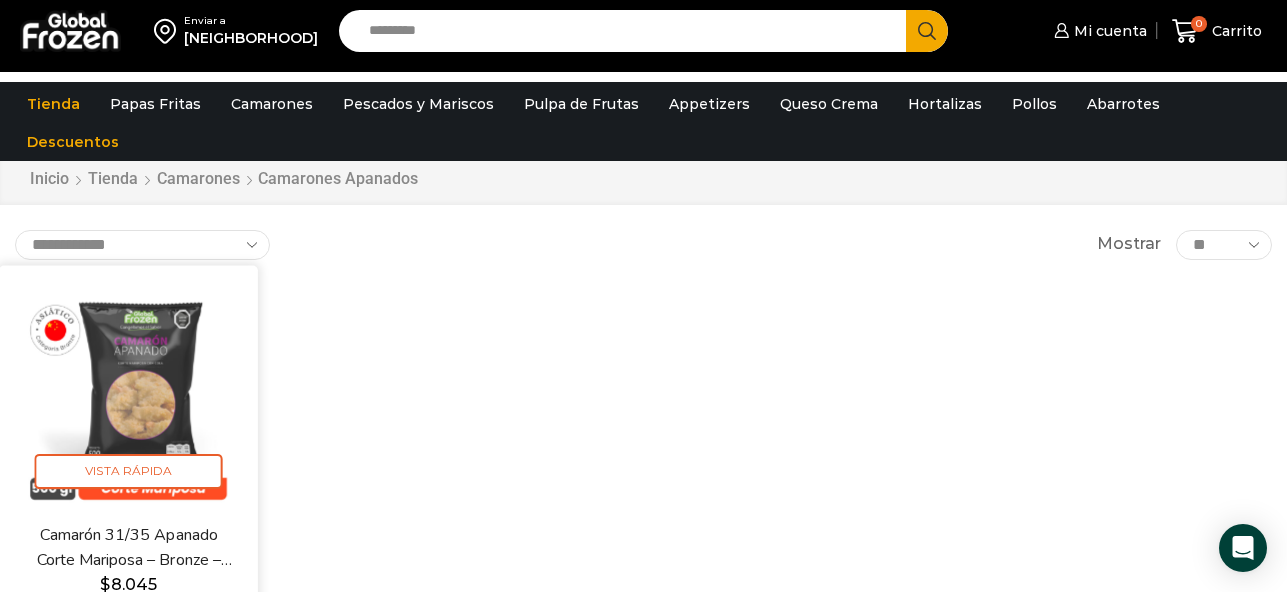 click at bounding box center (128, 394) 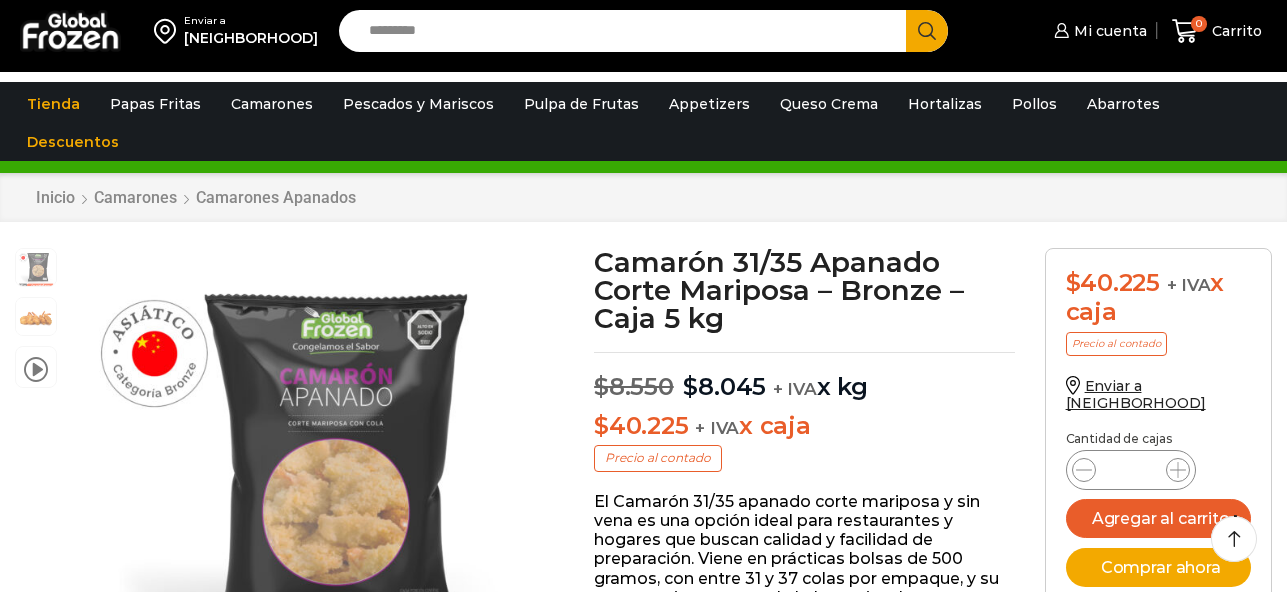 scroll, scrollTop: 167, scrollLeft: 0, axis: vertical 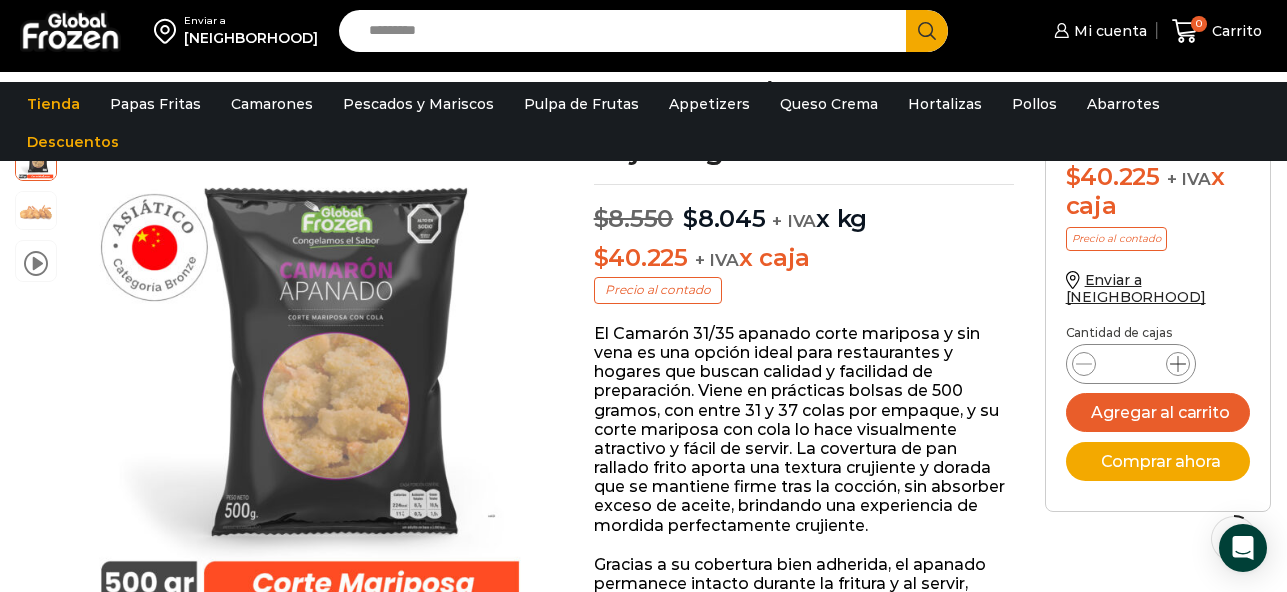 click at bounding box center (1178, 364) 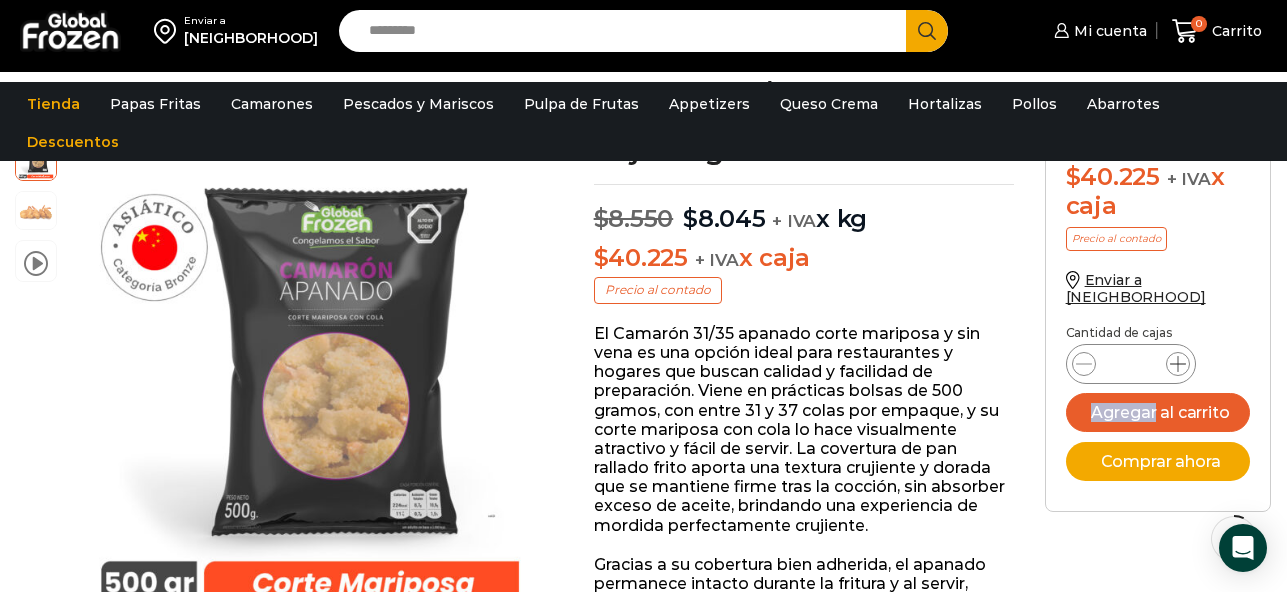 click at bounding box center (1178, 364) 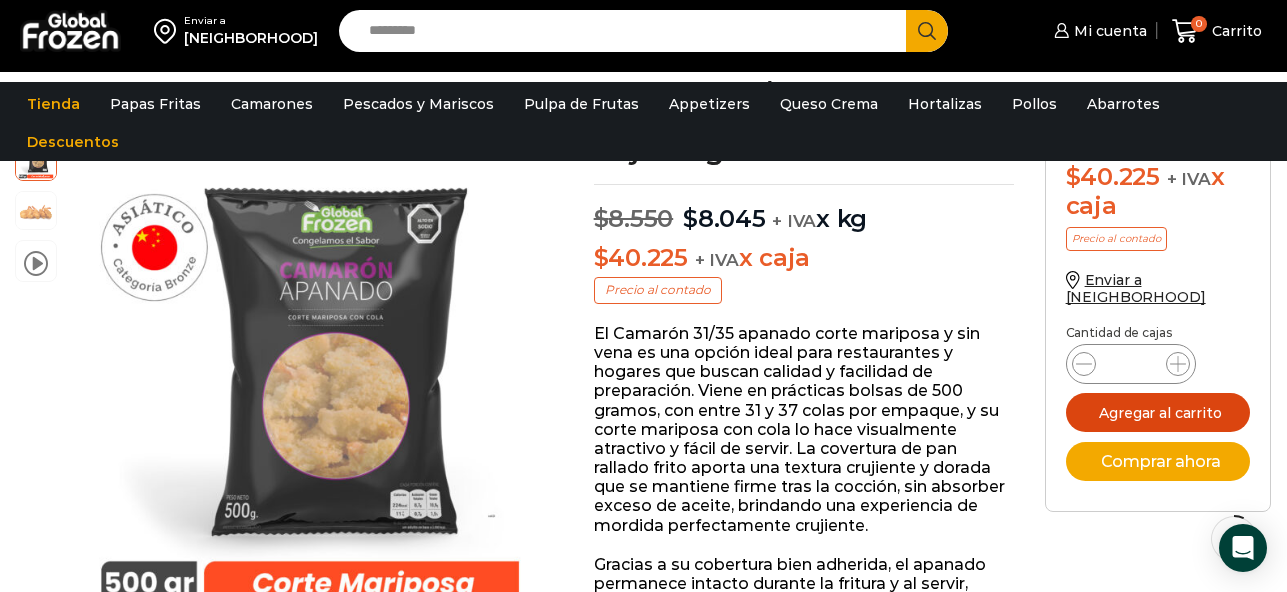 click on "Agregar al carrito" at bounding box center [1158, 412] 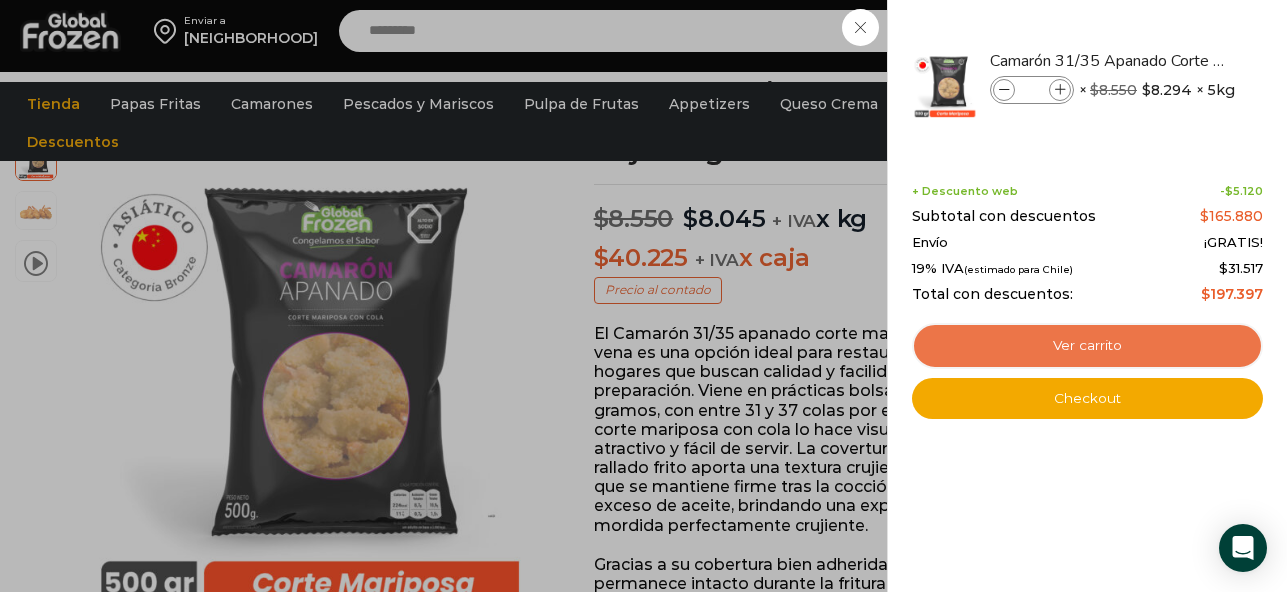 click on "Ver carrito" at bounding box center (1087, 346) 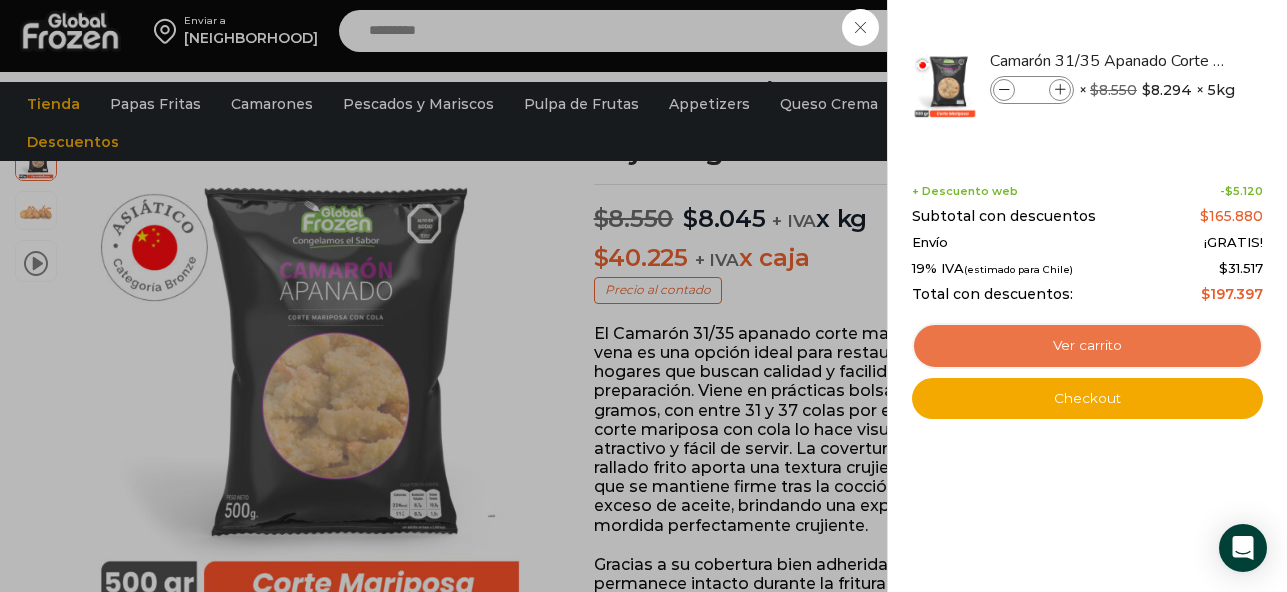 click on "Ver carrito" at bounding box center [1087, 346] 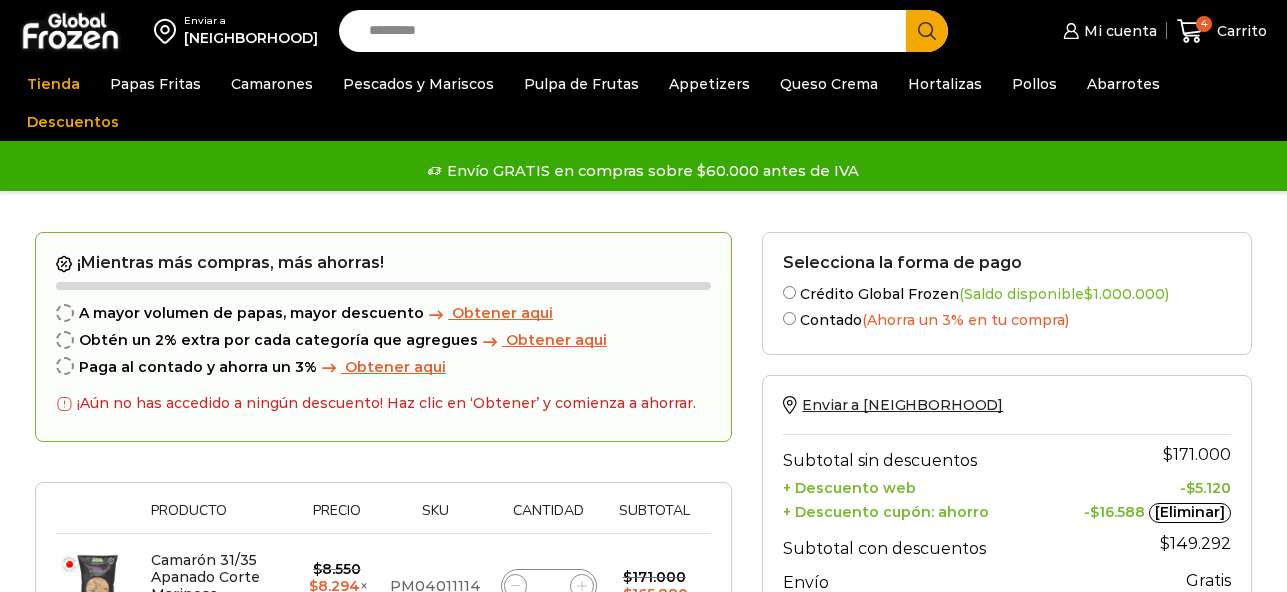 scroll, scrollTop: 0, scrollLeft: 0, axis: both 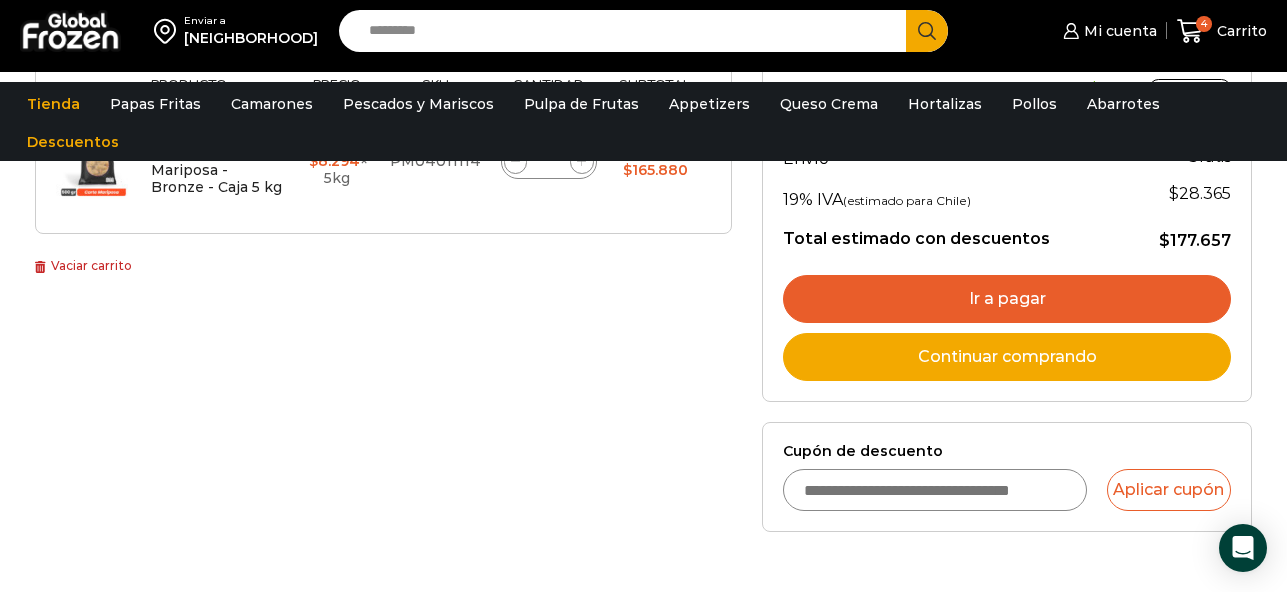 click on "Continuar comprando" at bounding box center [1007, 357] 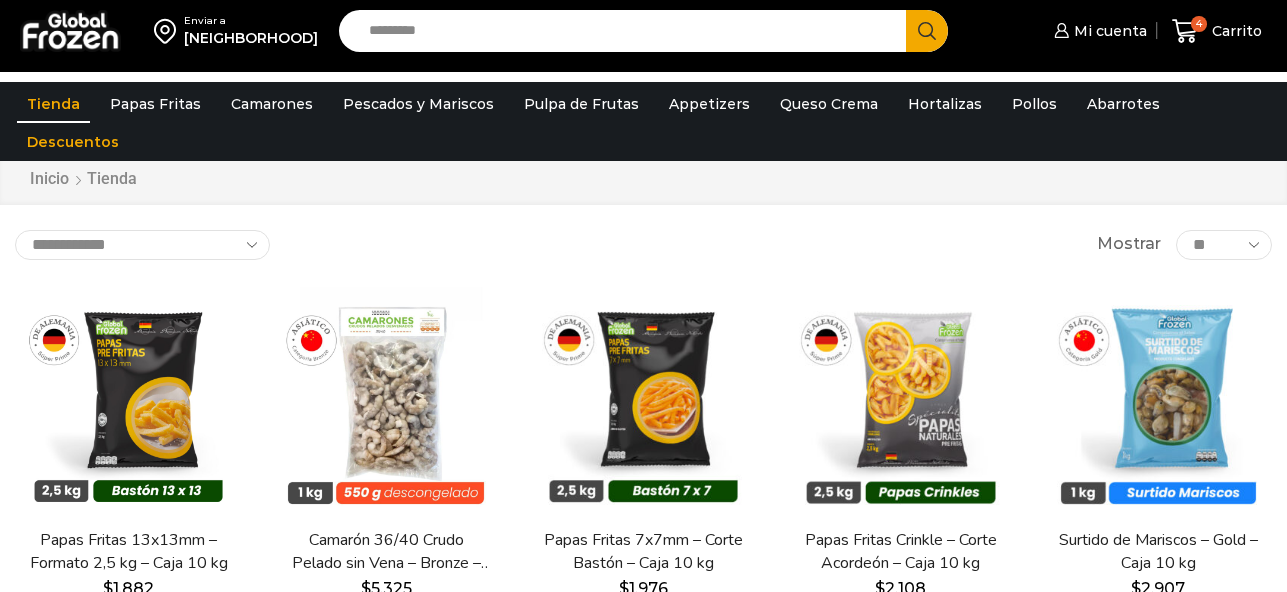 scroll, scrollTop: 0, scrollLeft: 0, axis: both 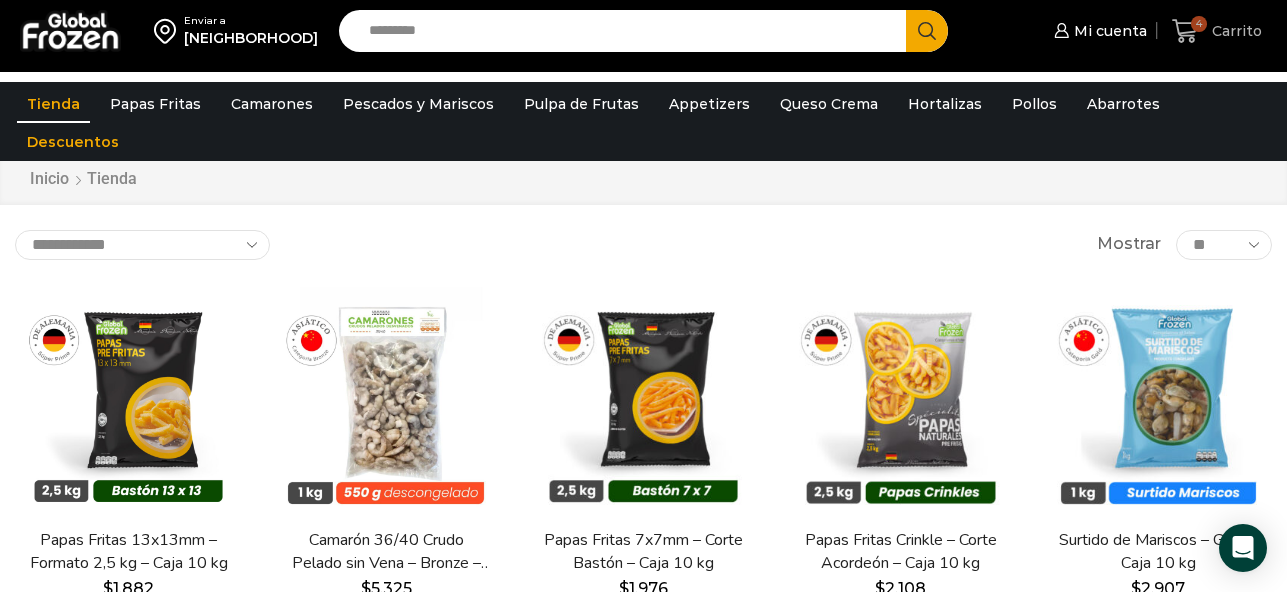 click on "Carrito" at bounding box center (1234, 31) 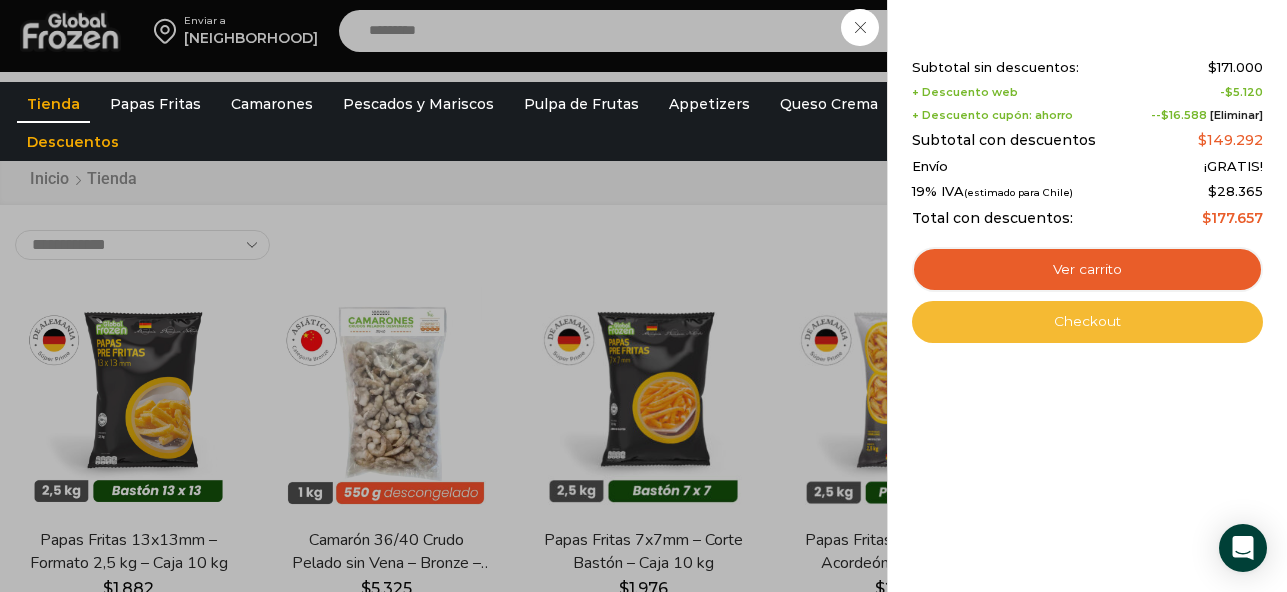 click on "Checkout" at bounding box center (1087, 322) 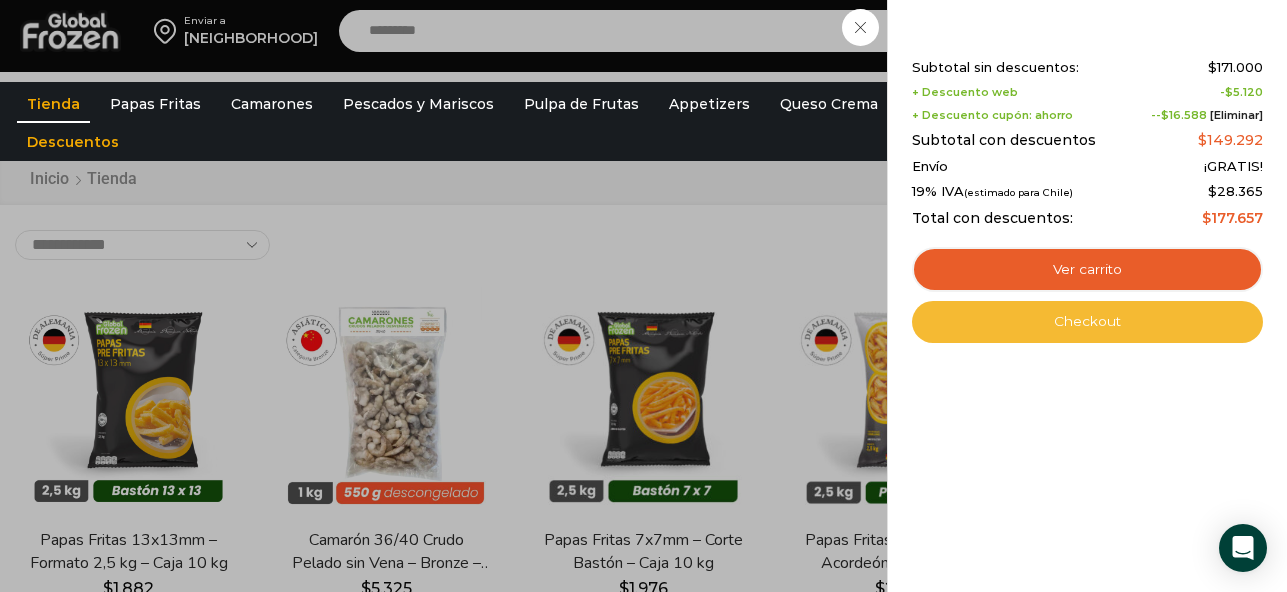 click on "Checkout" at bounding box center (1087, 322) 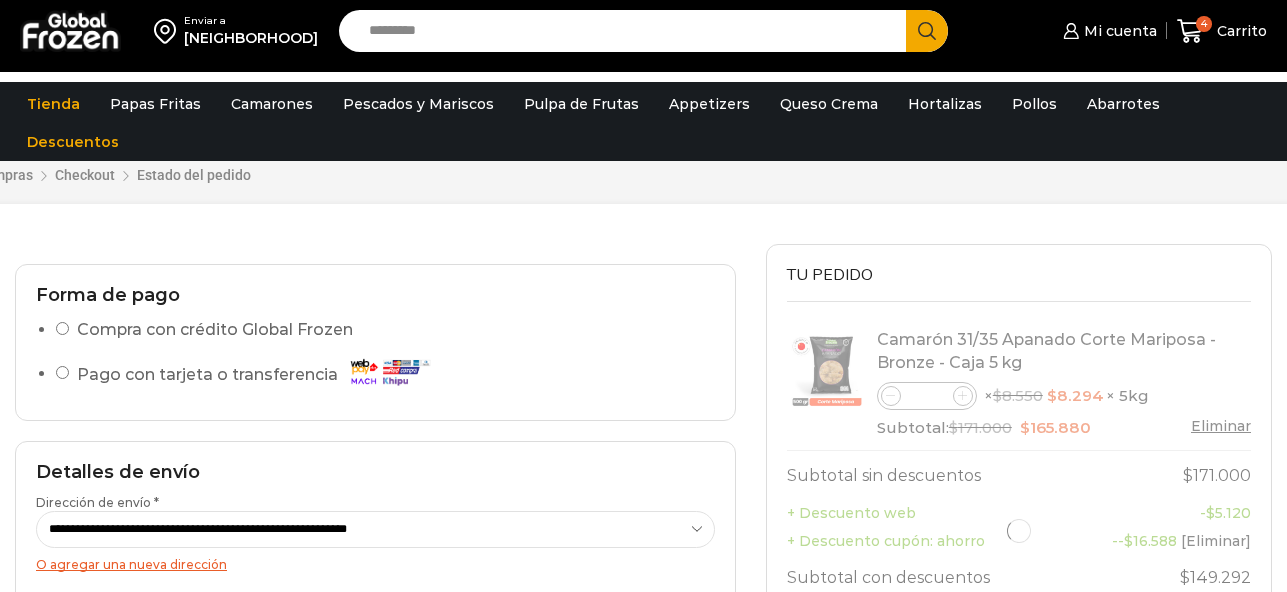 select on "*" 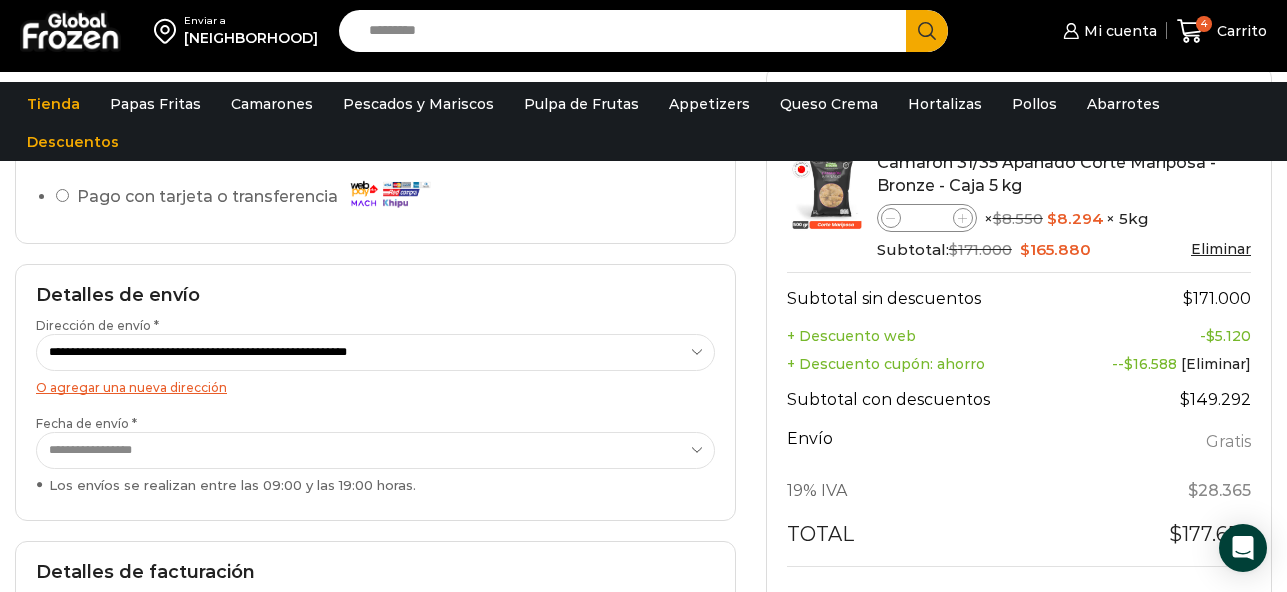 scroll, scrollTop: 300, scrollLeft: 0, axis: vertical 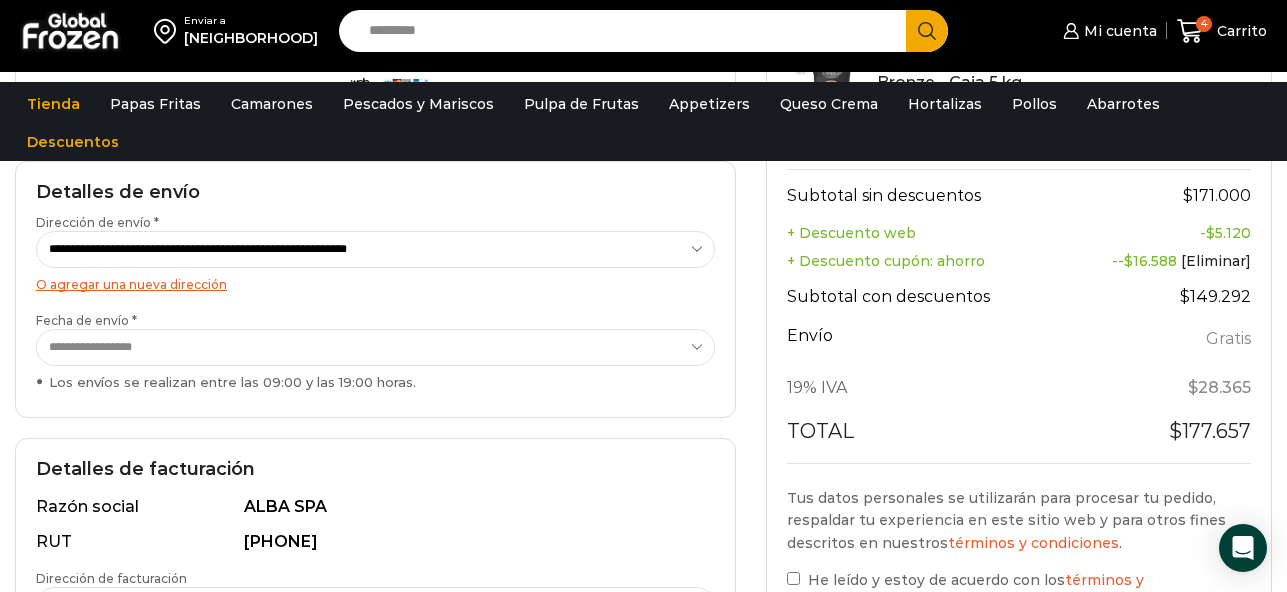 click on "**********" at bounding box center [375, 347] 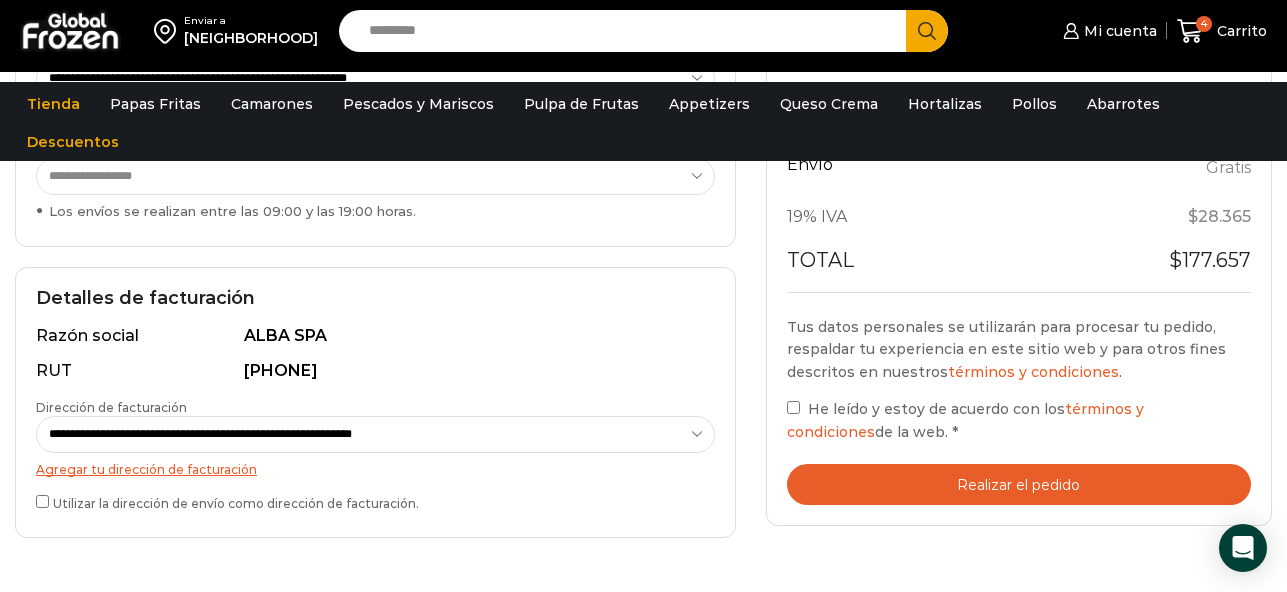 scroll, scrollTop: 473, scrollLeft: 0, axis: vertical 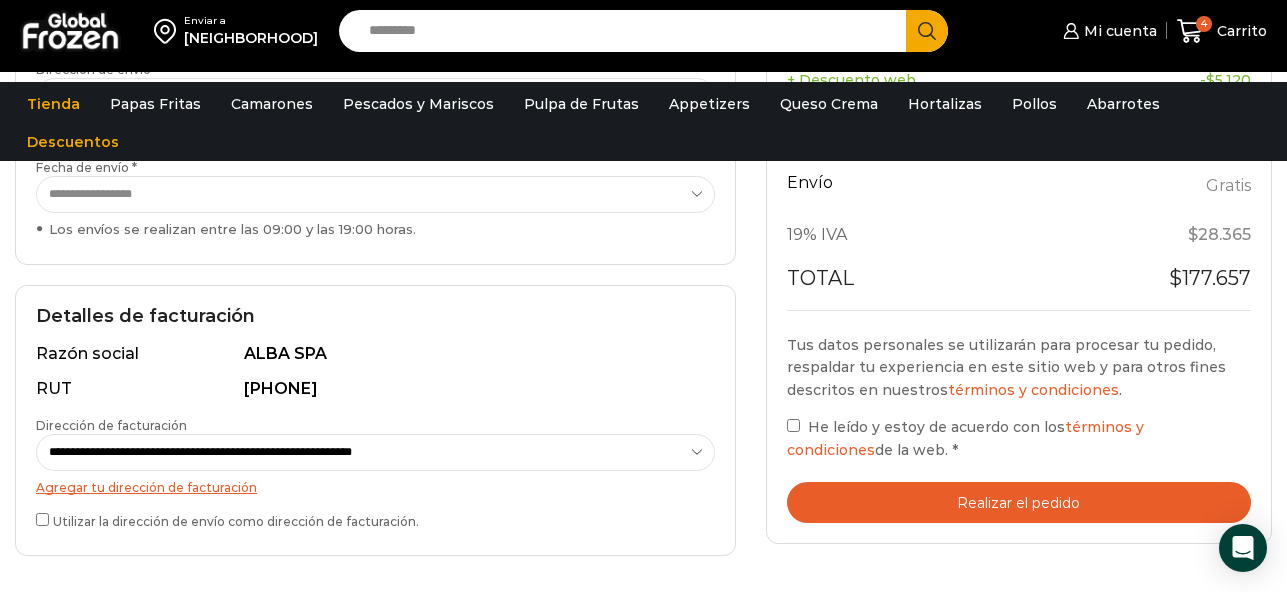 click on "Realizar el pedido" at bounding box center [1019, 502] 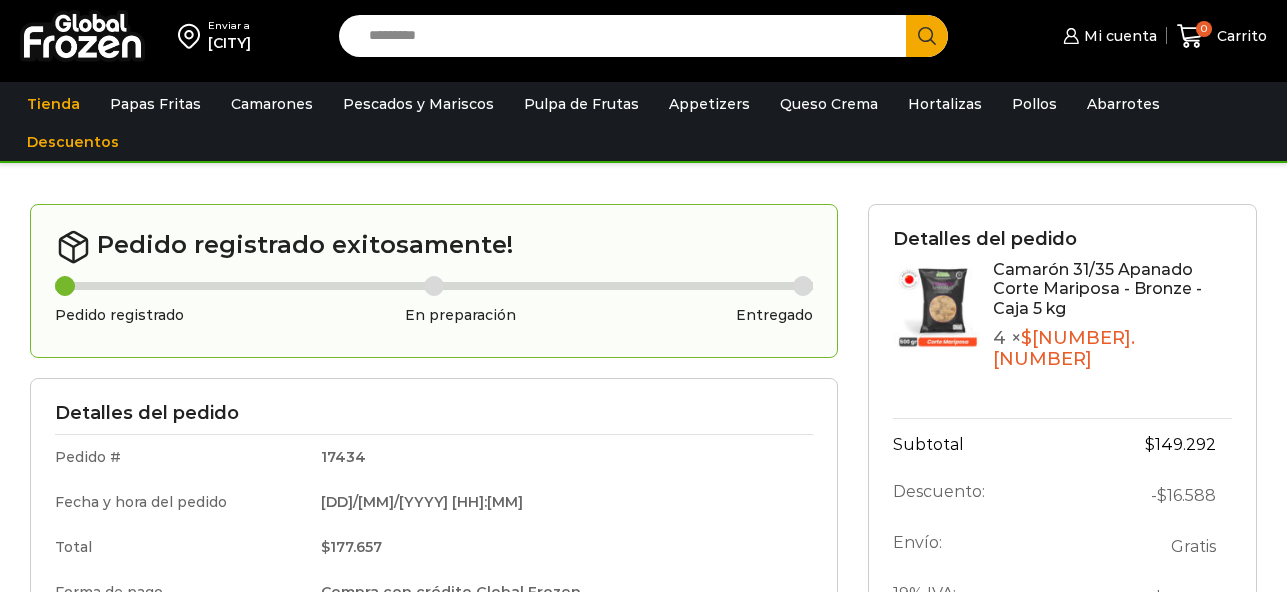 scroll, scrollTop: 0, scrollLeft: 0, axis: both 